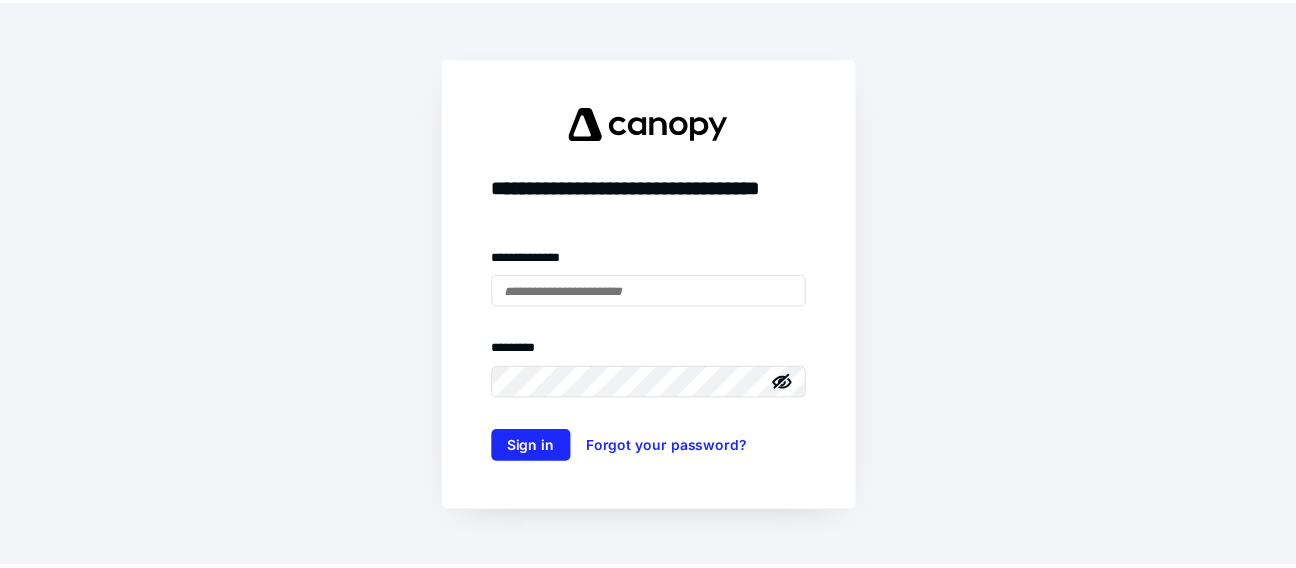 scroll, scrollTop: 0, scrollLeft: 0, axis: both 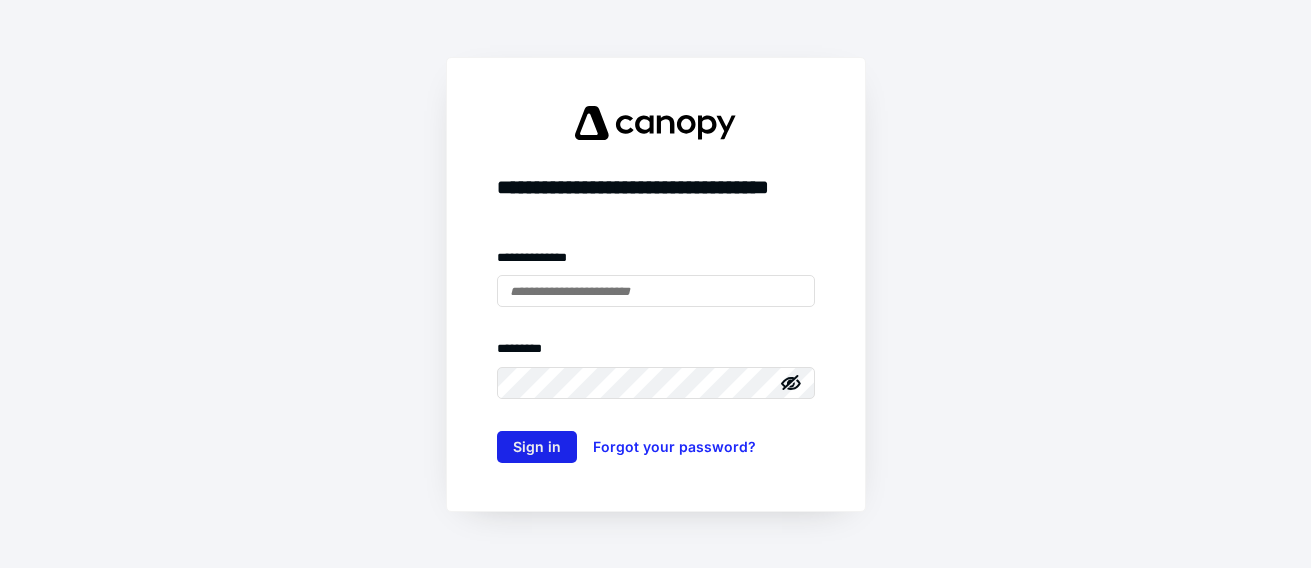 type on "**********" 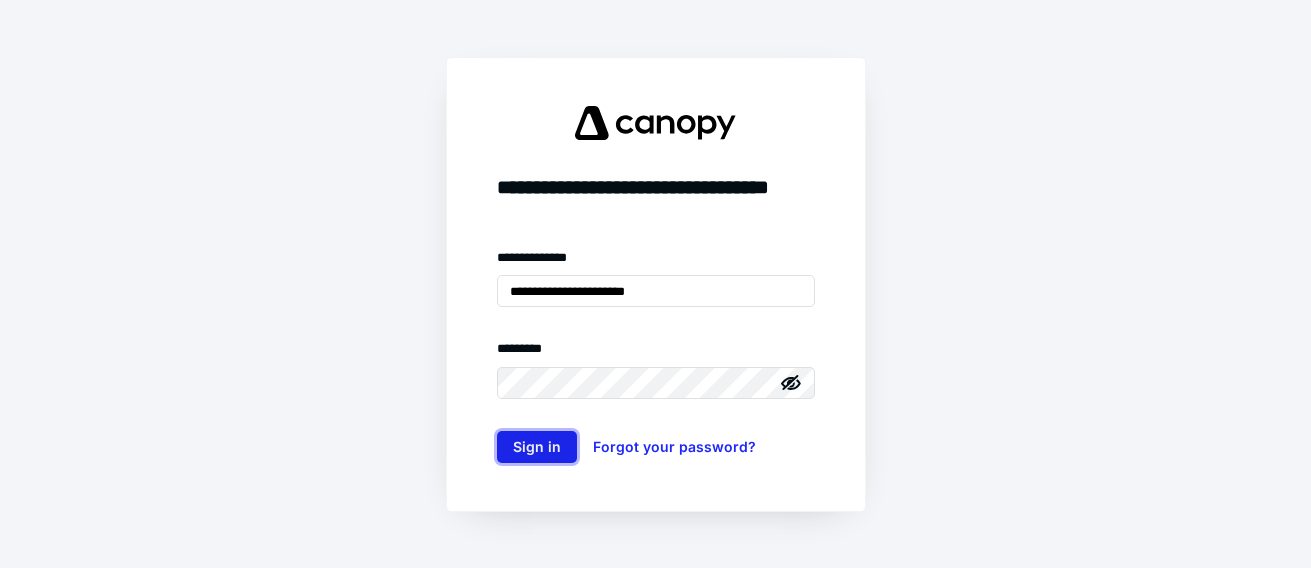 click on "Sign in" at bounding box center (537, 447) 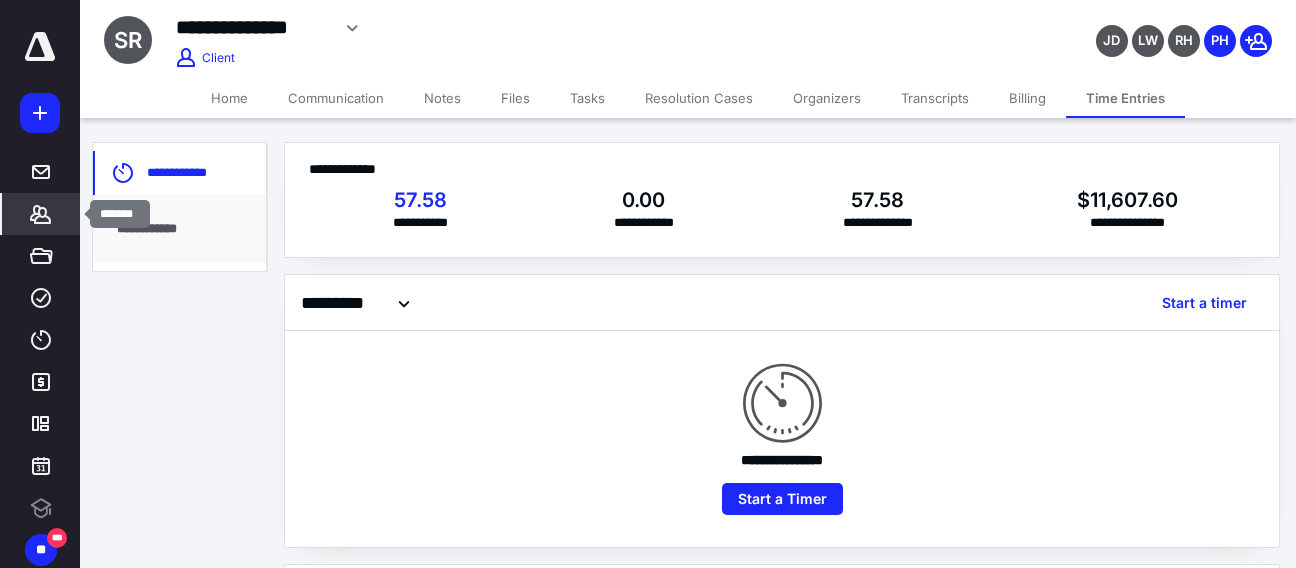 scroll, scrollTop: 0, scrollLeft: 0, axis: both 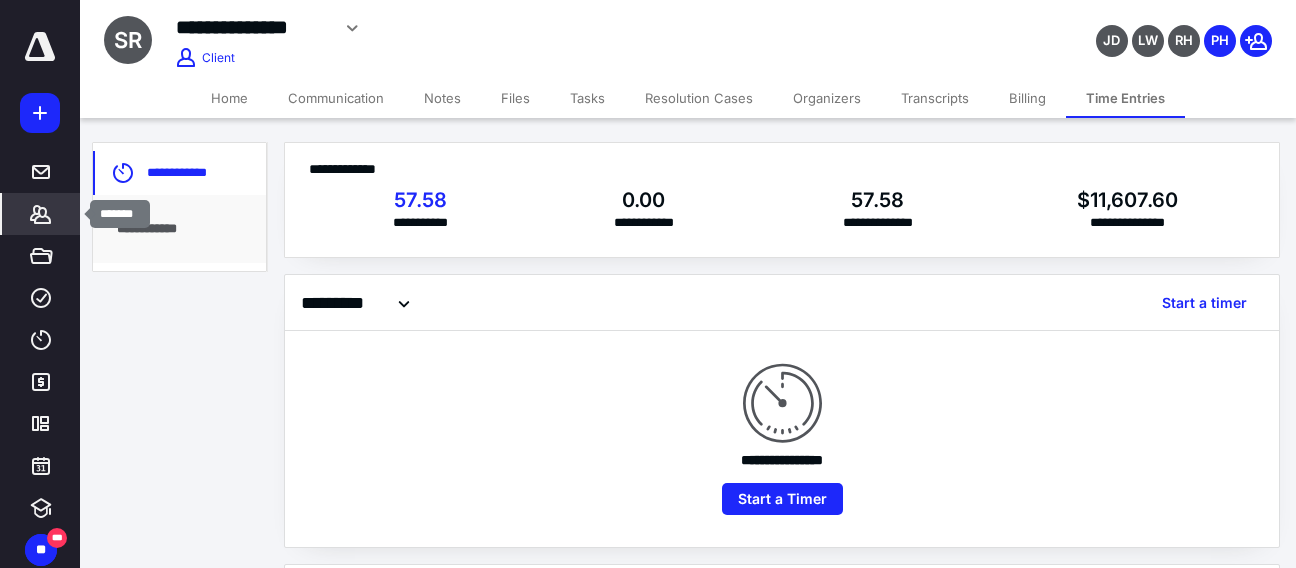 click on "*******" at bounding box center [41, 214] 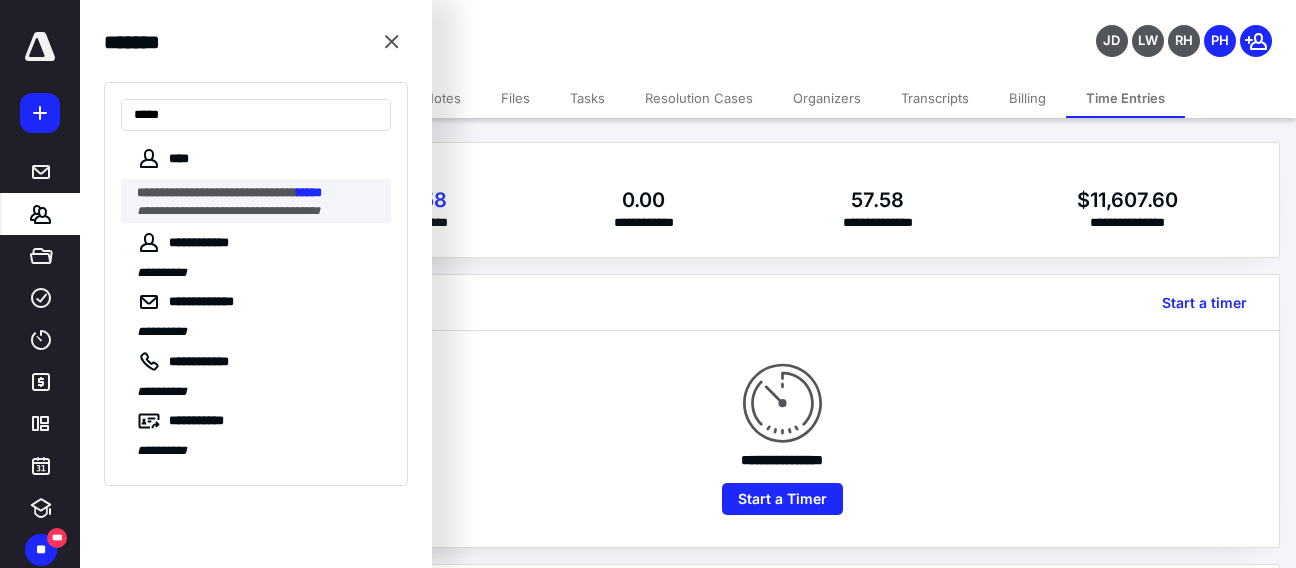 type on "*****" 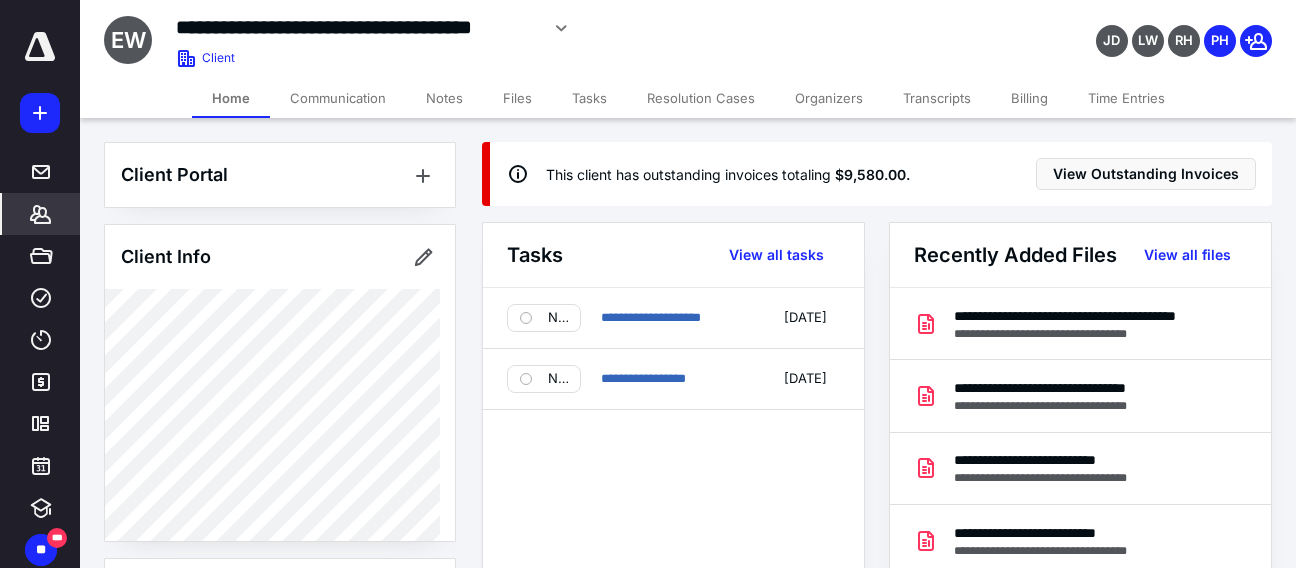 click on "Billing" at bounding box center [1029, 98] 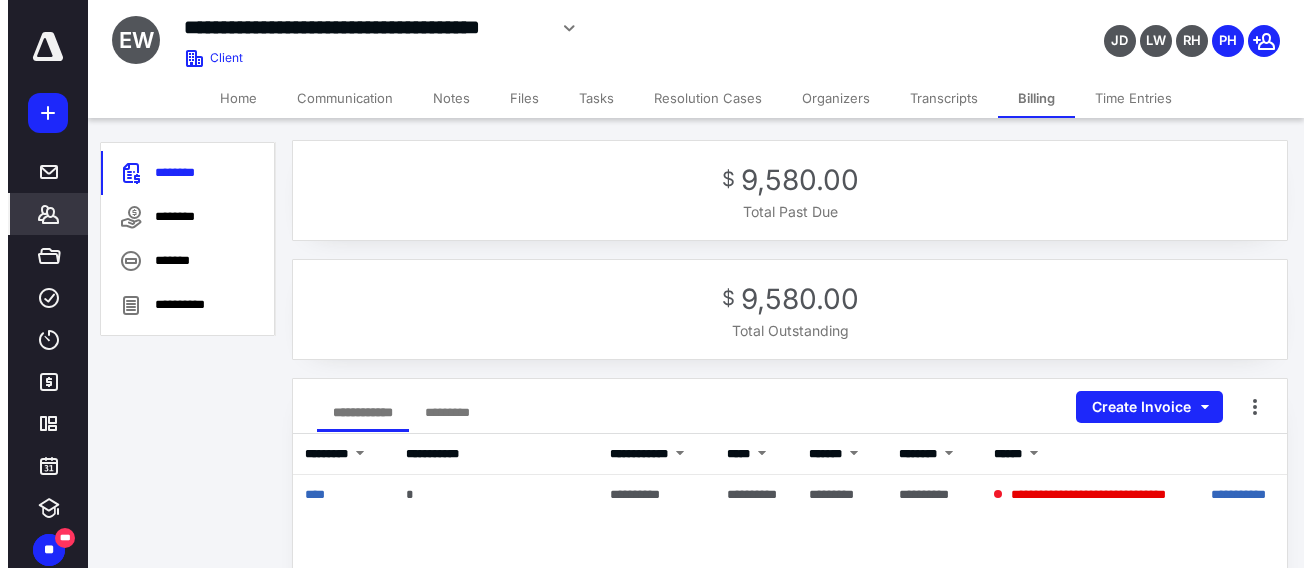 scroll, scrollTop: 0, scrollLeft: 0, axis: both 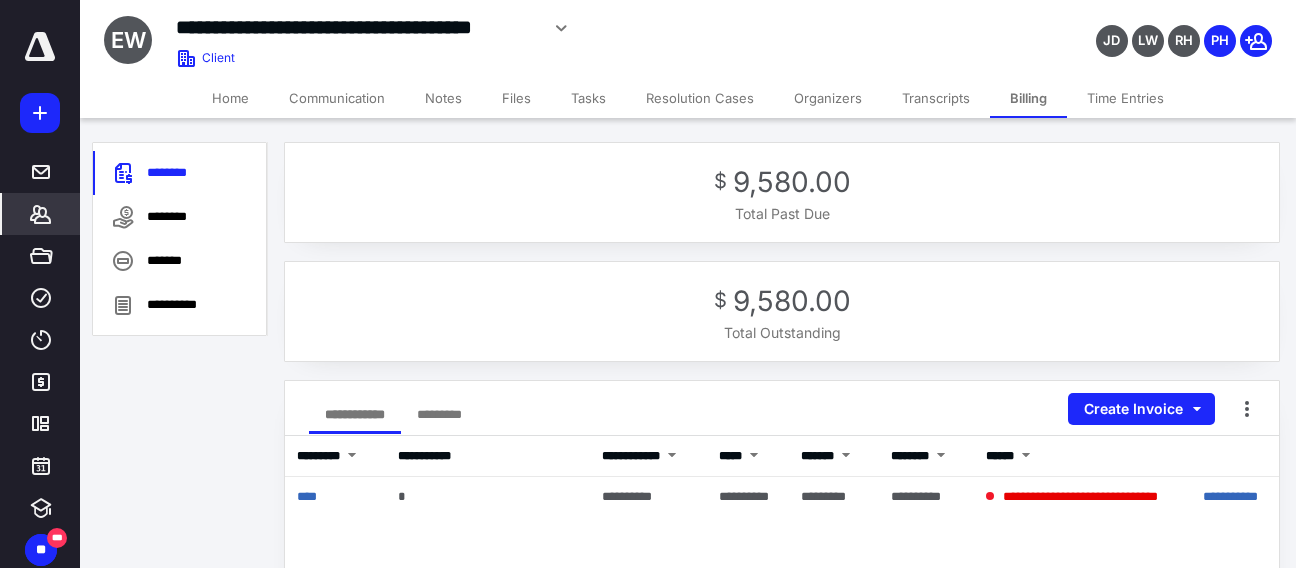 click on "Notes" at bounding box center (443, 98) 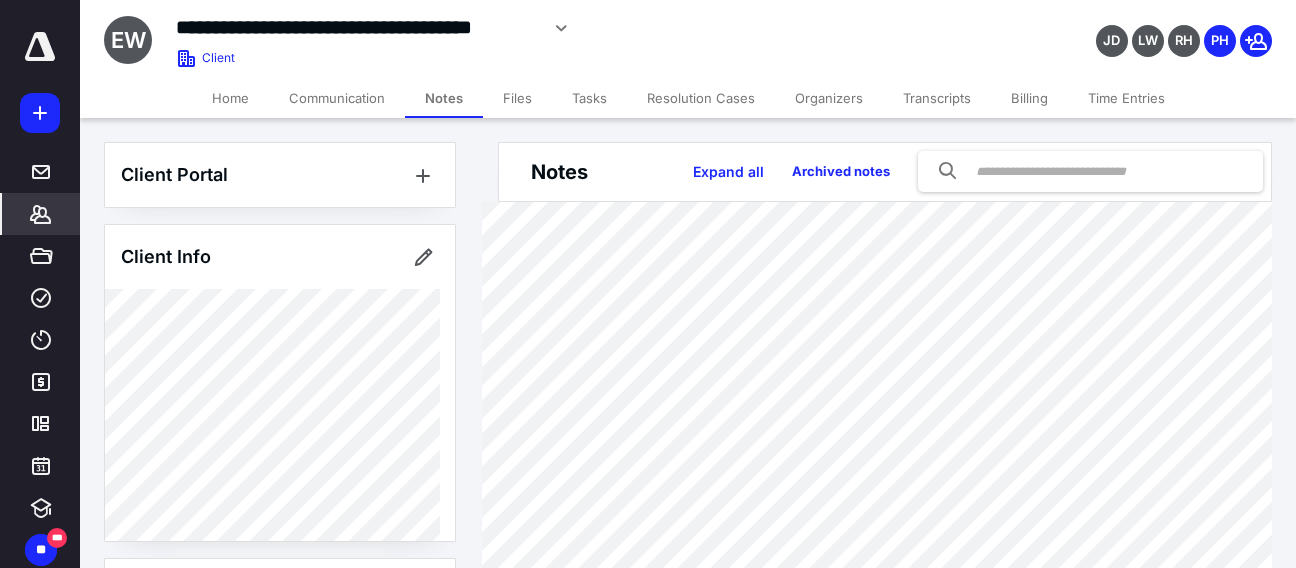 click on "Files" at bounding box center [517, 98] 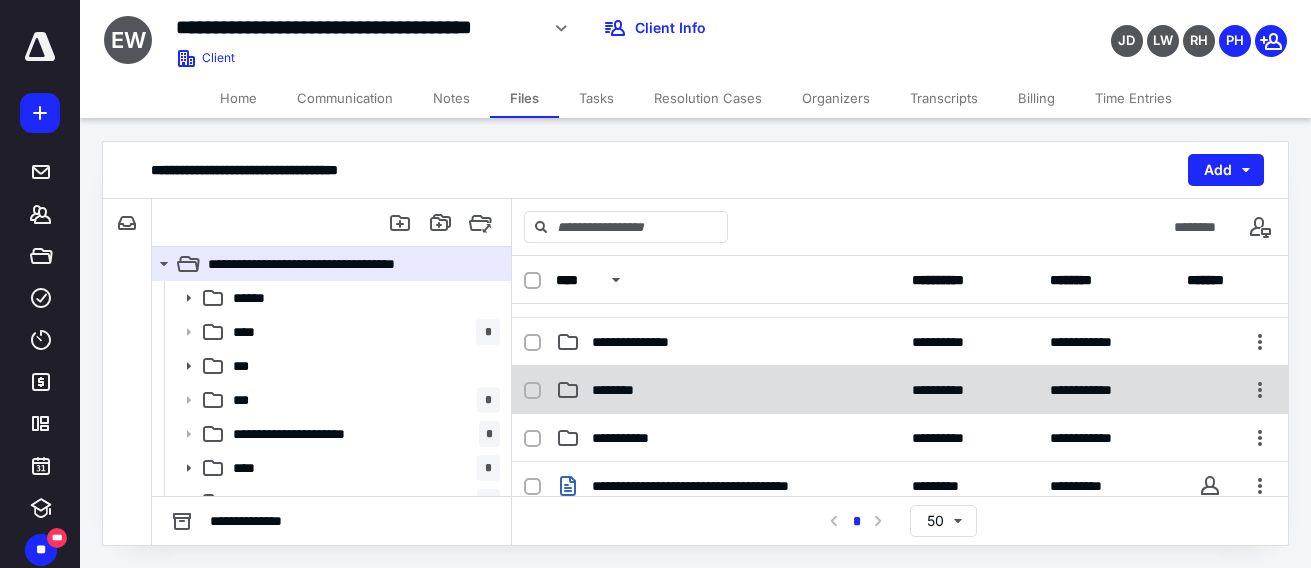 scroll, scrollTop: 400, scrollLeft: 0, axis: vertical 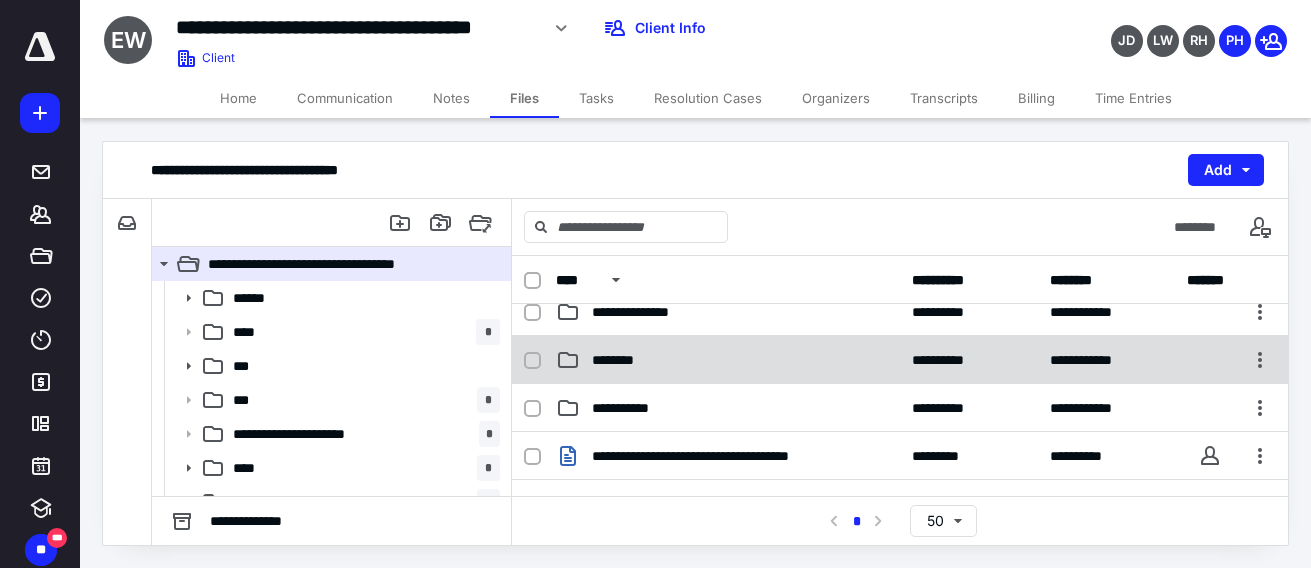 click on "********" at bounding box center (728, 360) 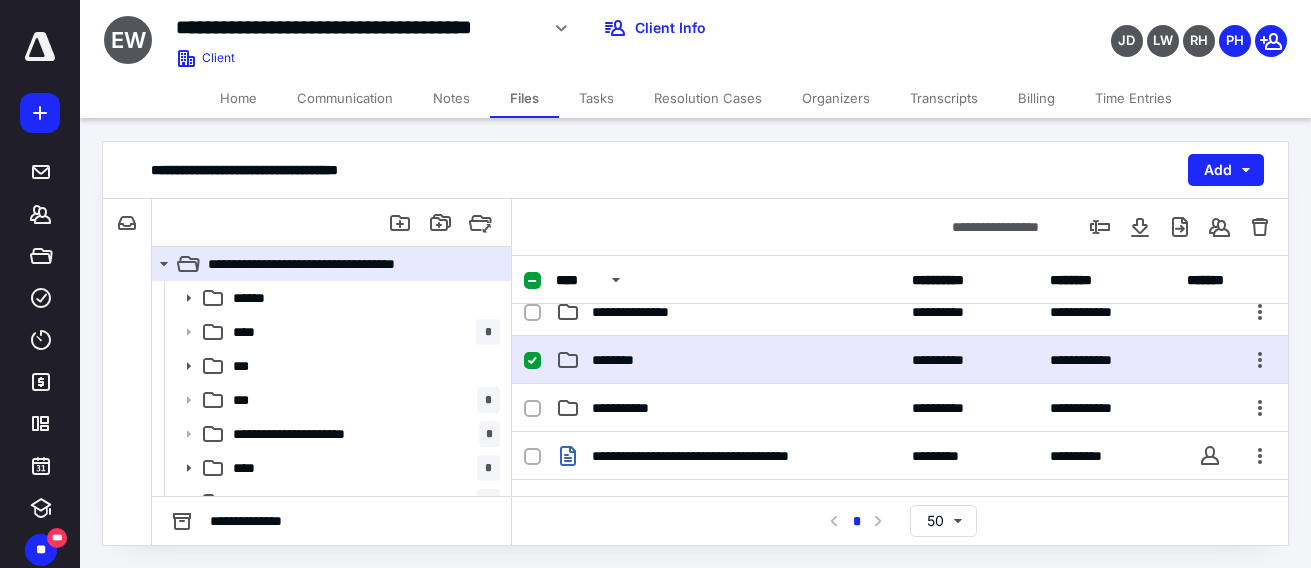 click on "********" at bounding box center [728, 360] 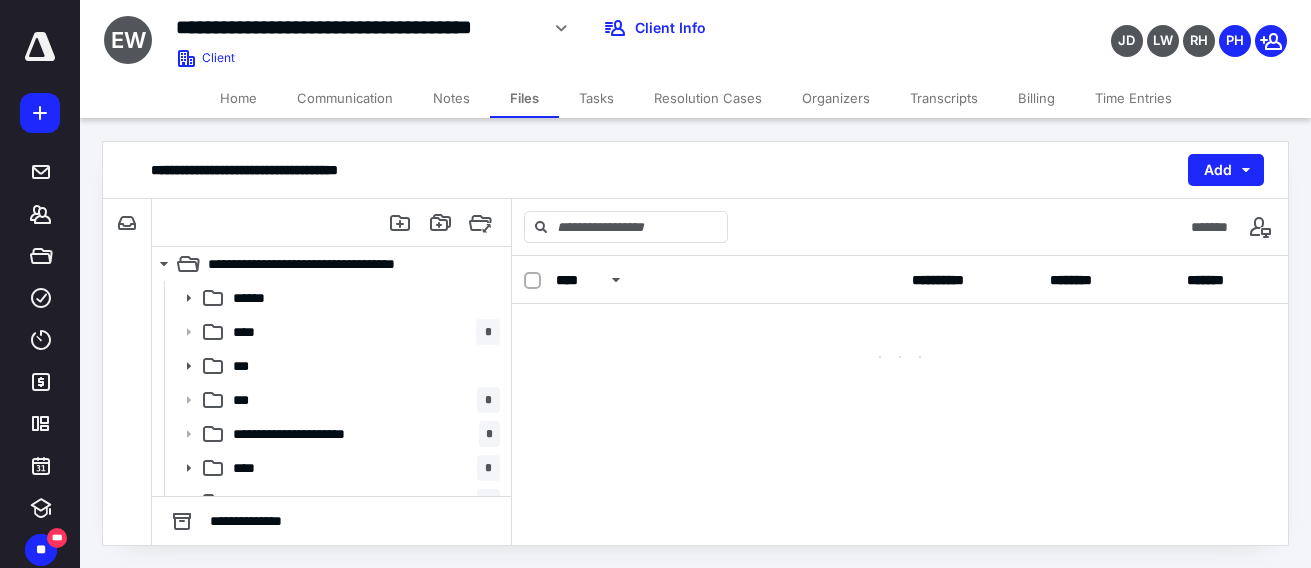 scroll, scrollTop: 0, scrollLeft: 0, axis: both 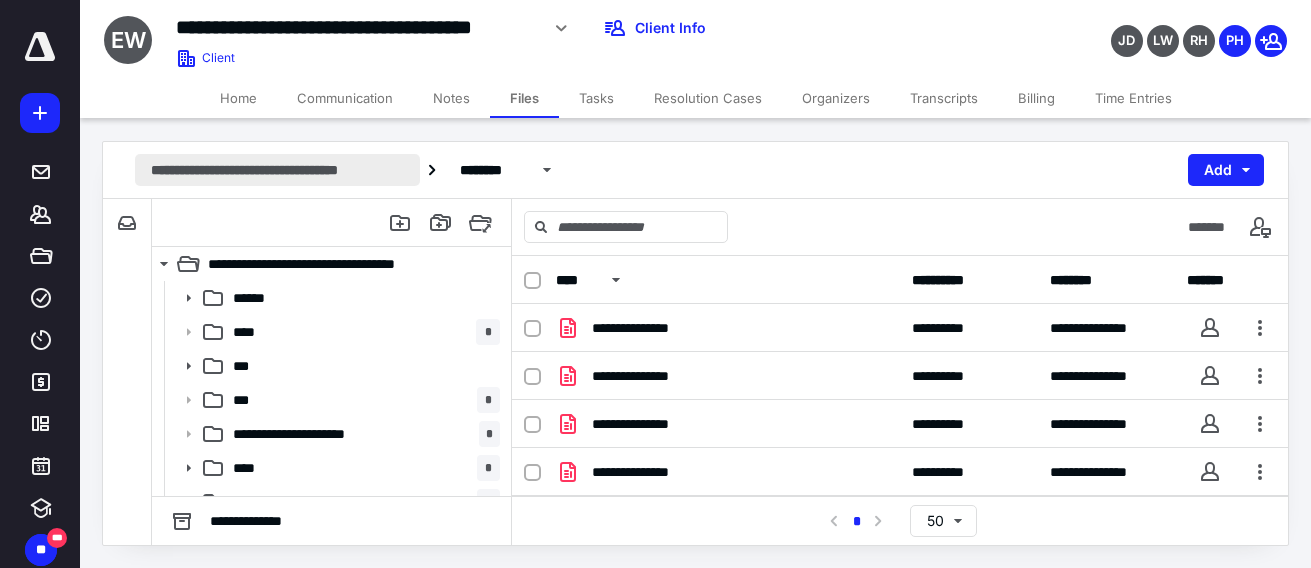 click on "**********" at bounding box center (277, 170) 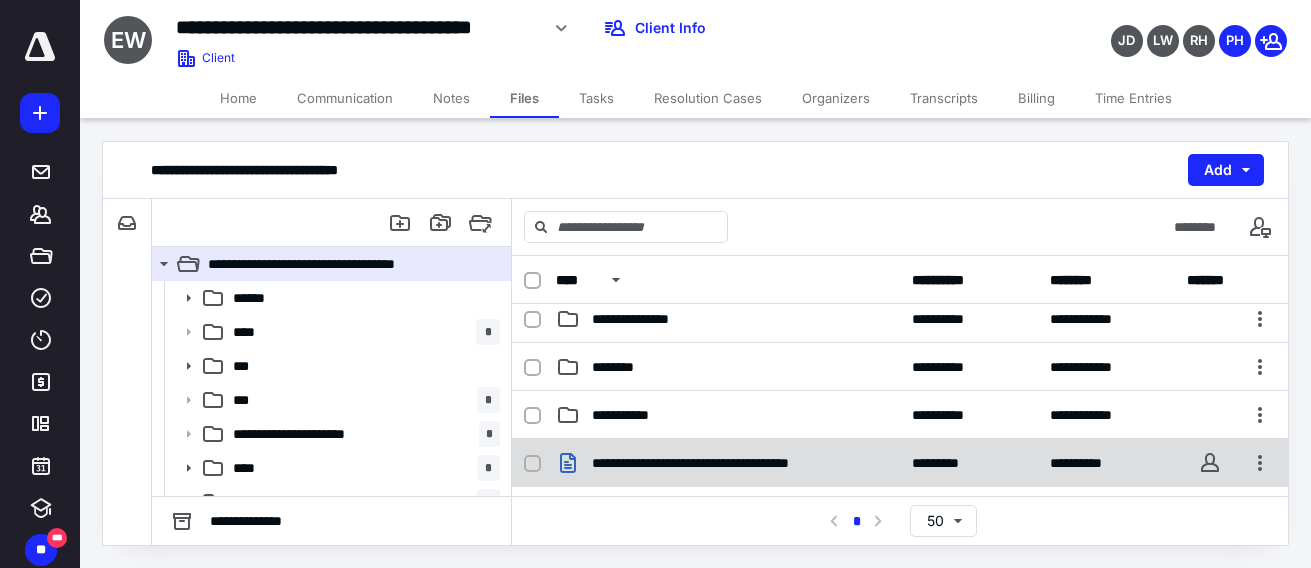 scroll, scrollTop: 400, scrollLeft: 0, axis: vertical 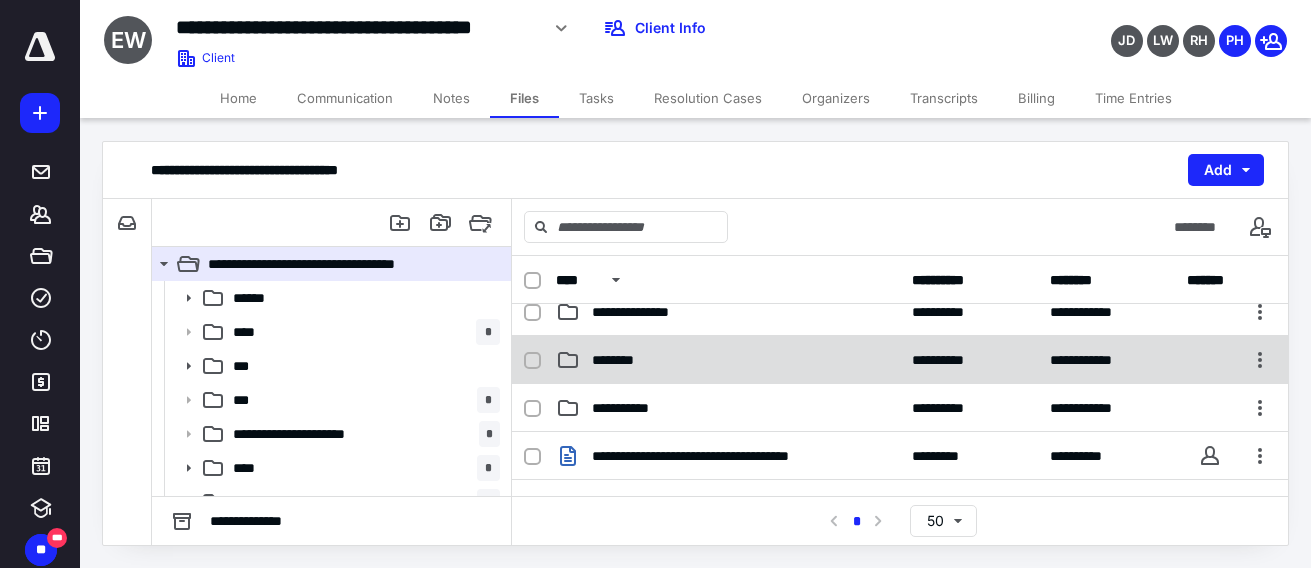 click on "********" at bounding box center (728, 360) 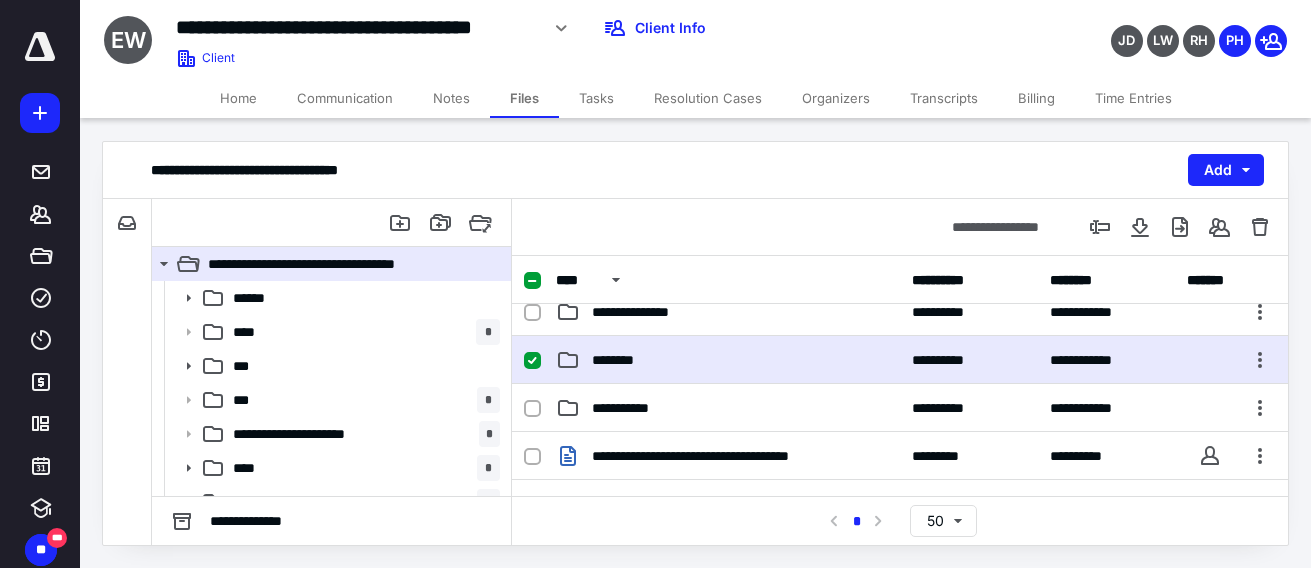 click on "********" at bounding box center (728, 360) 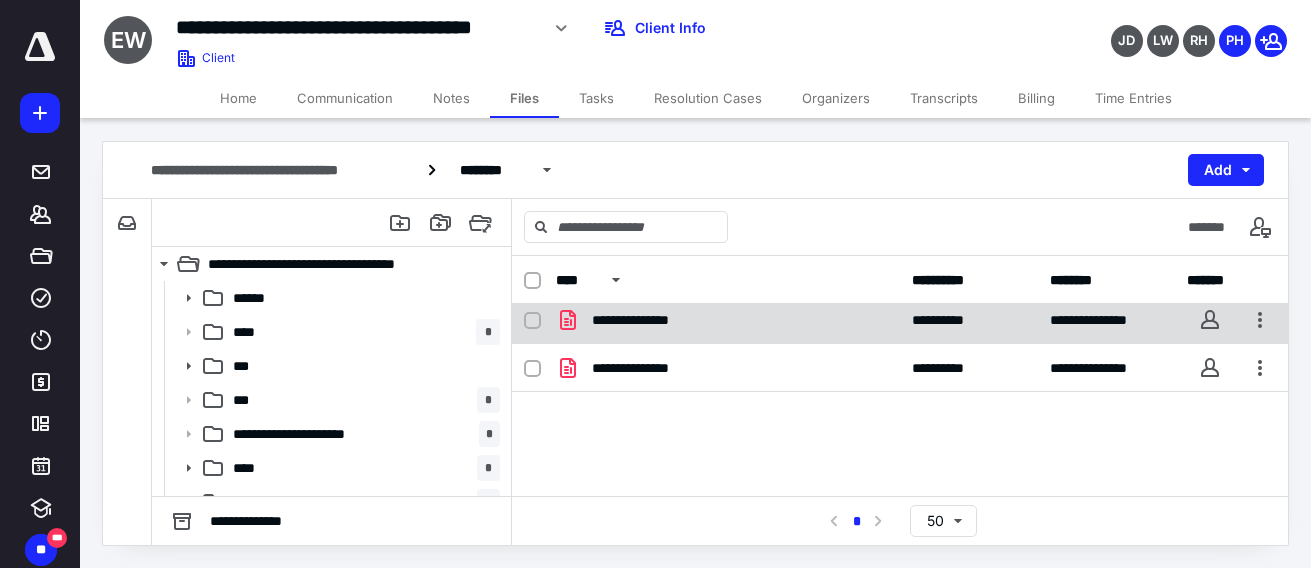 scroll, scrollTop: 108, scrollLeft: 0, axis: vertical 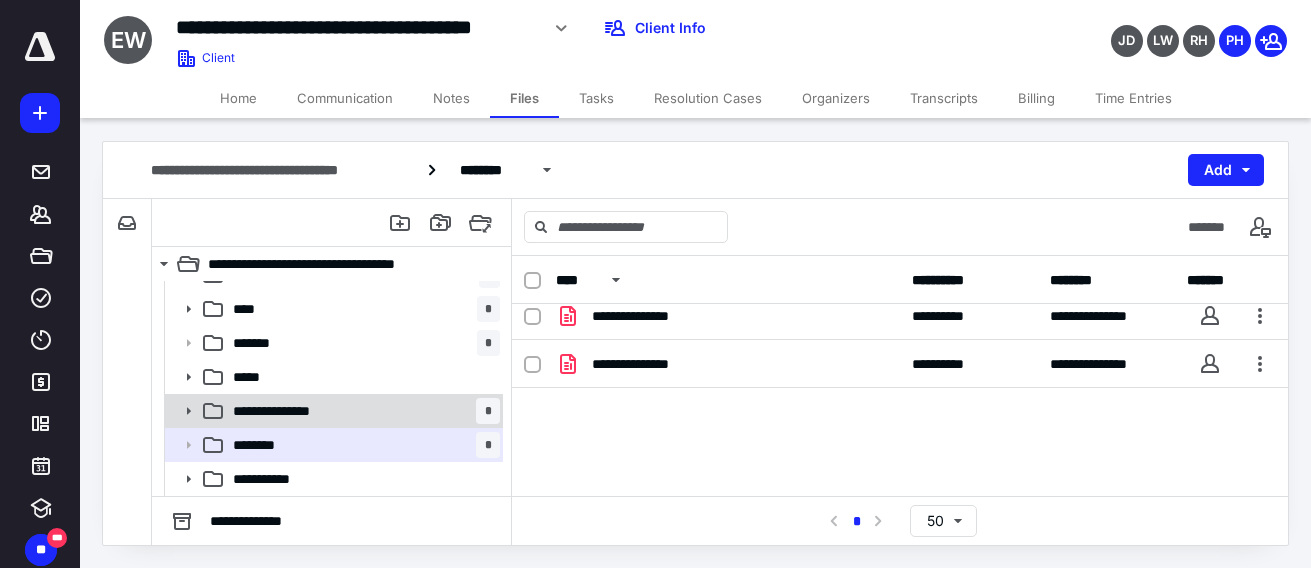 click on "**********" at bounding box center (362, 411) 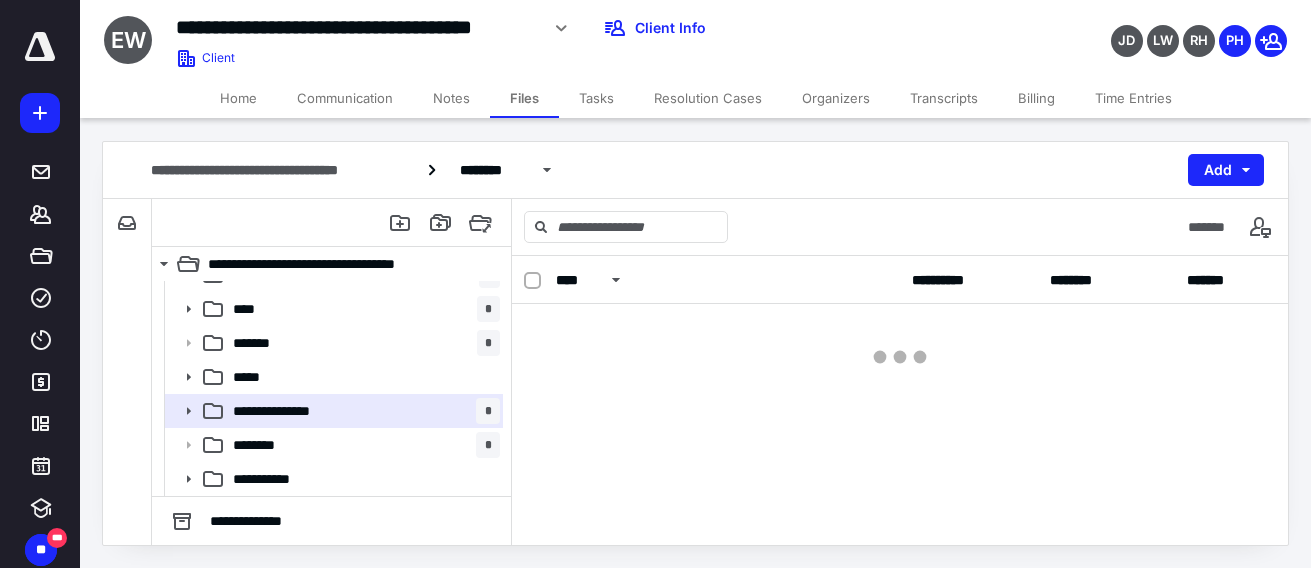 scroll, scrollTop: 0, scrollLeft: 0, axis: both 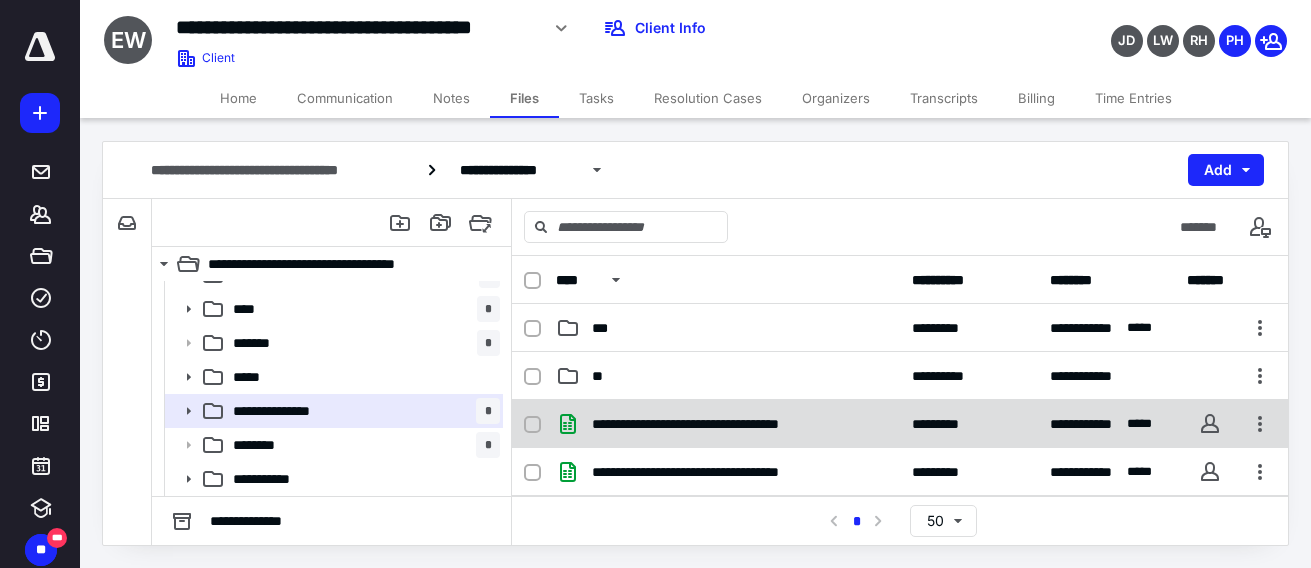 click on "**********" at bounding box center [716, 424] 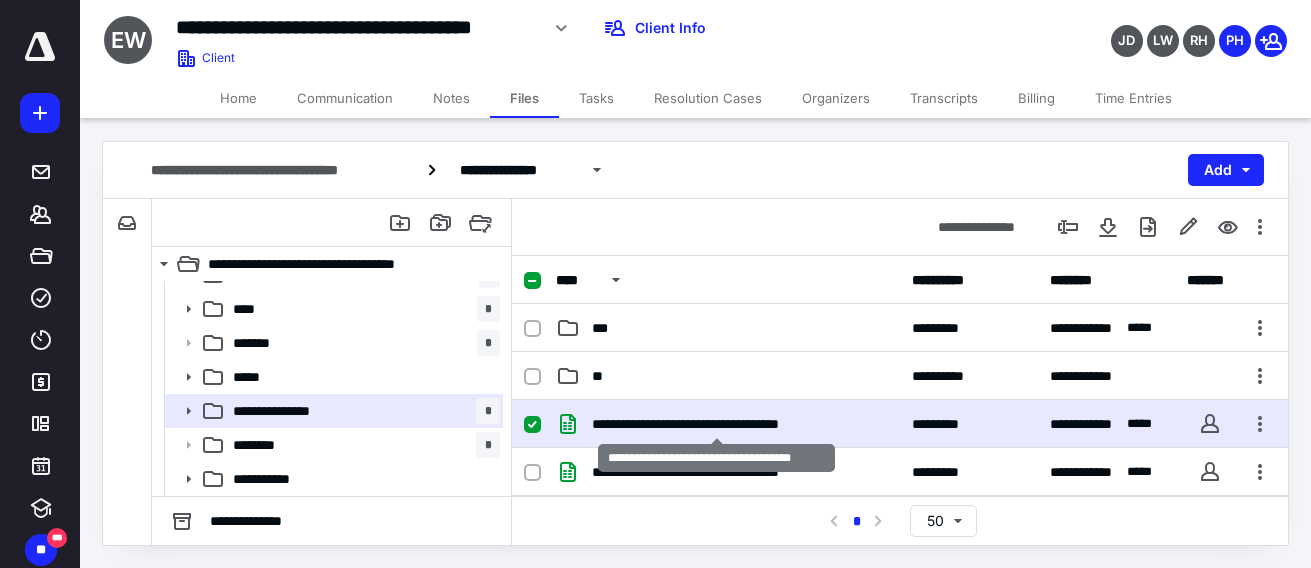 click on "**********" at bounding box center [716, 424] 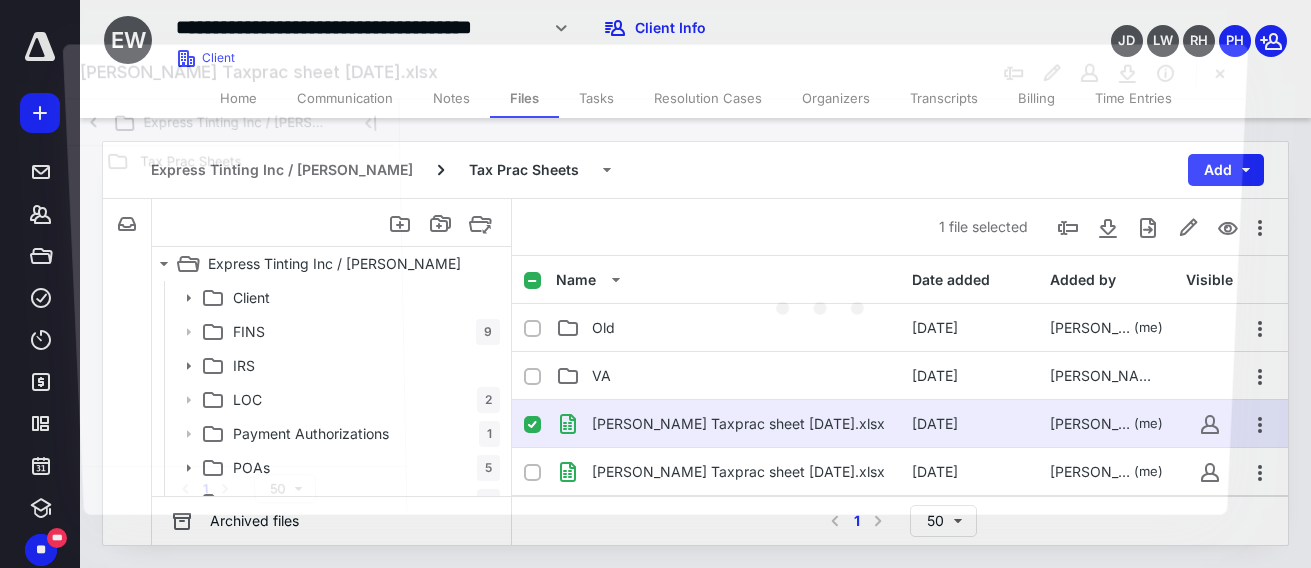 scroll, scrollTop: 159, scrollLeft: 0, axis: vertical 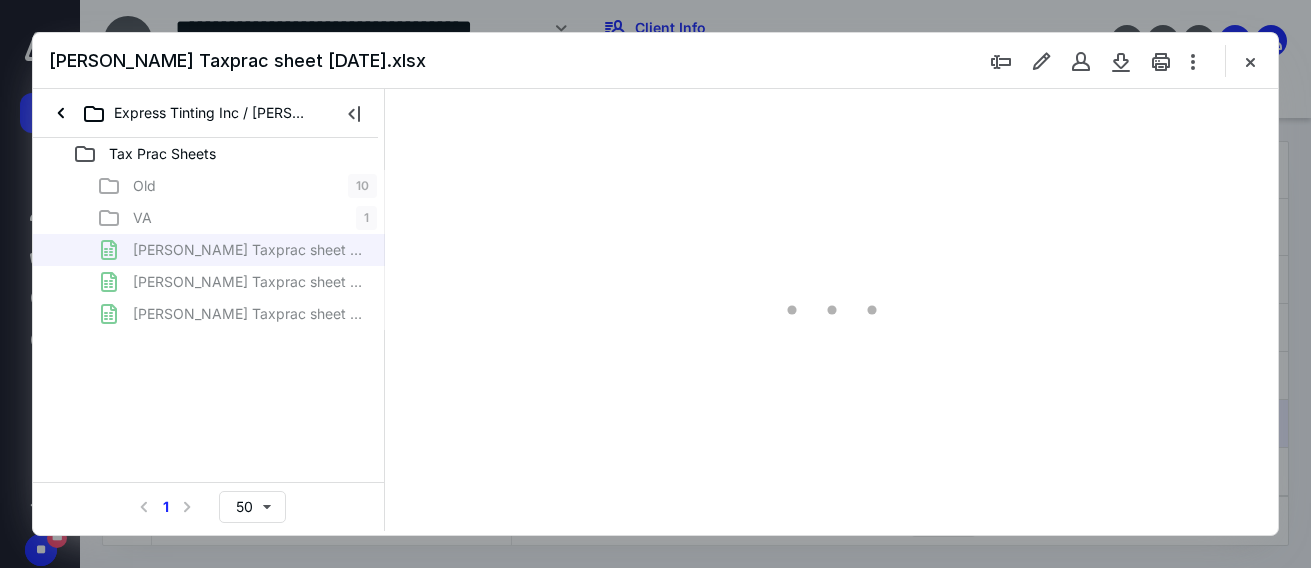 type on "137" 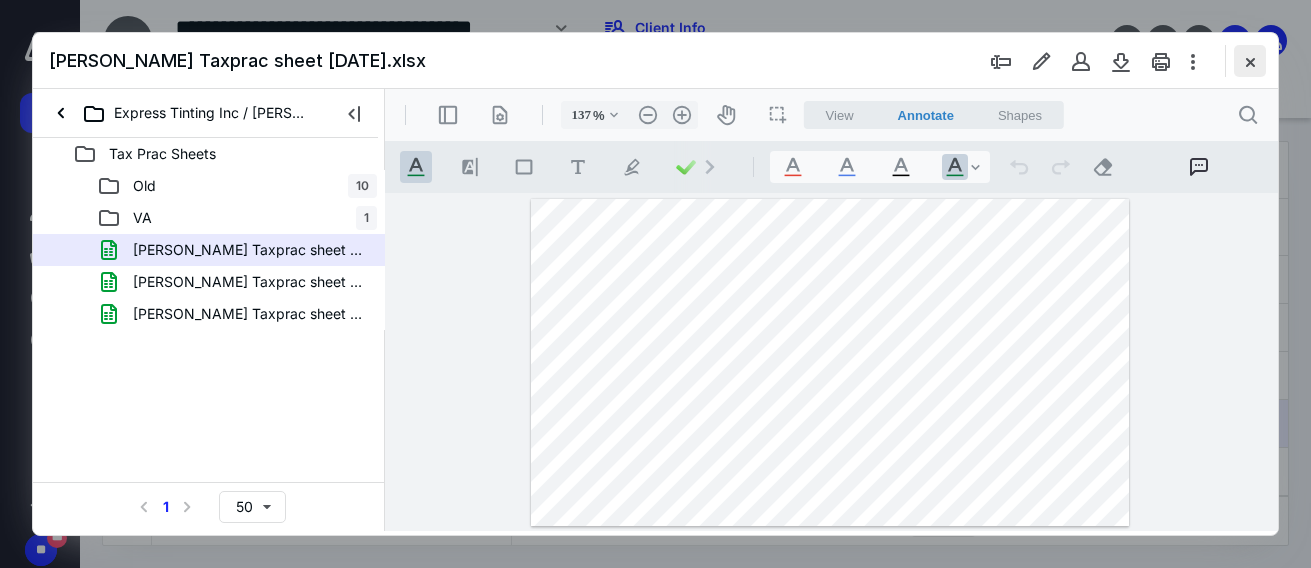 click at bounding box center [1250, 61] 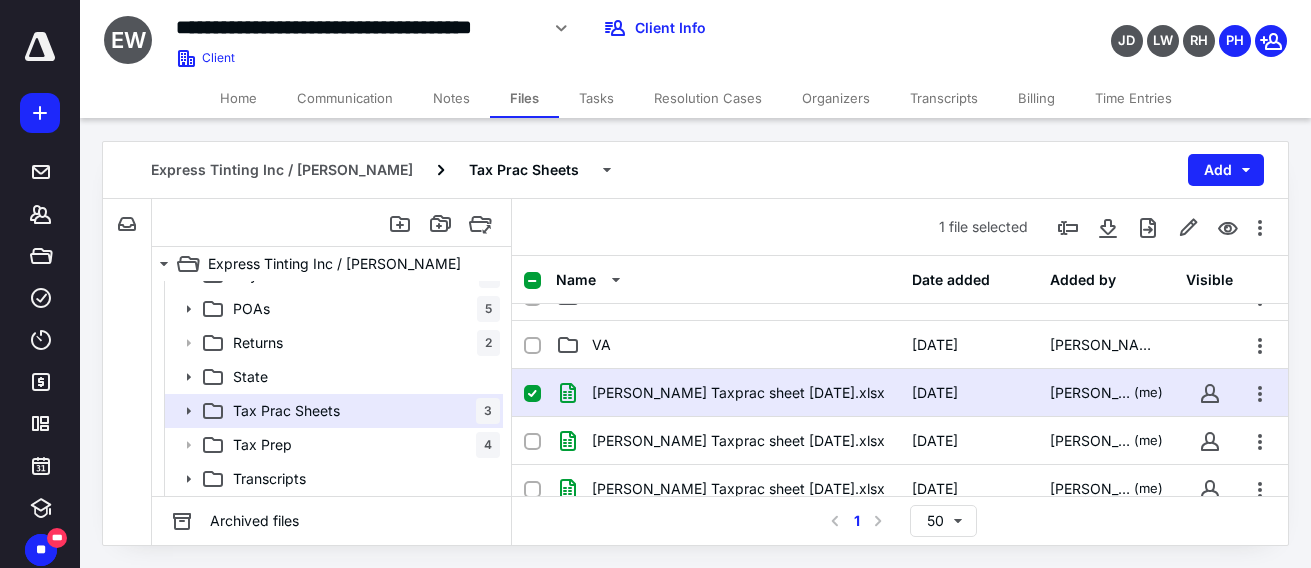 scroll, scrollTop: 0, scrollLeft: 0, axis: both 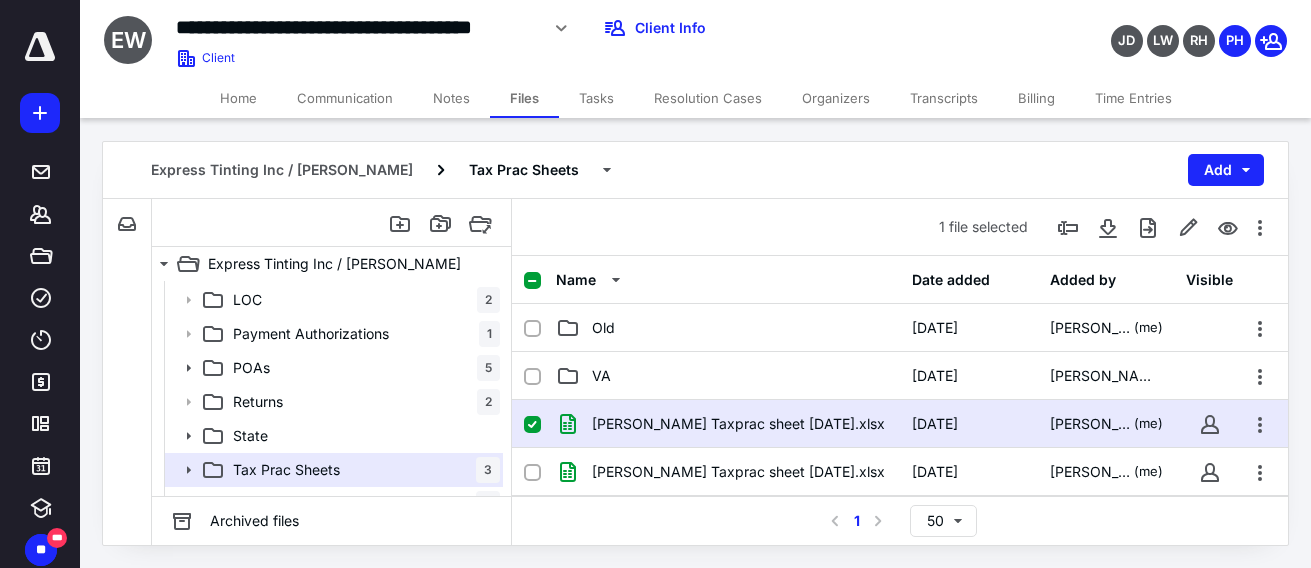 click on "Time Entries" at bounding box center (1133, 98) 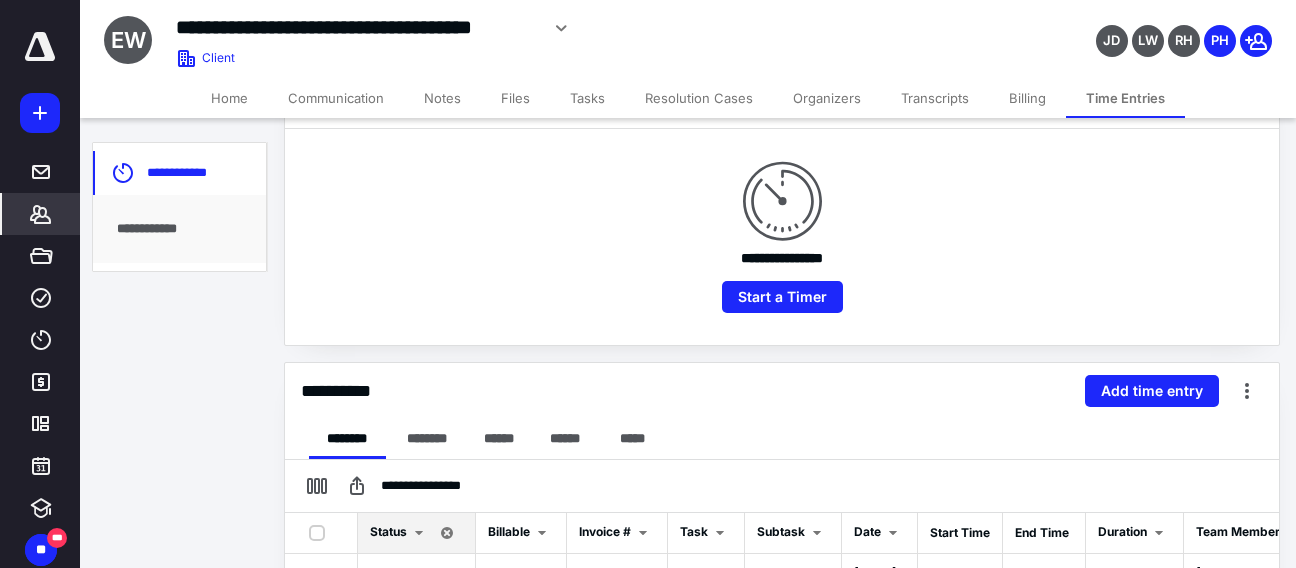 scroll, scrollTop: 0, scrollLeft: 0, axis: both 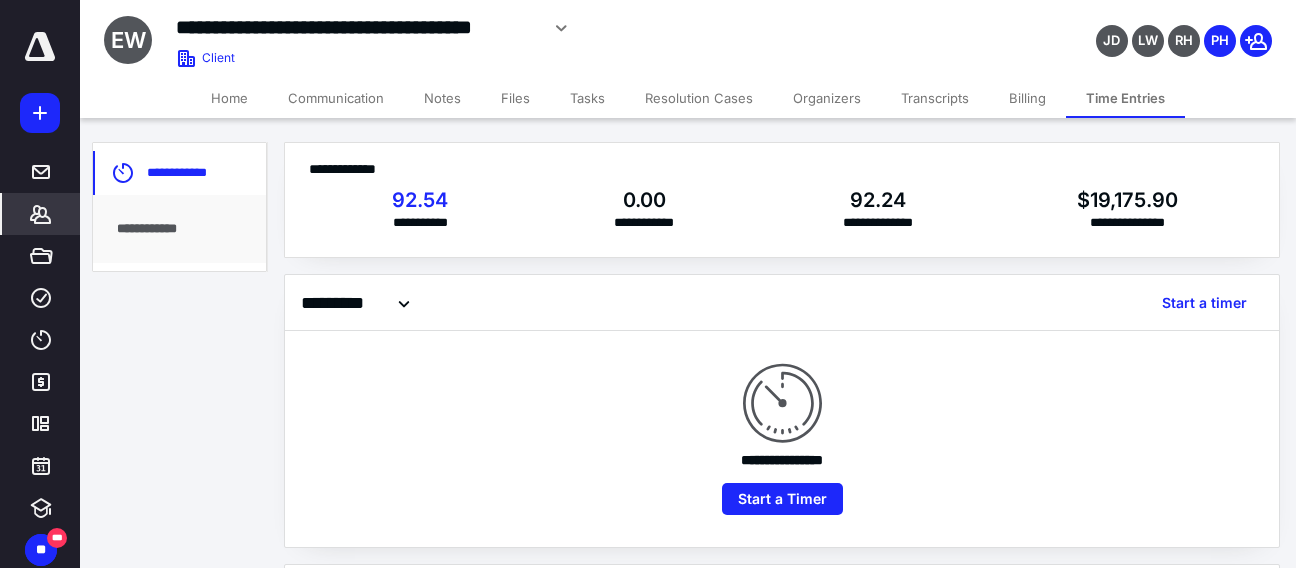 click on "Home" at bounding box center [229, 98] 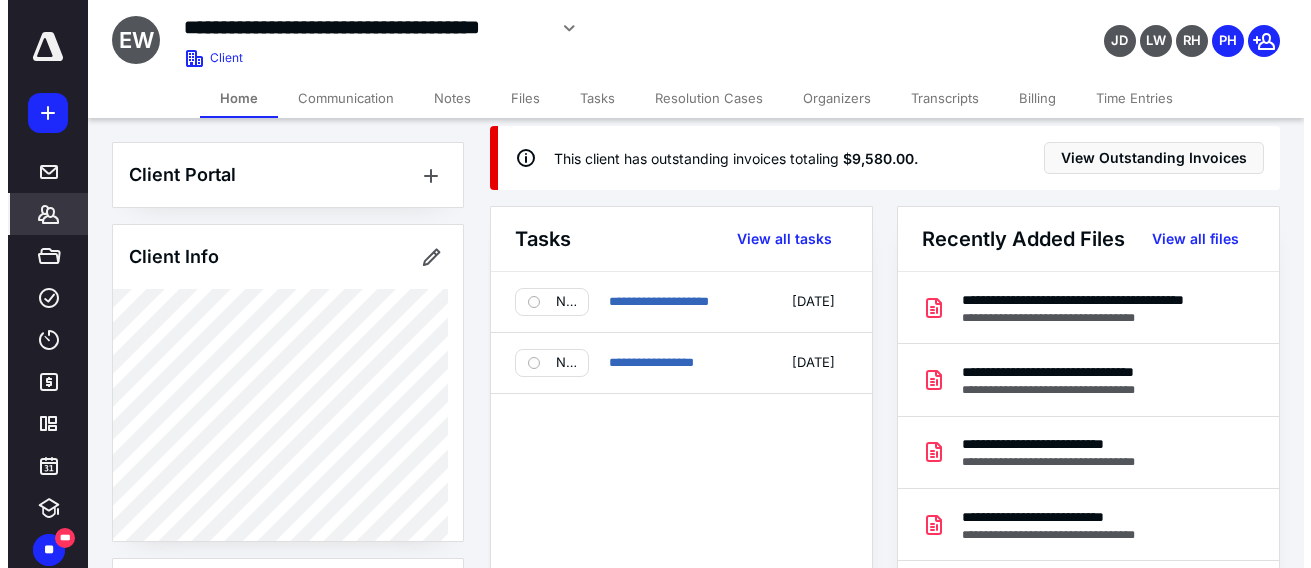 scroll, scrollTop: 0, scrollLeft: 0, axis: both 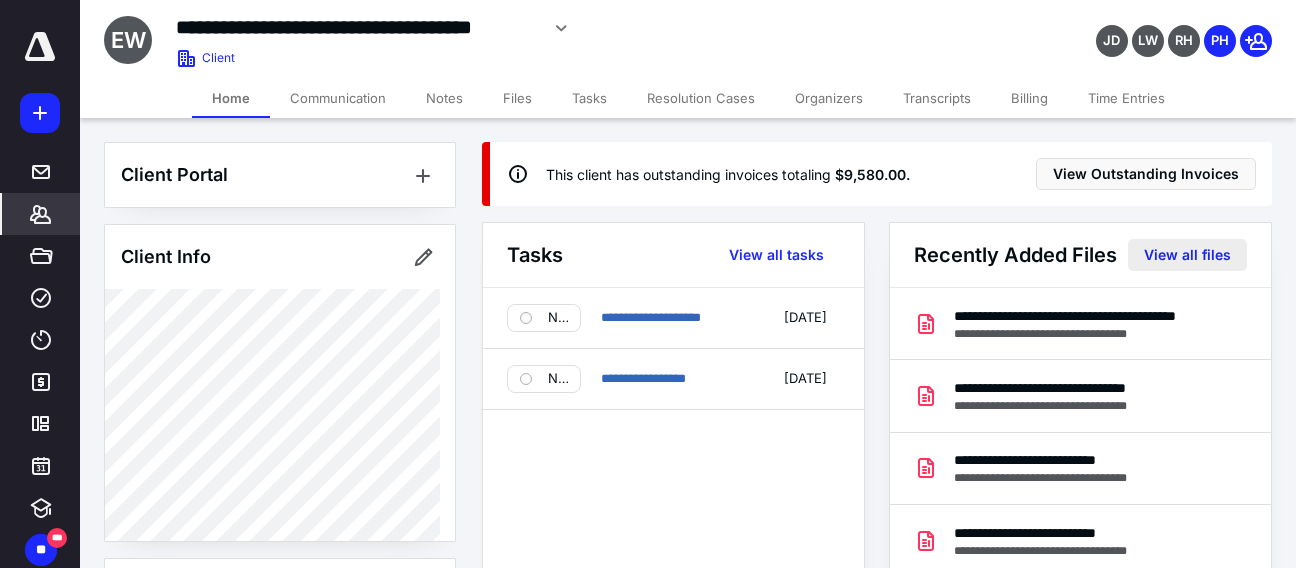 click on "View all files" at bounding box center [1187, 255] 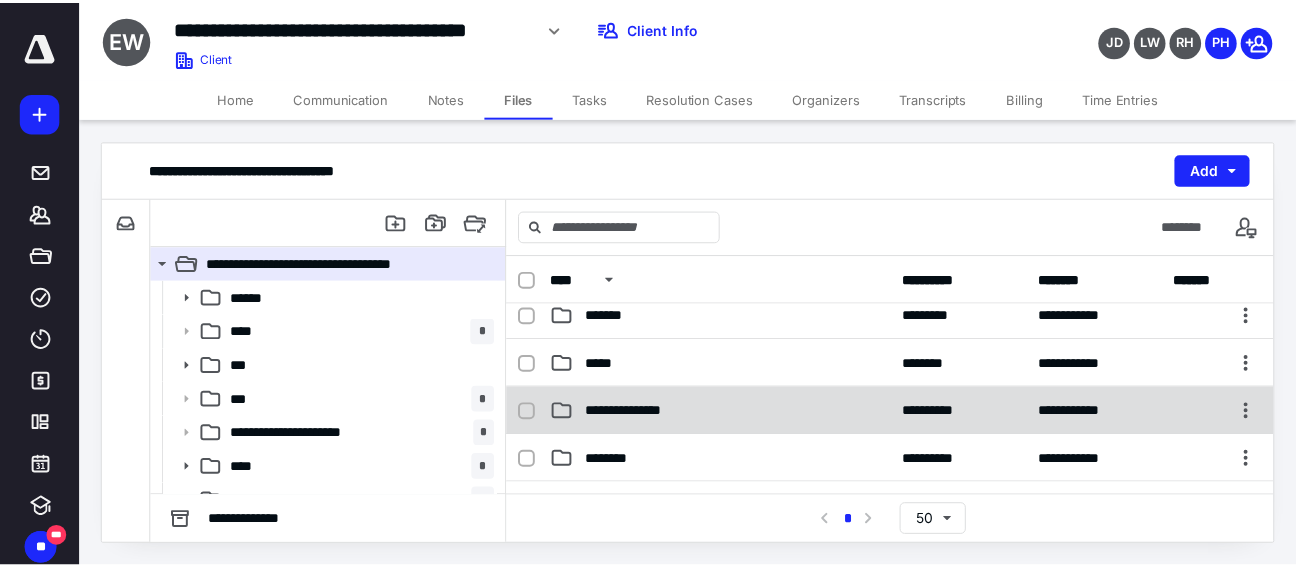 scroll, scrollTop: 400, scrollLeft: 0, axis: vertical 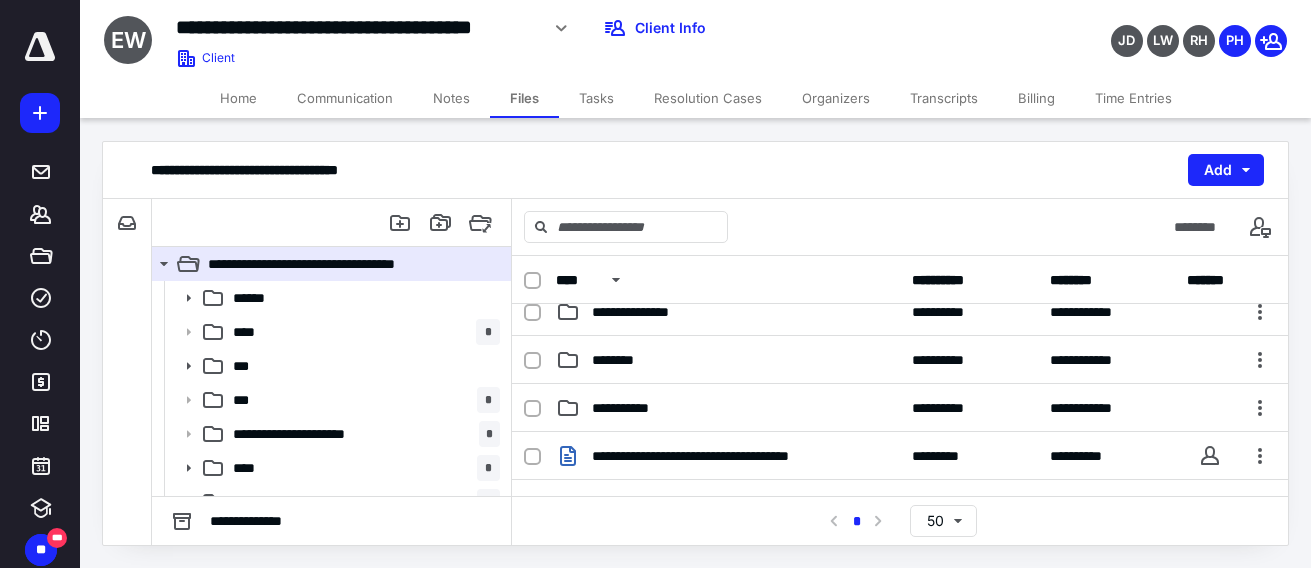 click on "Billing" at bounding box center (1036, 98) 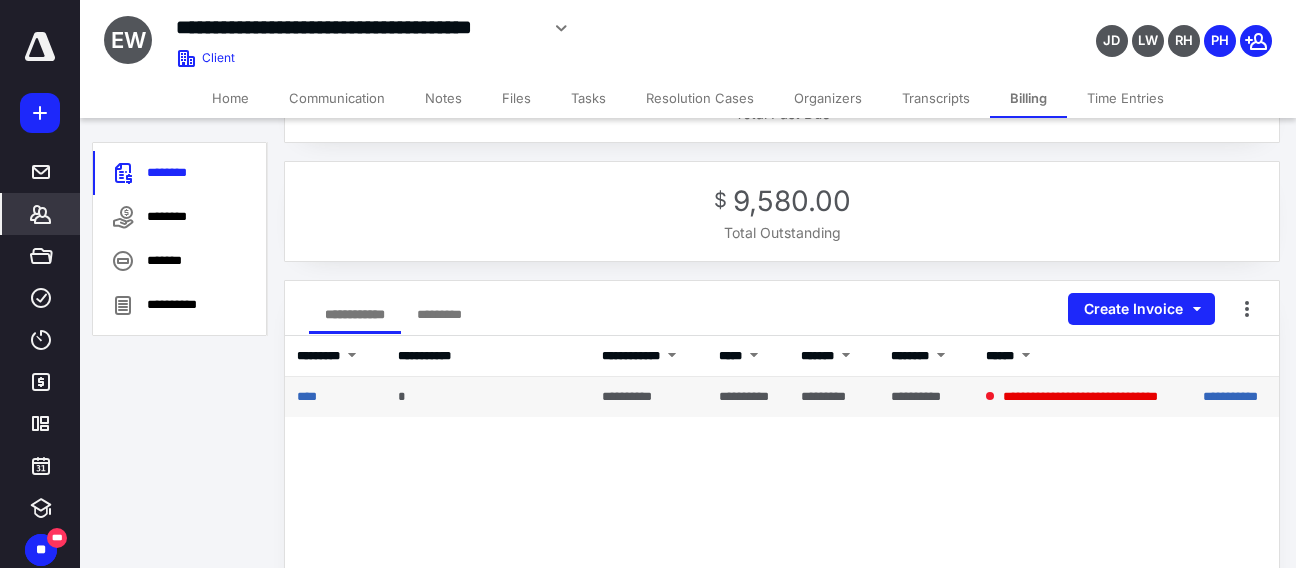 scroll, scrollTop: 0, scrollLeft: 0, axis: both 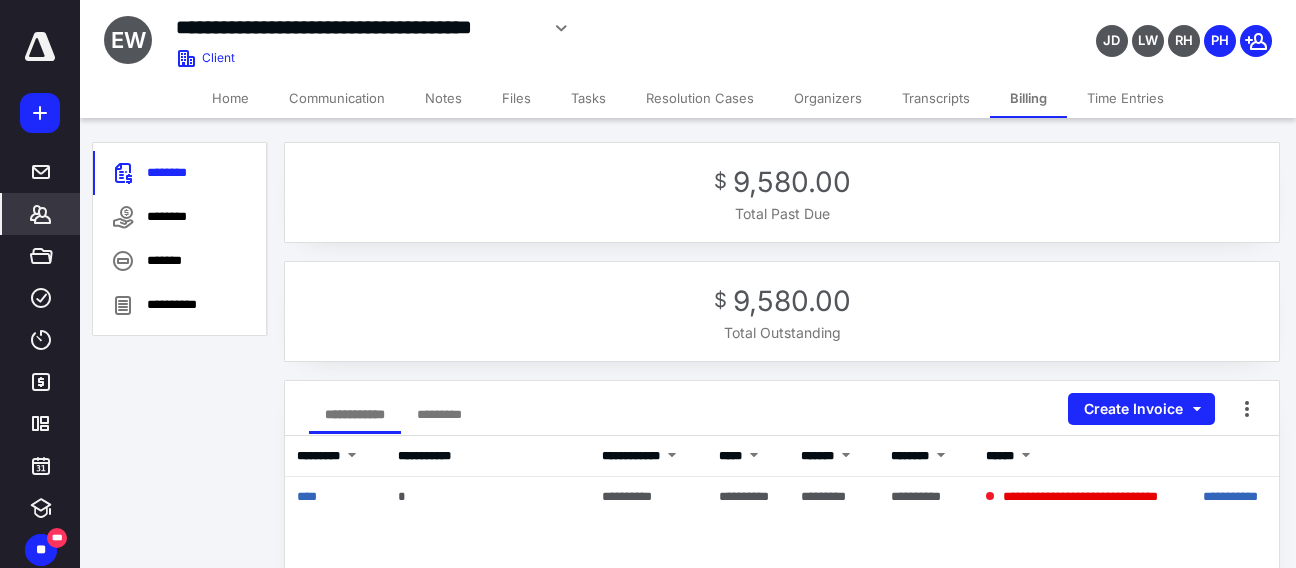 click on "Home" at bounding box center [230, 98] 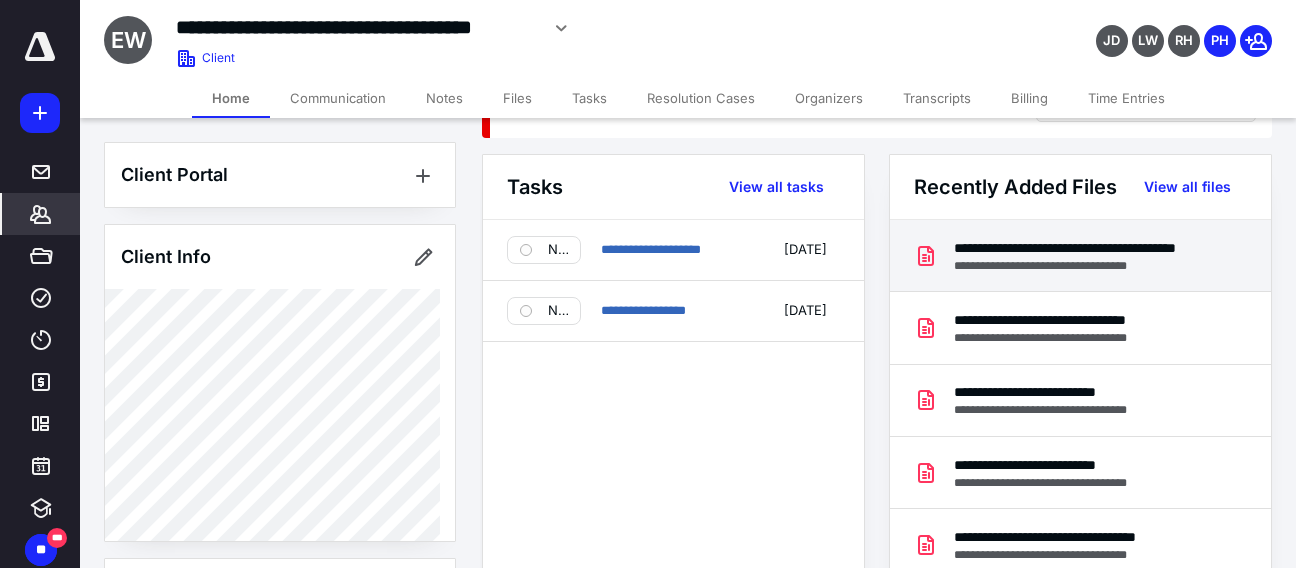 scroll, scrollTop: 0, scrollLeft: 0, axis: both 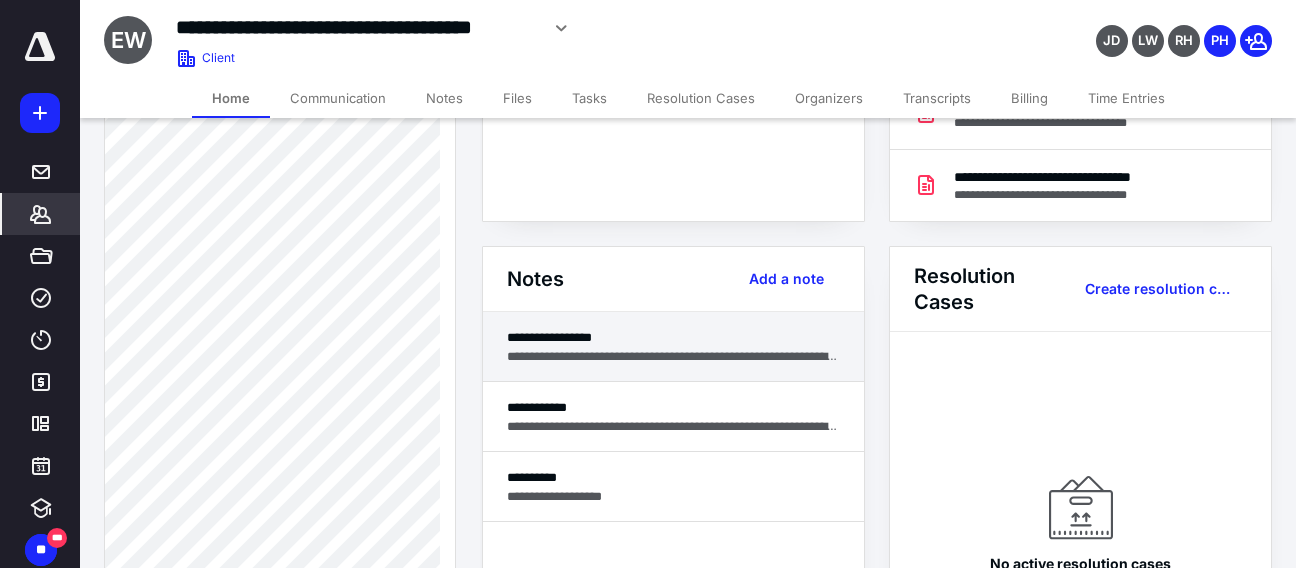 click on "**********" at bounding box center (673, 337) 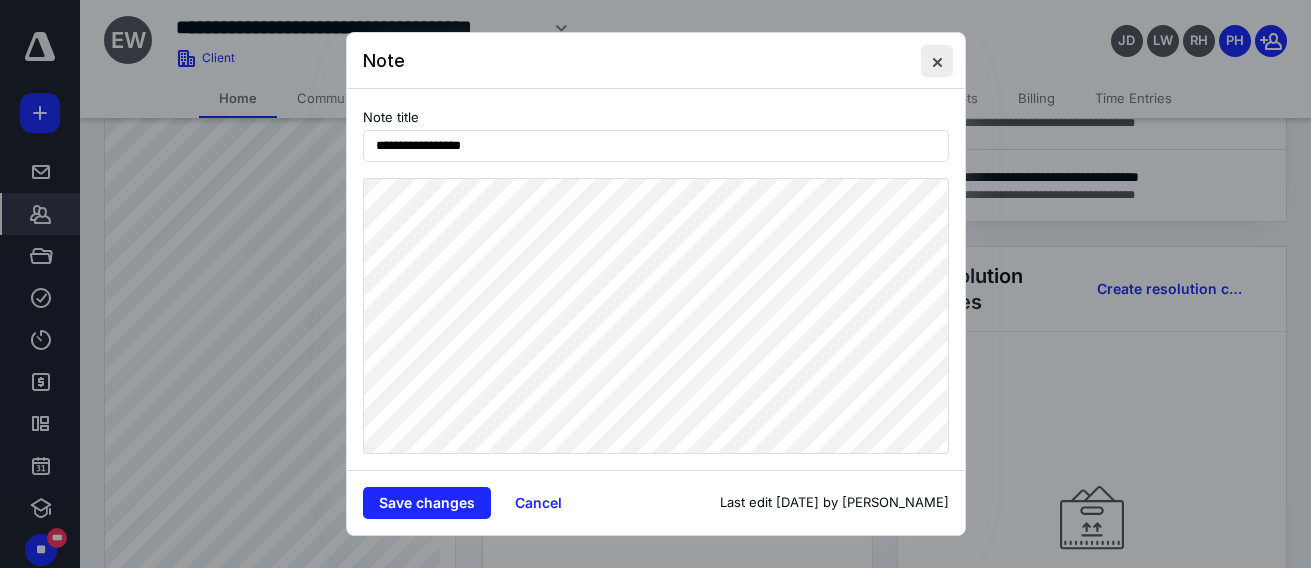 click at bounding box center (937, 61) 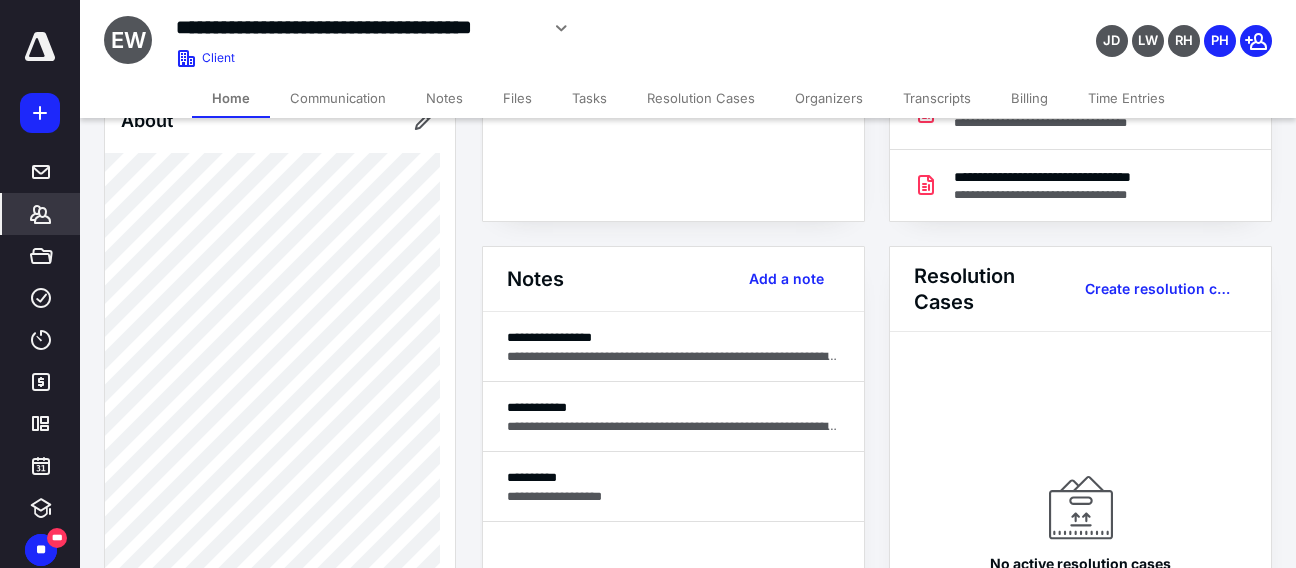 scroll, scrollTop: 200, scrollLeft: 0, axis: vertical 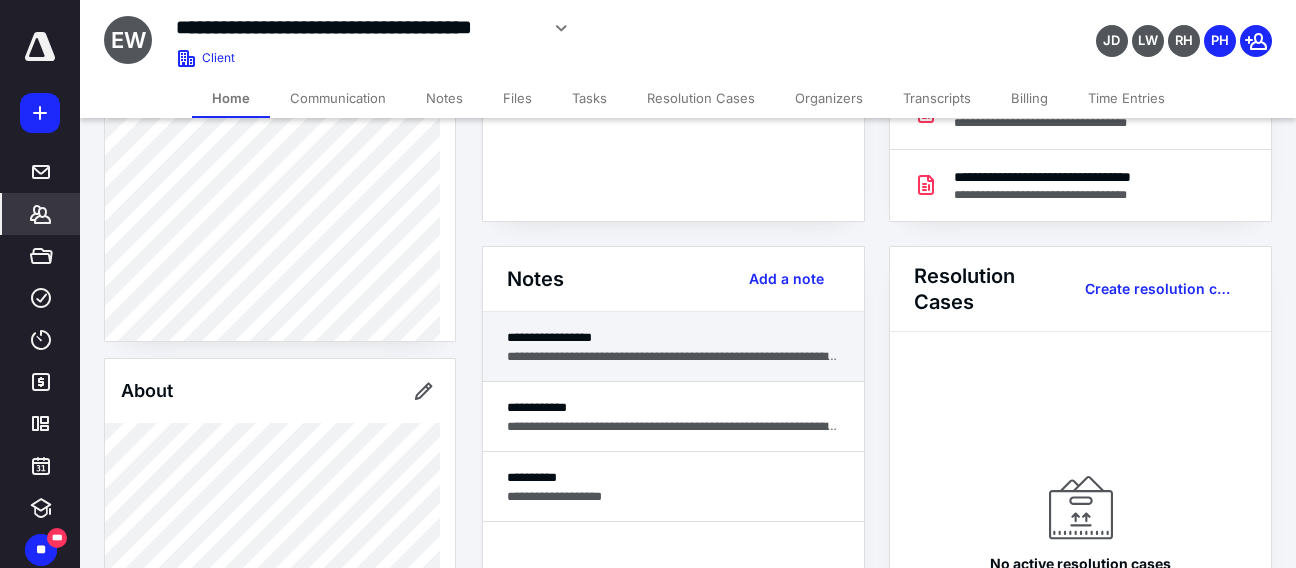 click on "**********" at bounding box center [673, 356] 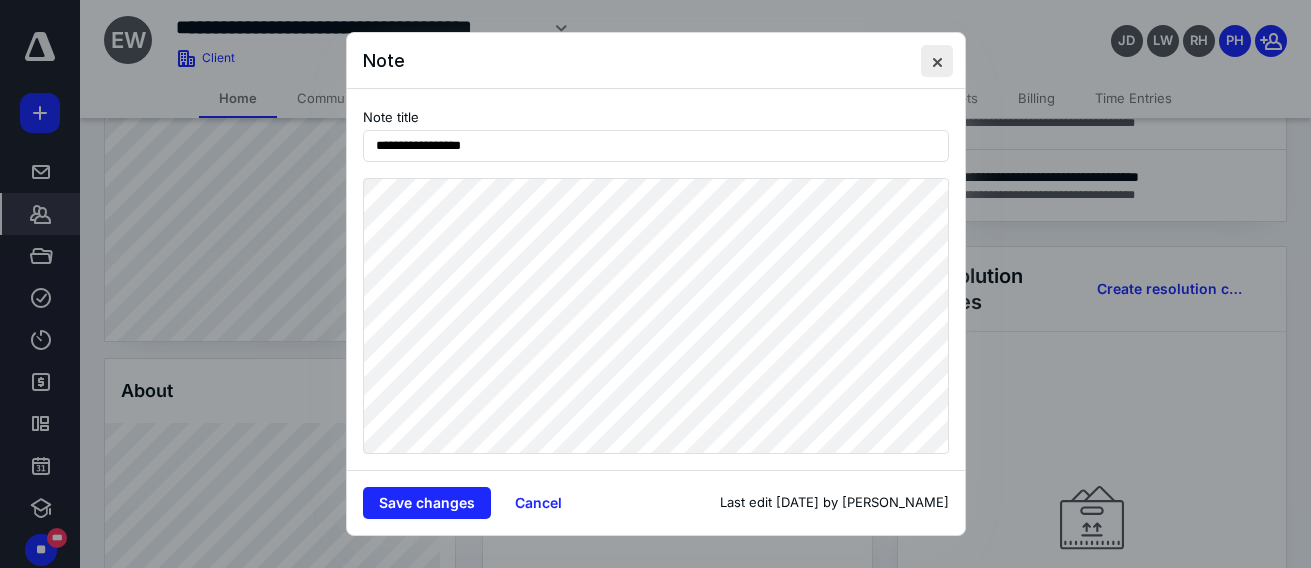 click at bounding box center (937, 61) 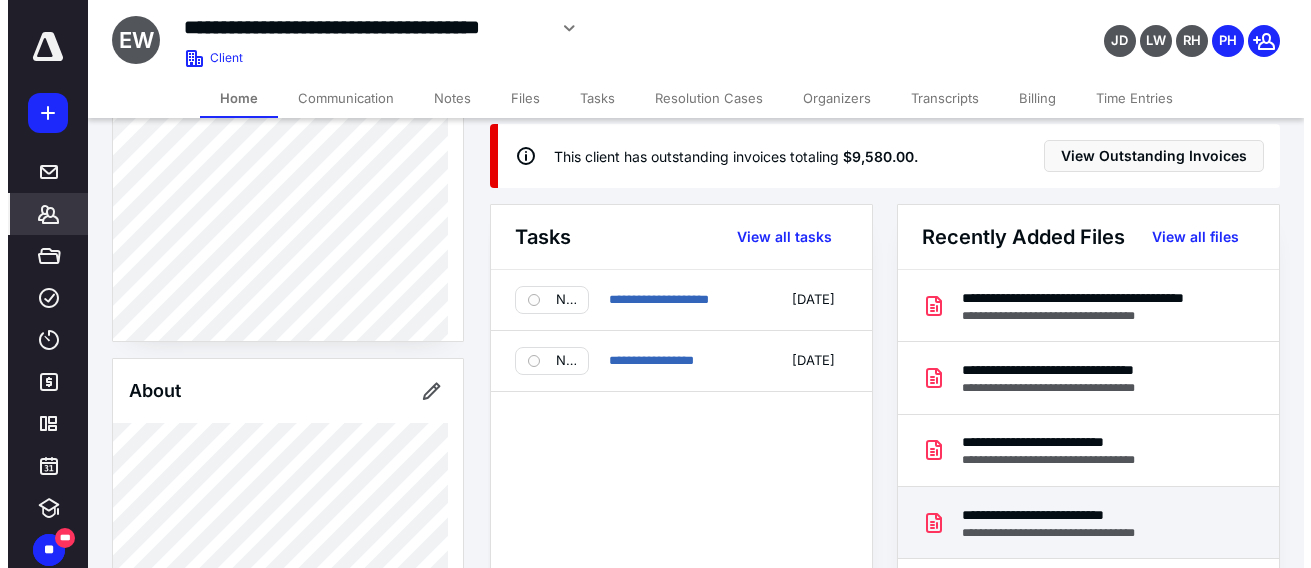 scroll, scrollTop: 0, scrollLeft: 0, axis: both 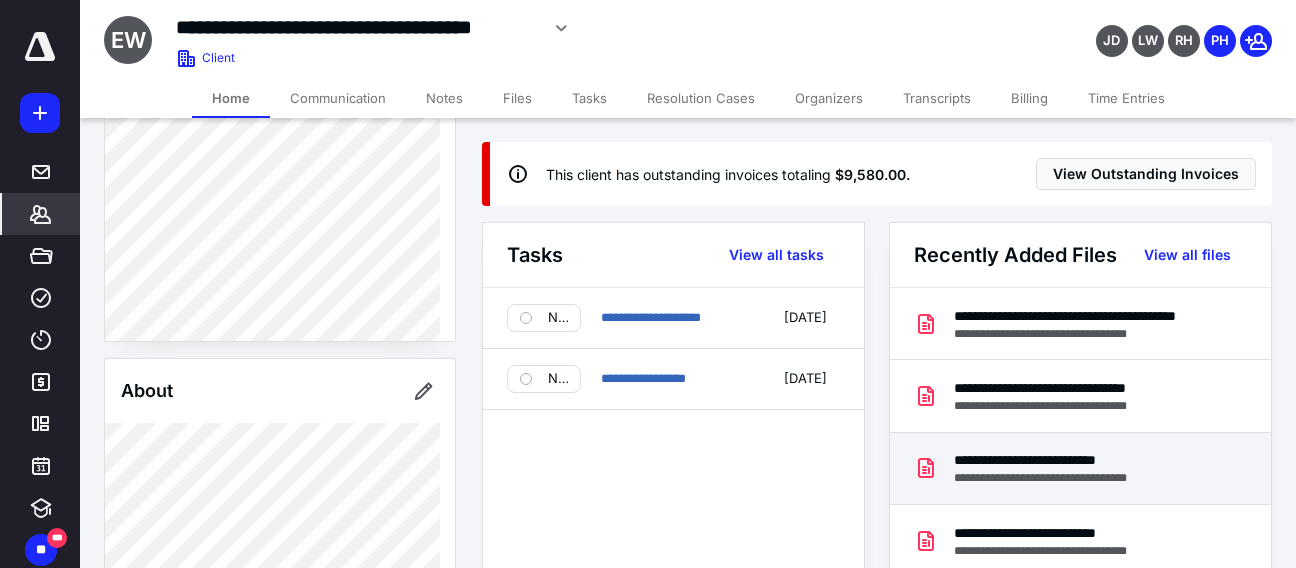 click on "**********" at bounding box center [1055, 460] 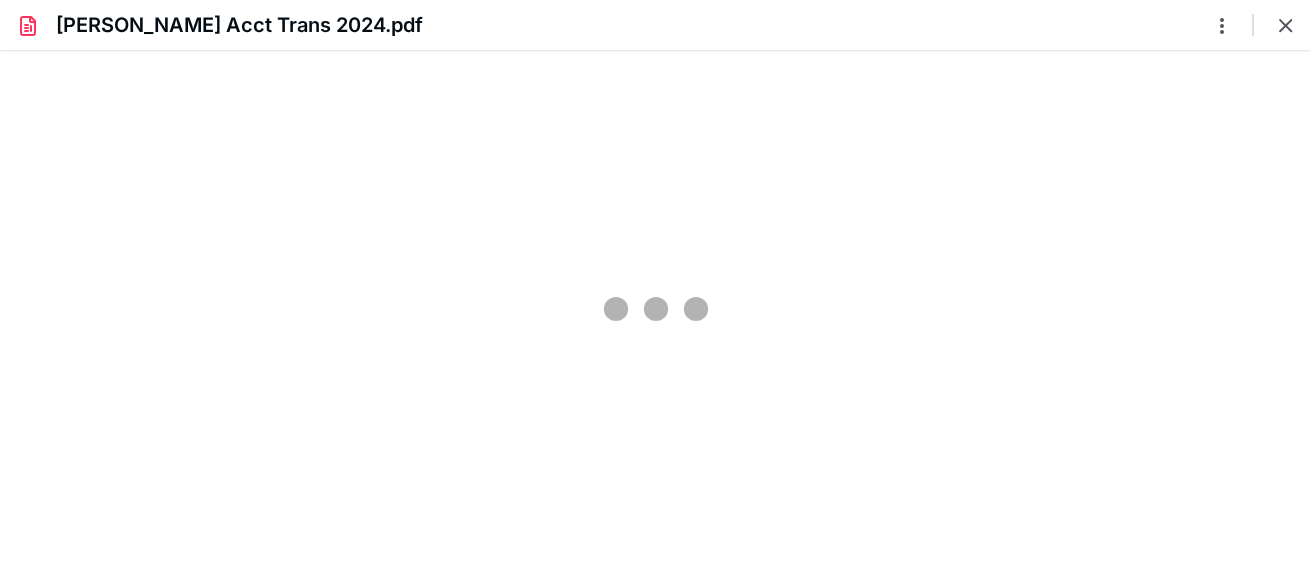 scroll, scrollTop: 0, scrollLeft: 0, axis: both 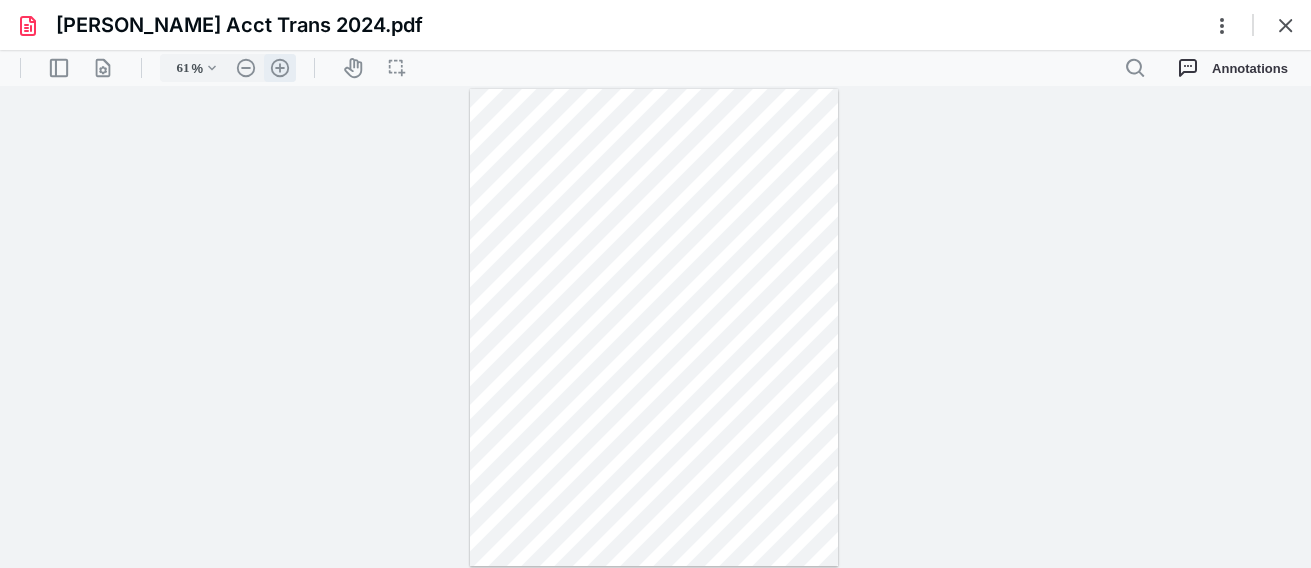 click on ".cls-1{fill:#abb0c4;} icon - header - zoom - in - line" at bounding box center (280, 68) 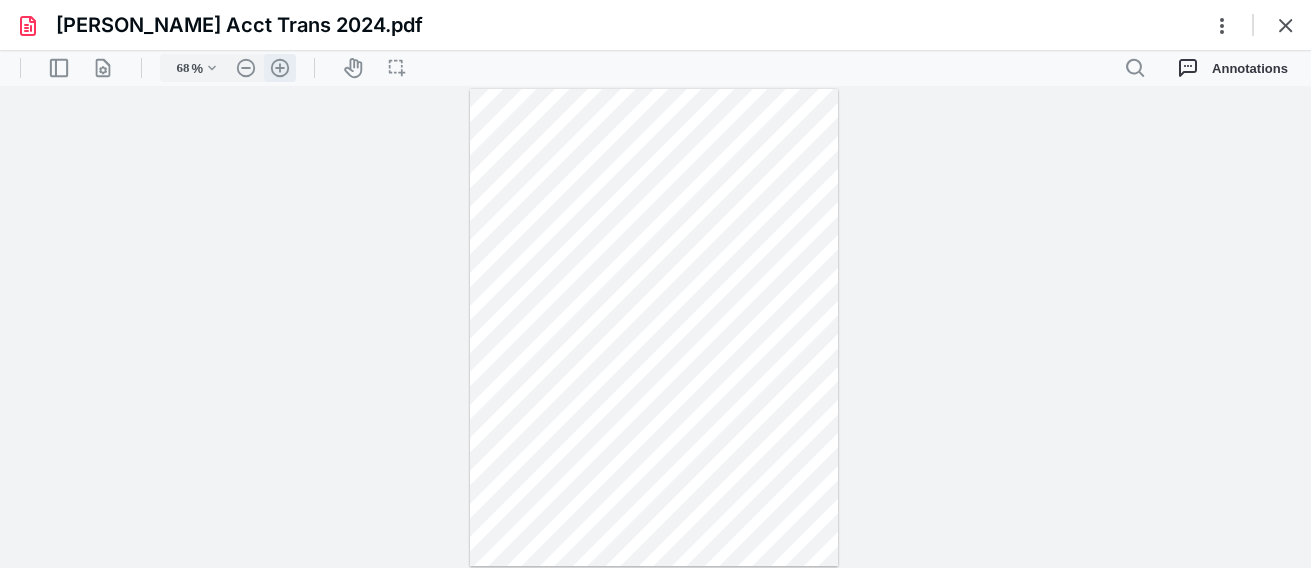 click on ".cls-1{fill:#abb0c4;} icon - header - zoom - in - line" at bounding box center [280, 68] 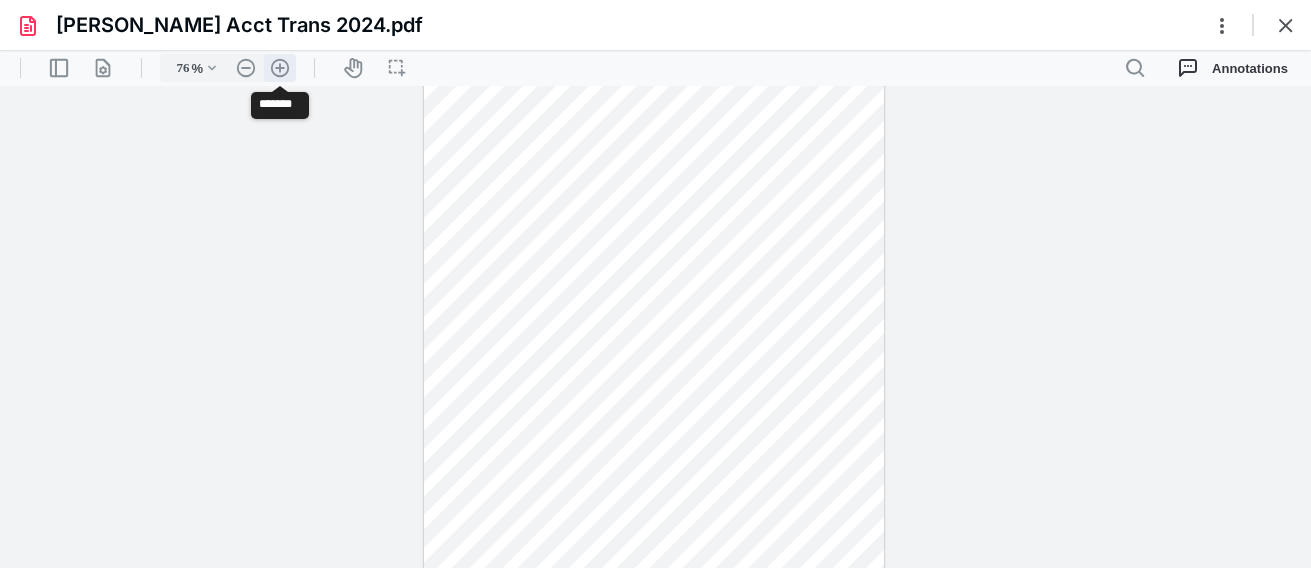 click on ".cls-1{fill:#abb0c4;} icon - header - zoom - in - line" at bounding box center (280, 68) 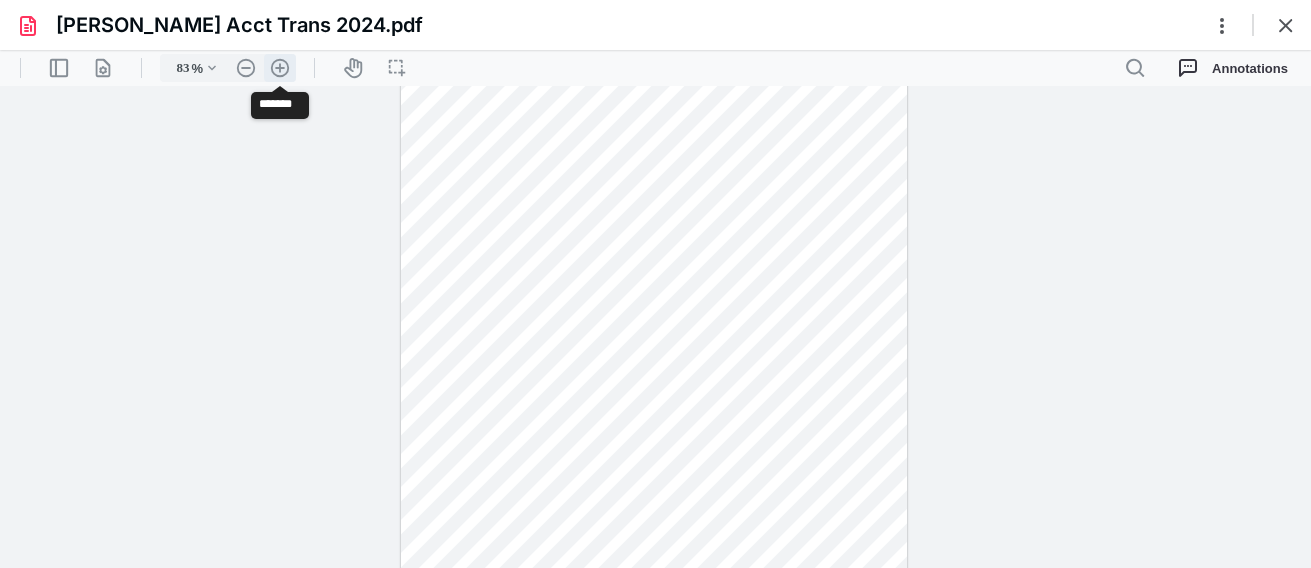 click on ".cls-1{fill:#abb0c4;} icon - header - zoom - in - line" at bounding box center (280, 68) 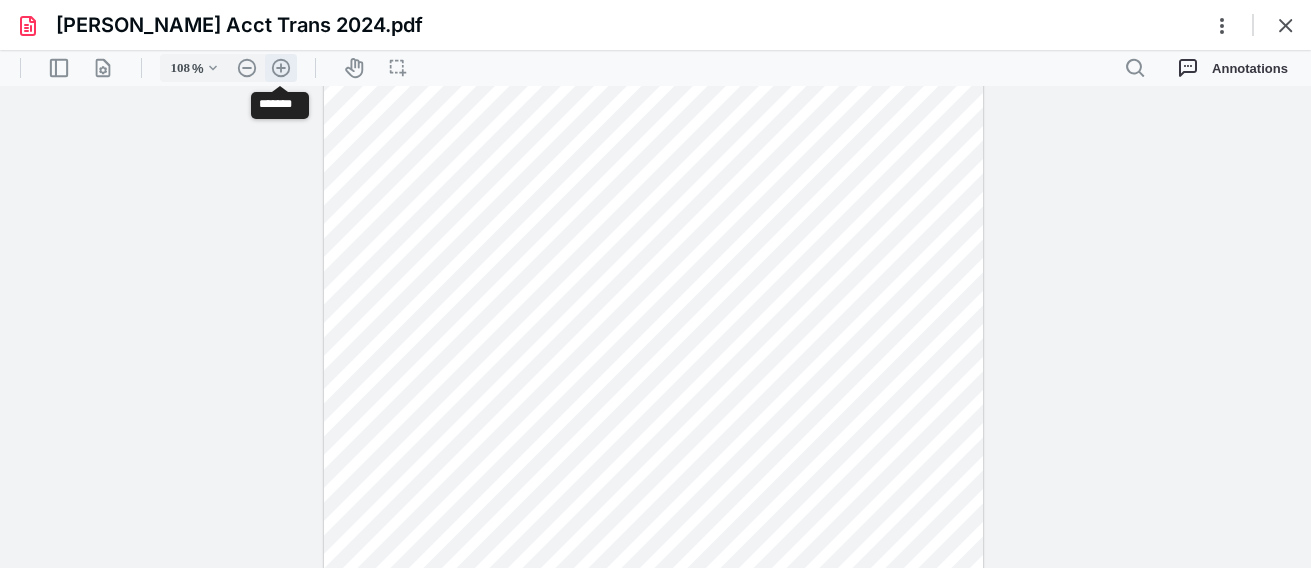 scroll, scrollTop: 175, scrollLeft: 0, axis: vertical 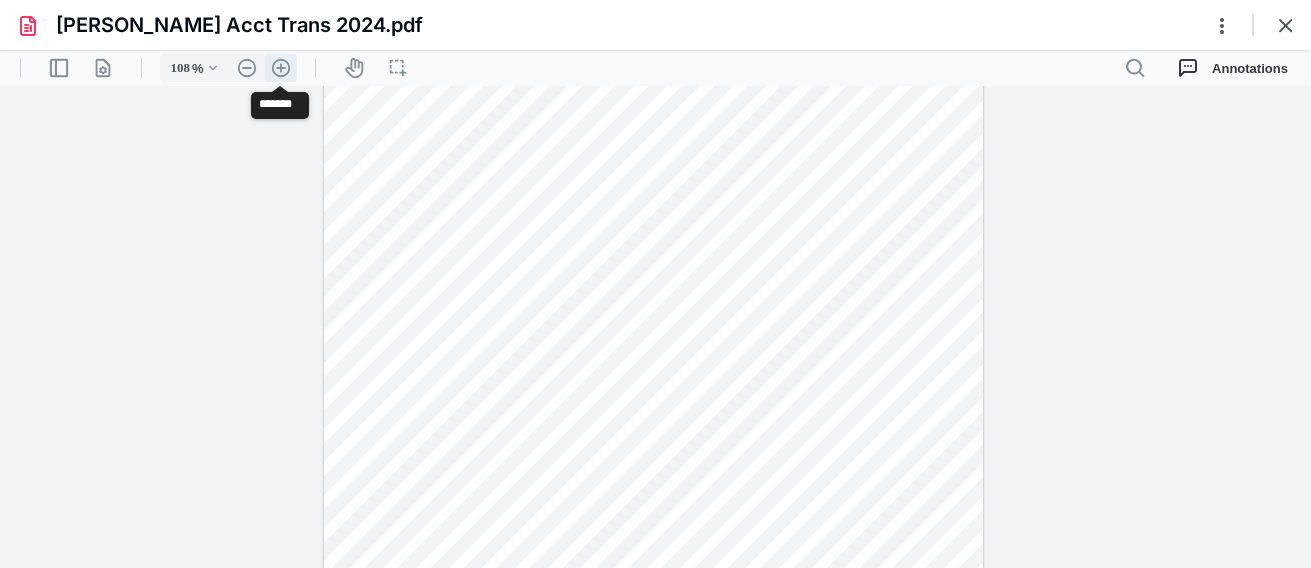 click on ".cls-1{fill:#abb0c4;} icon - header - zoom - in - line" at bounding box center [281, 68] 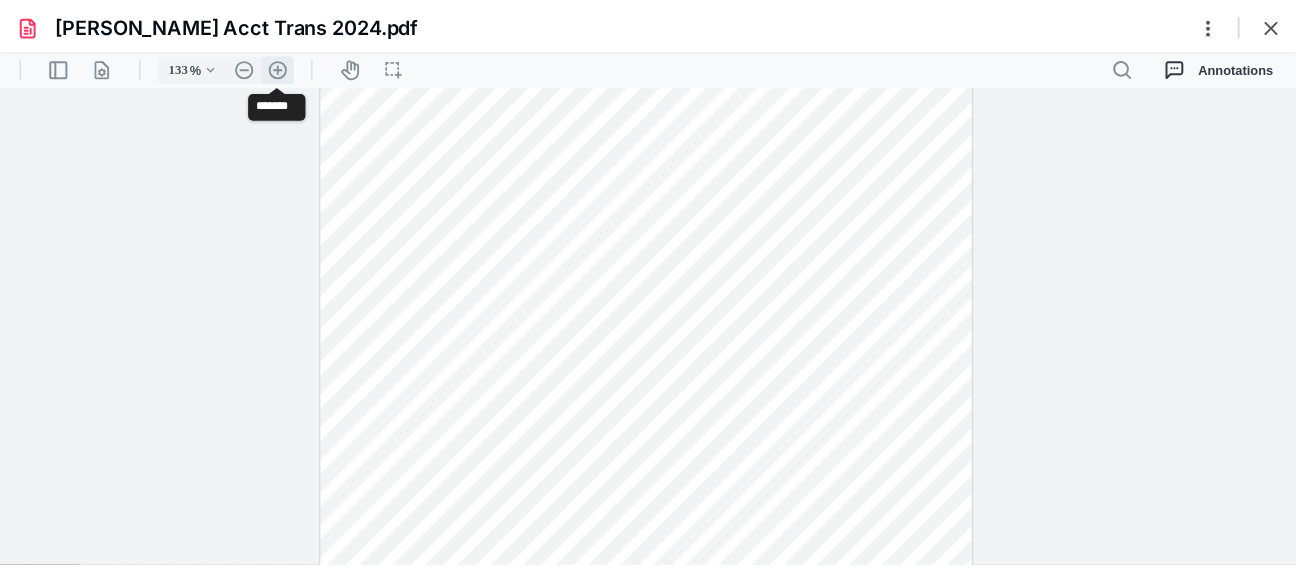 scroll, scrollTop: 267, scrollLeft: 0, axis: vertical 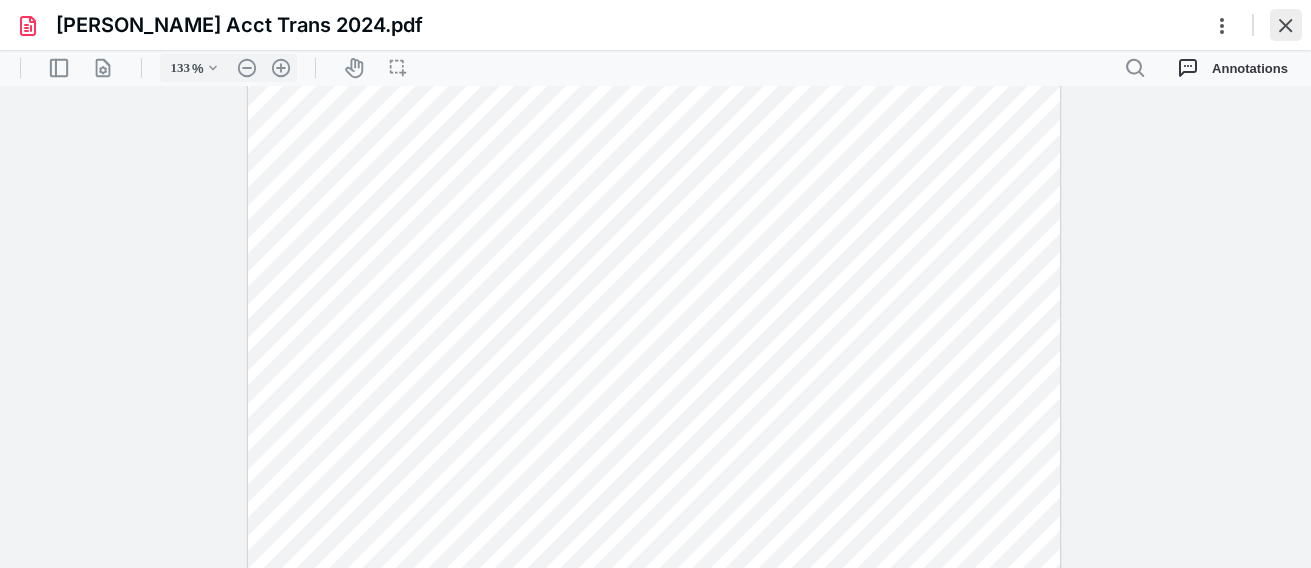 click at bounding box center (1286, 25) 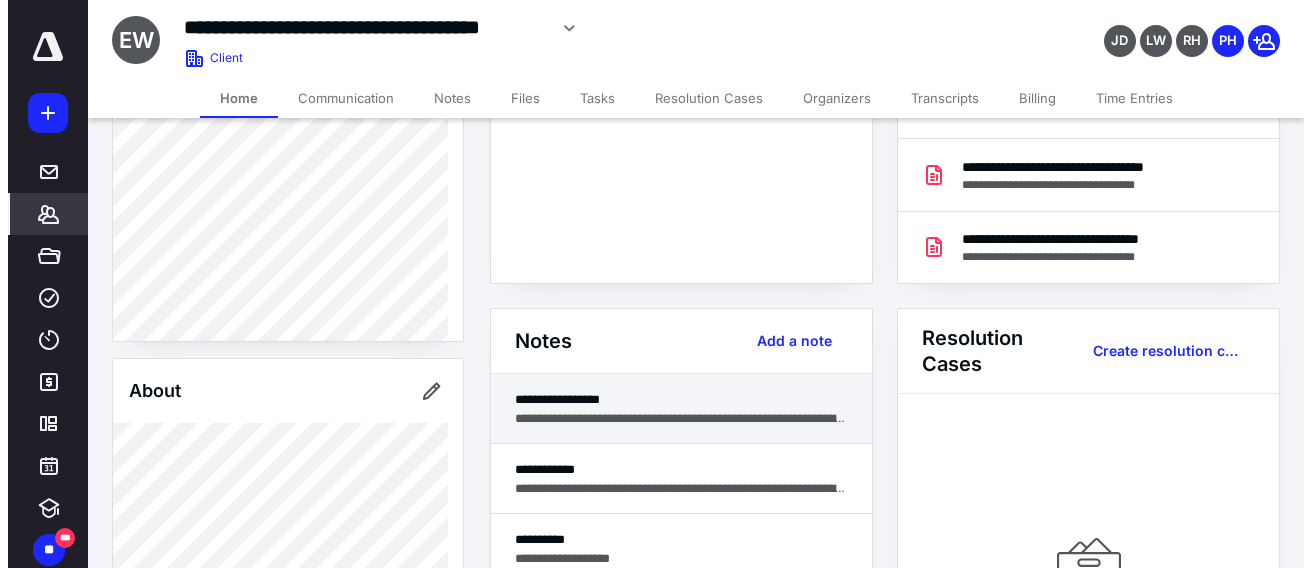 scroll, scrollTop: 500, scrollLeft: 0, axis: vertical 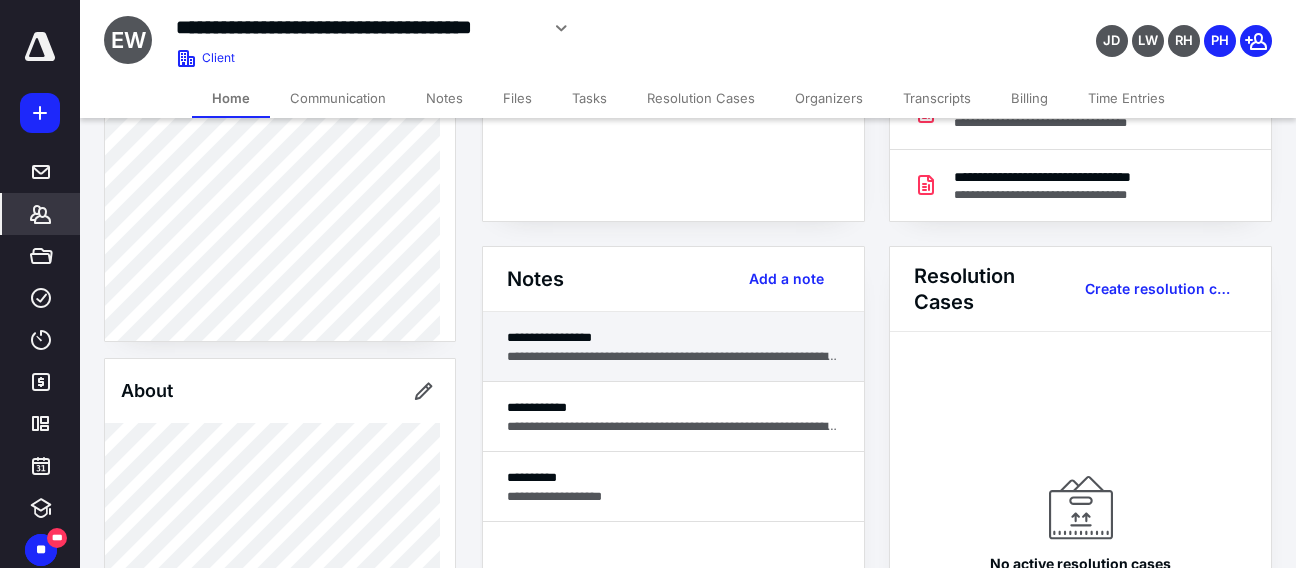 click on "**********" at bounding box center (673, 337) 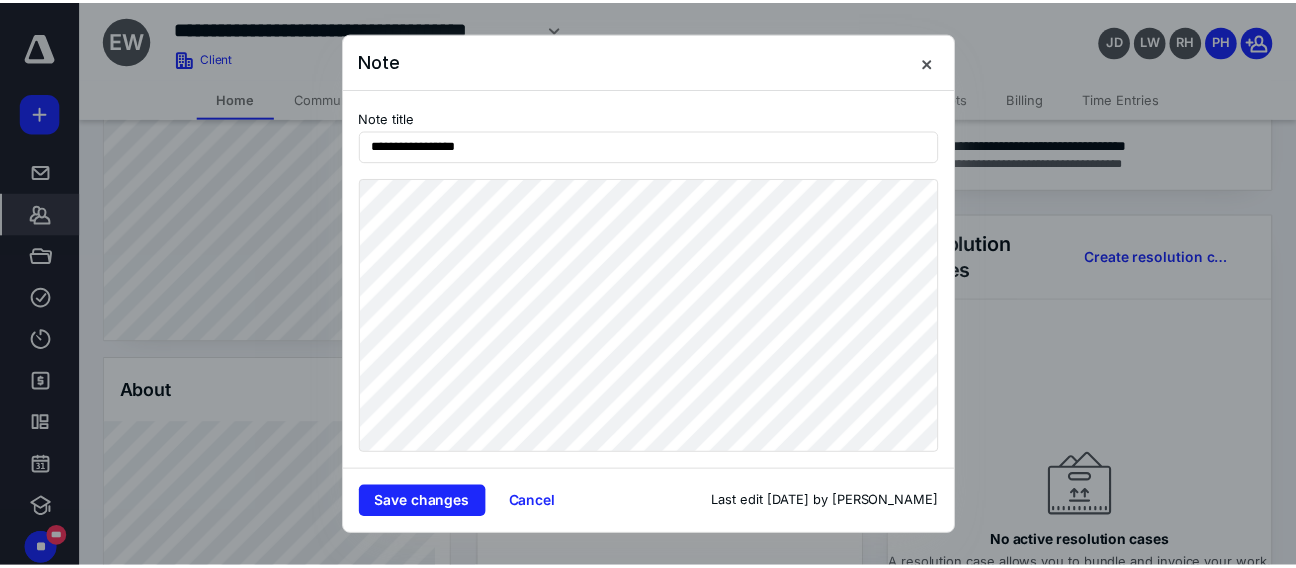 scroll, scrollTop: 500, scrollLeft: 0, axis: vertical 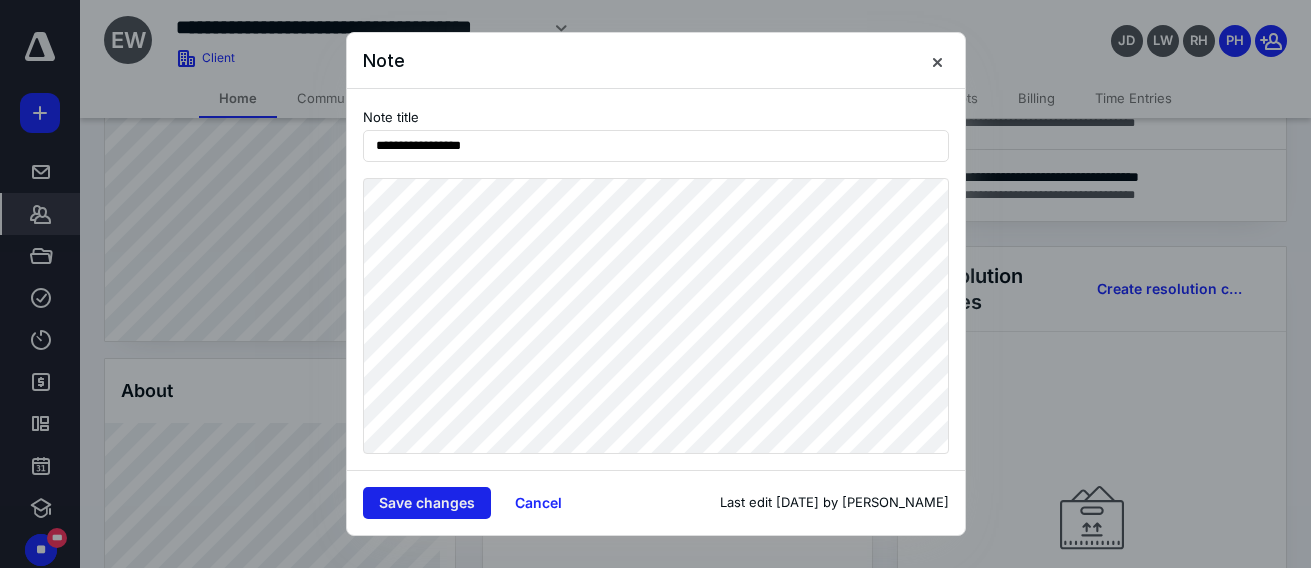 click on "Save changes" at bounding box center (427, 503) 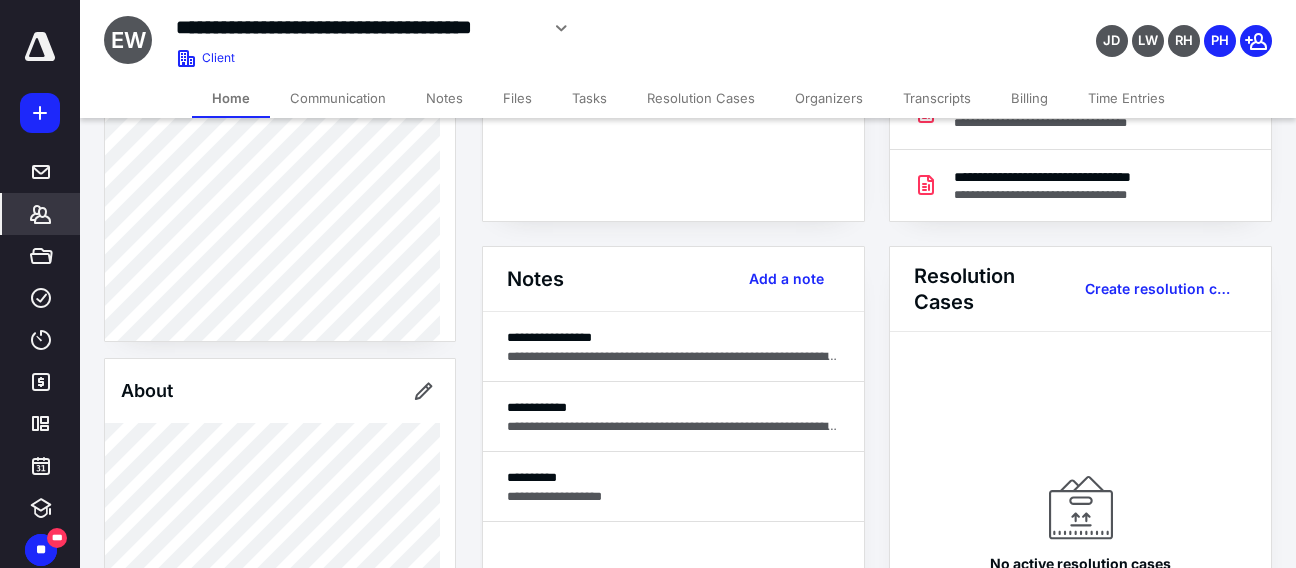 click on "Time Entries" at bounding box center (1126, 98) 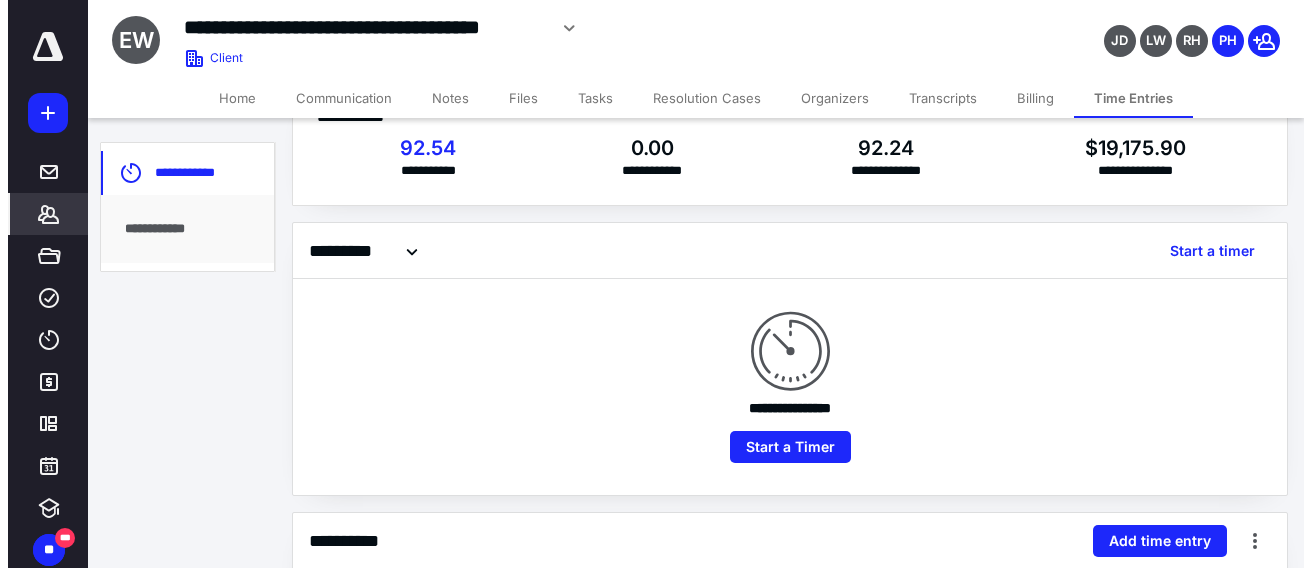 scroll, scrollTop: 300, scrollLeft: 0, axis: vertical 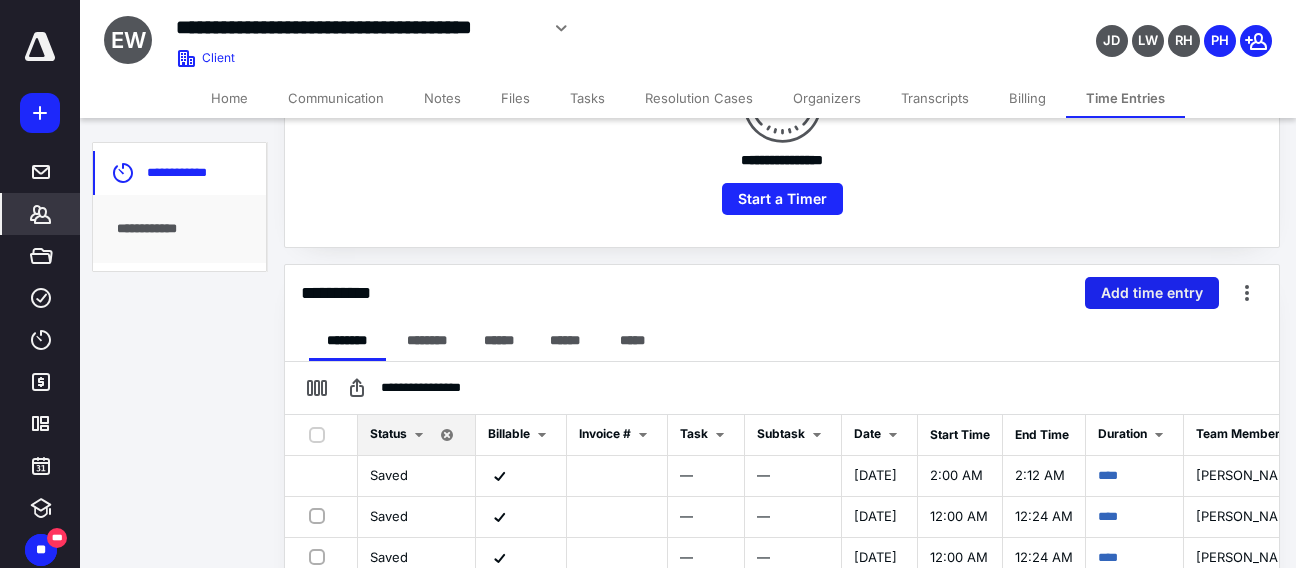 click on "Add time entry" at bounding box center [1152, 293] 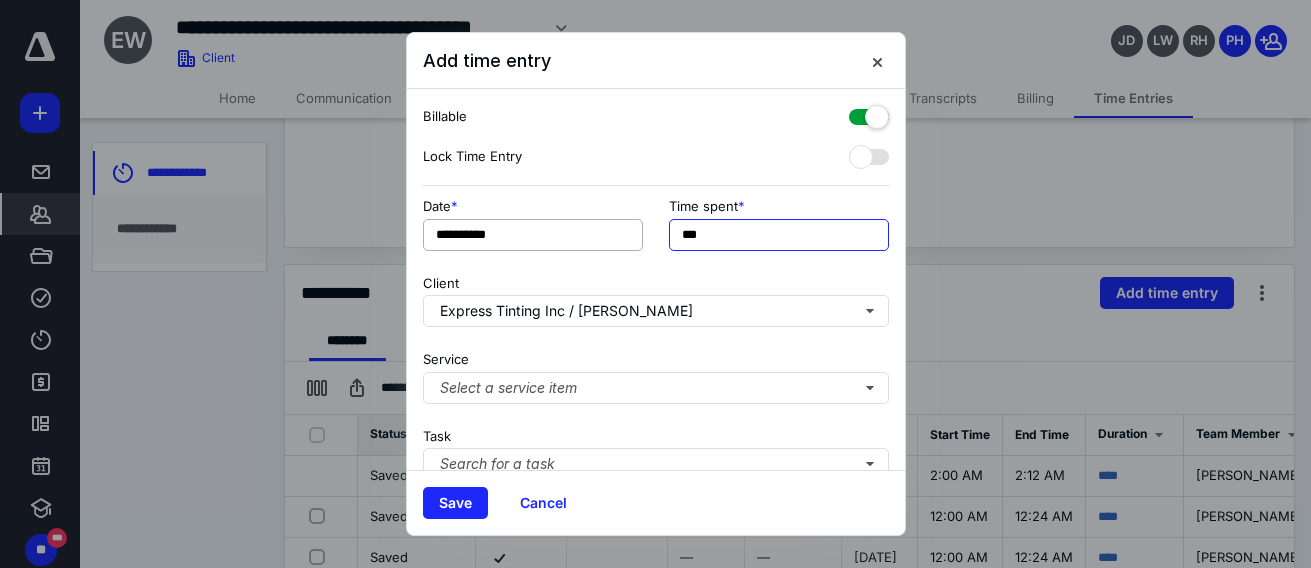 drag, startPoint x: 709, startPoint y: 242, endPoint x: 571, endPoint y: 235, distance: 138.17743 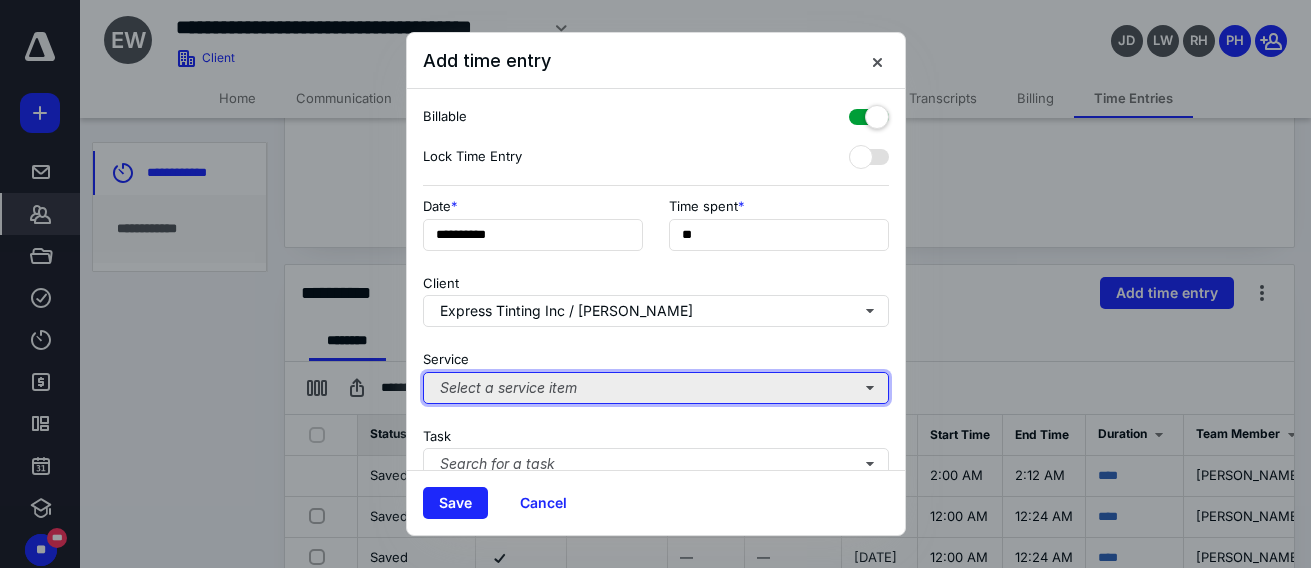 type on "***" 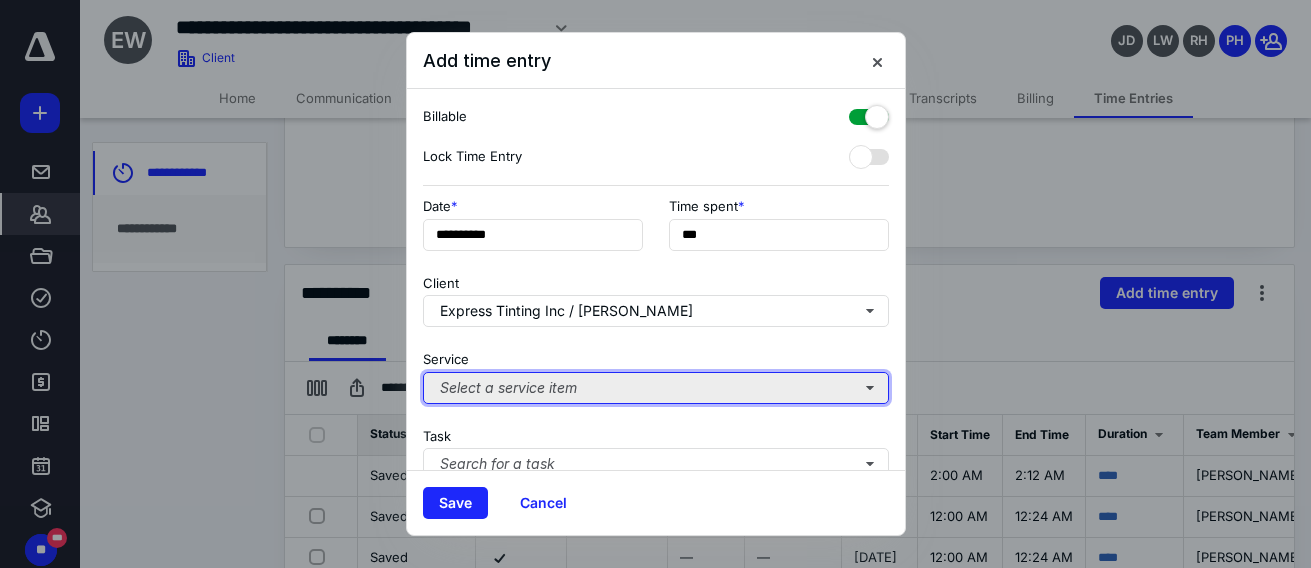 click on "Select a service item" at bounding box center (656, 388) 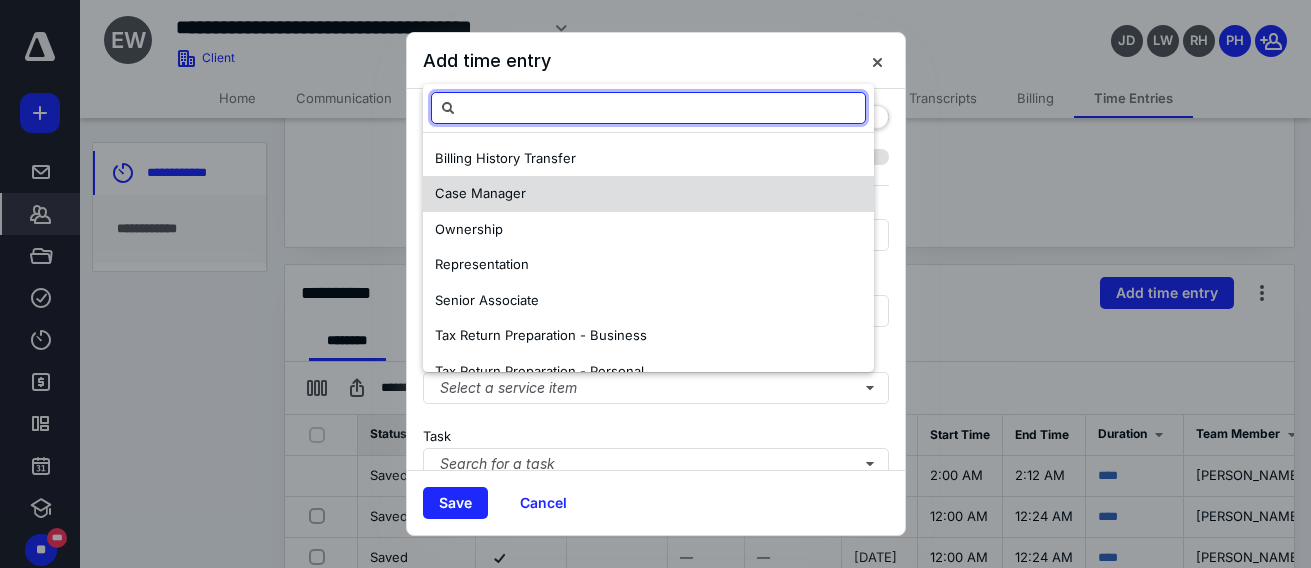 click on "Case Manager" at bounding box center (648, 194) 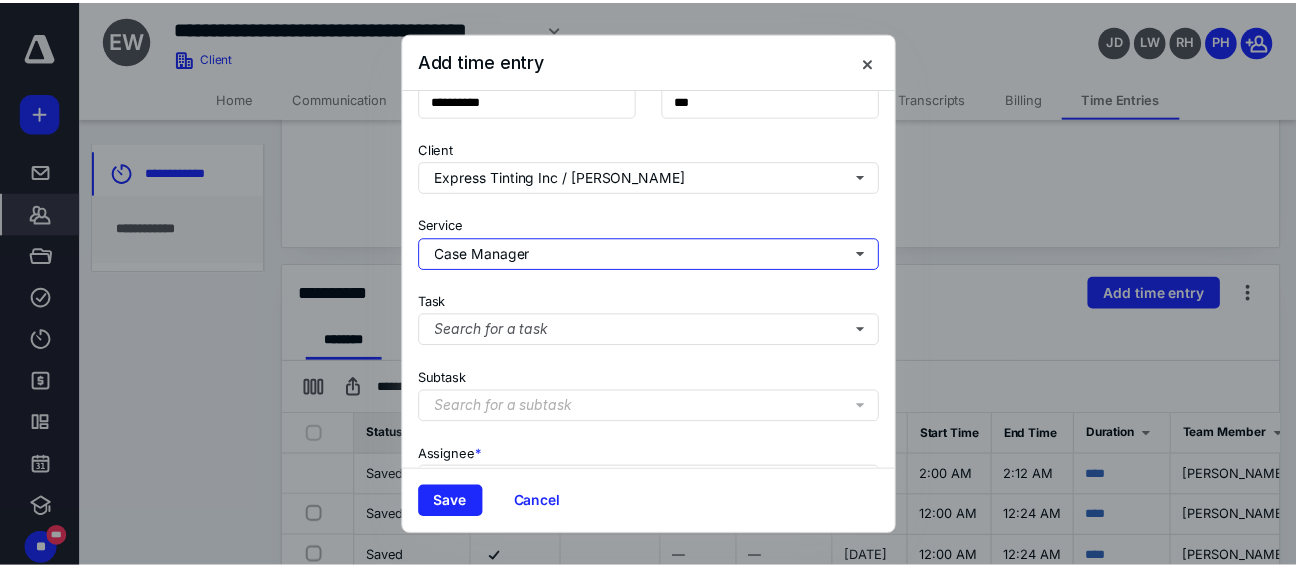 scroll, scrollTop: 334, scrollLeft: 0, axis: vertical 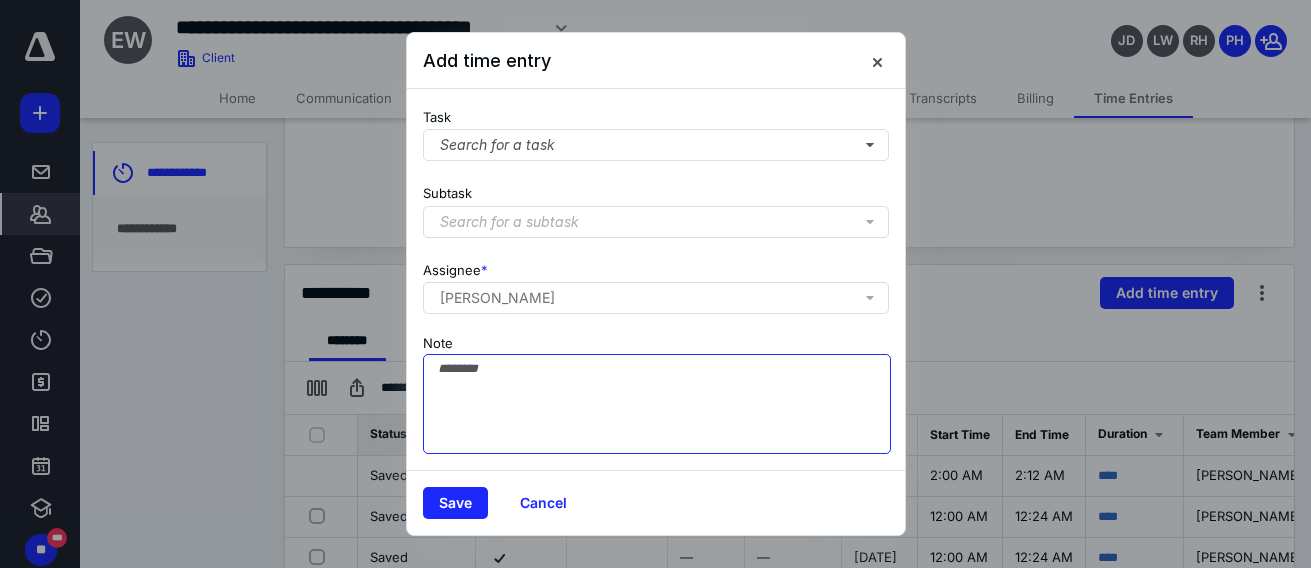 click on "Note" at bounding box center (657, 404) 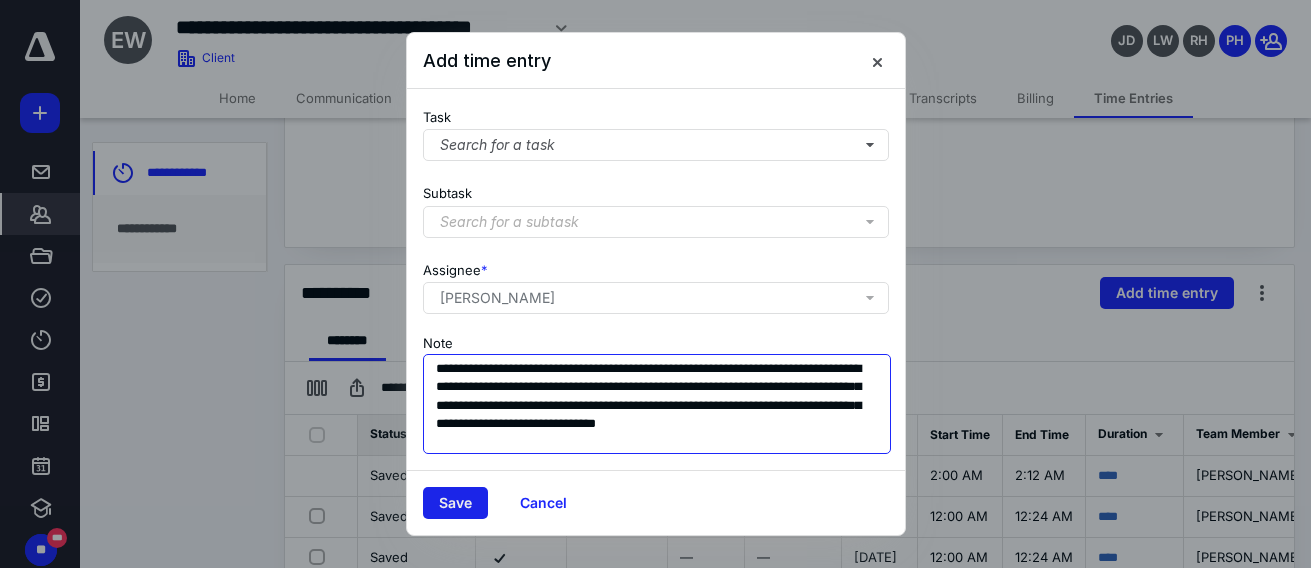 type on "**********" 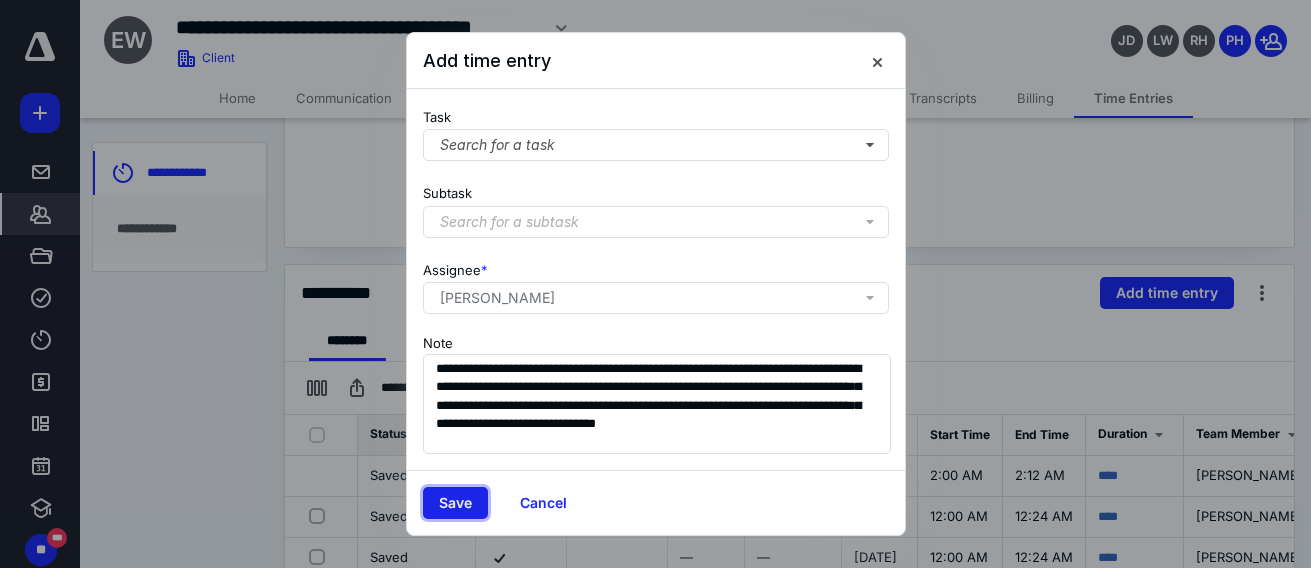 click on "Save" at bounding box center [455, 503] 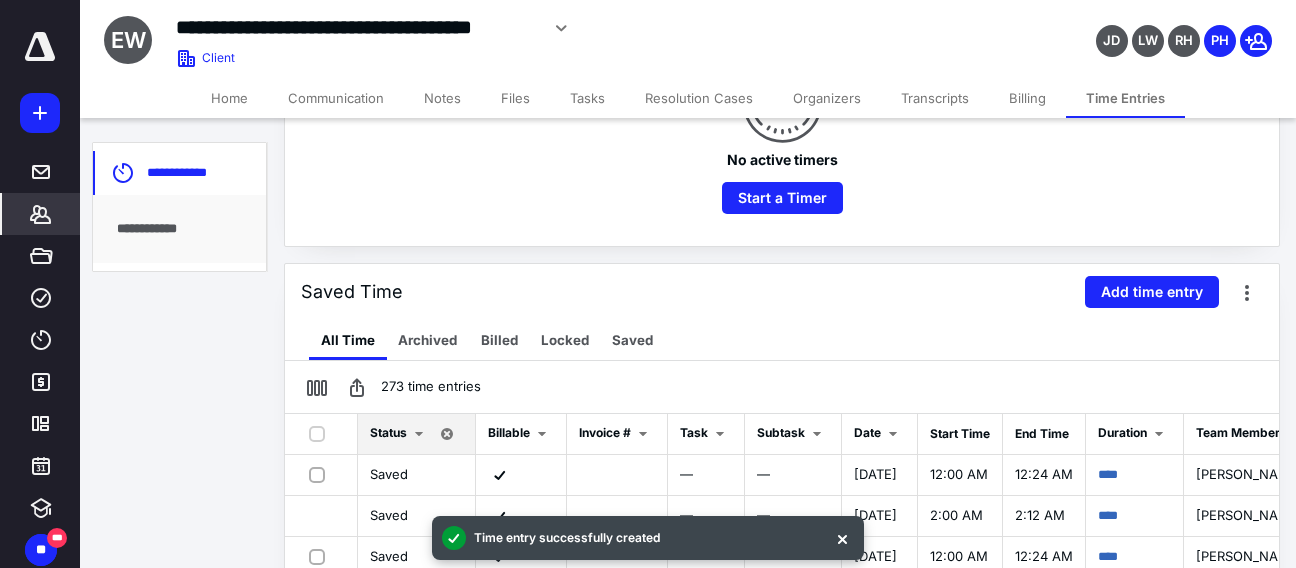 click on "**********" at bounding box center [490, 25] 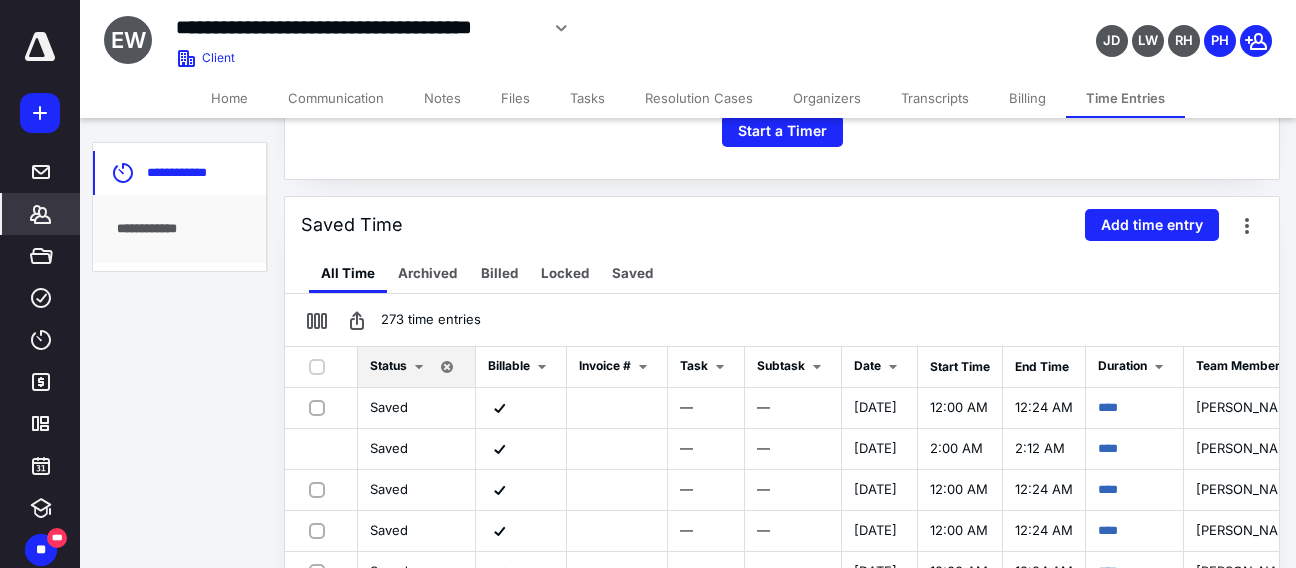 scroll, scrollTop: 447, scrollLeft: 0, axis: vertical 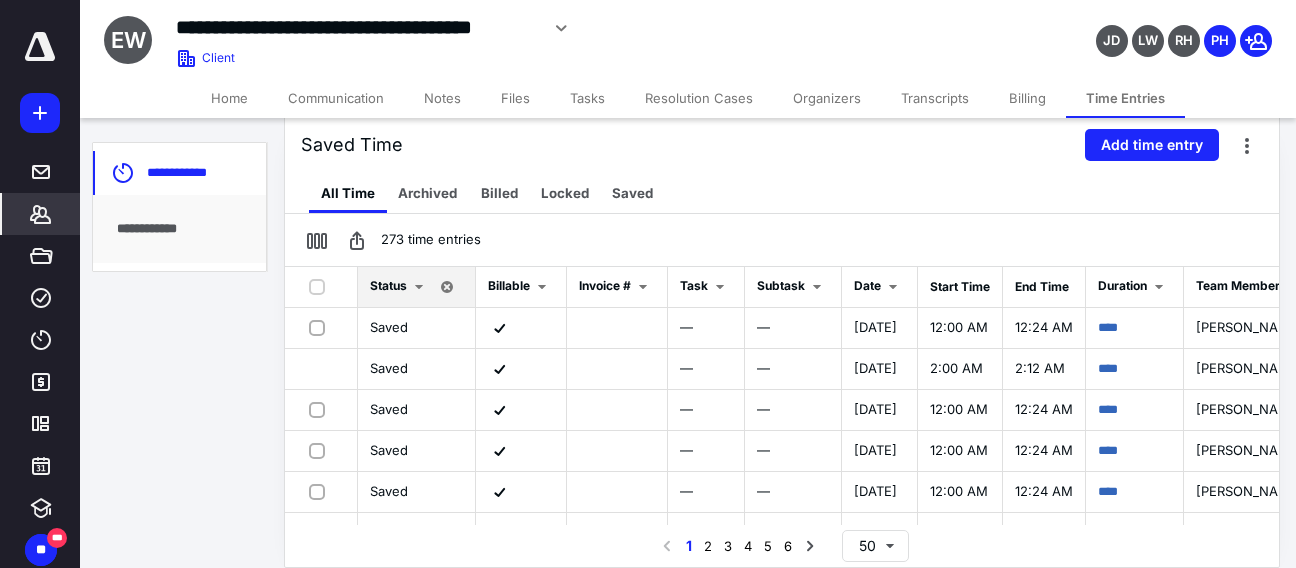 click on "Notes" at bounding box center [442, 98] 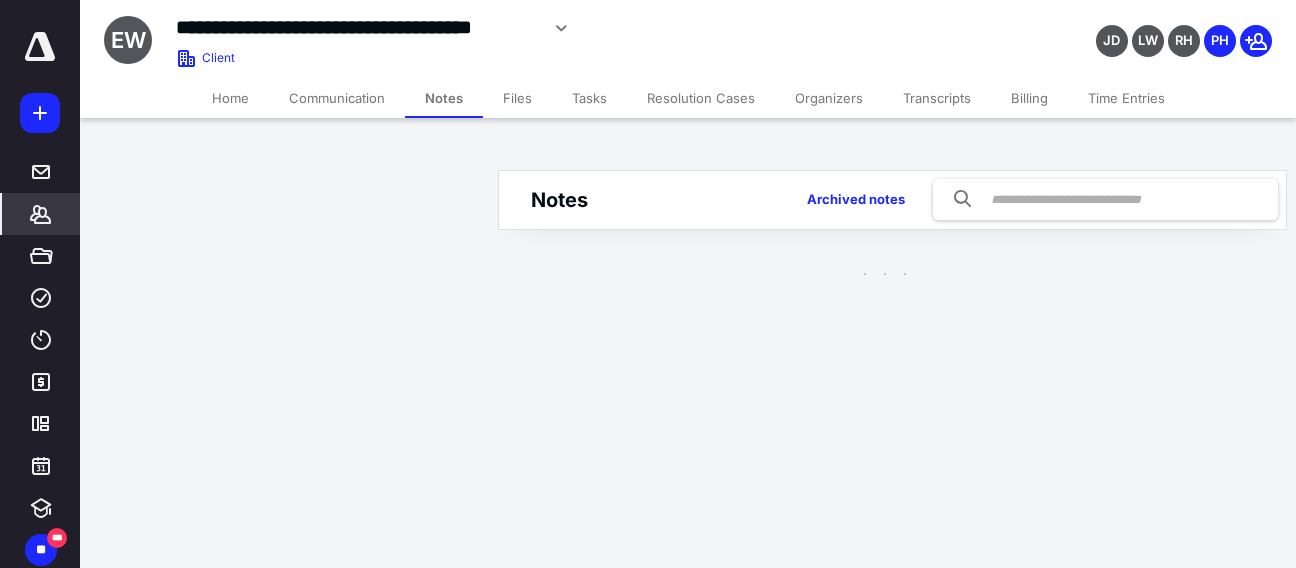 scroll, scrollTop: 0, scrollLeft: 0, axis: both 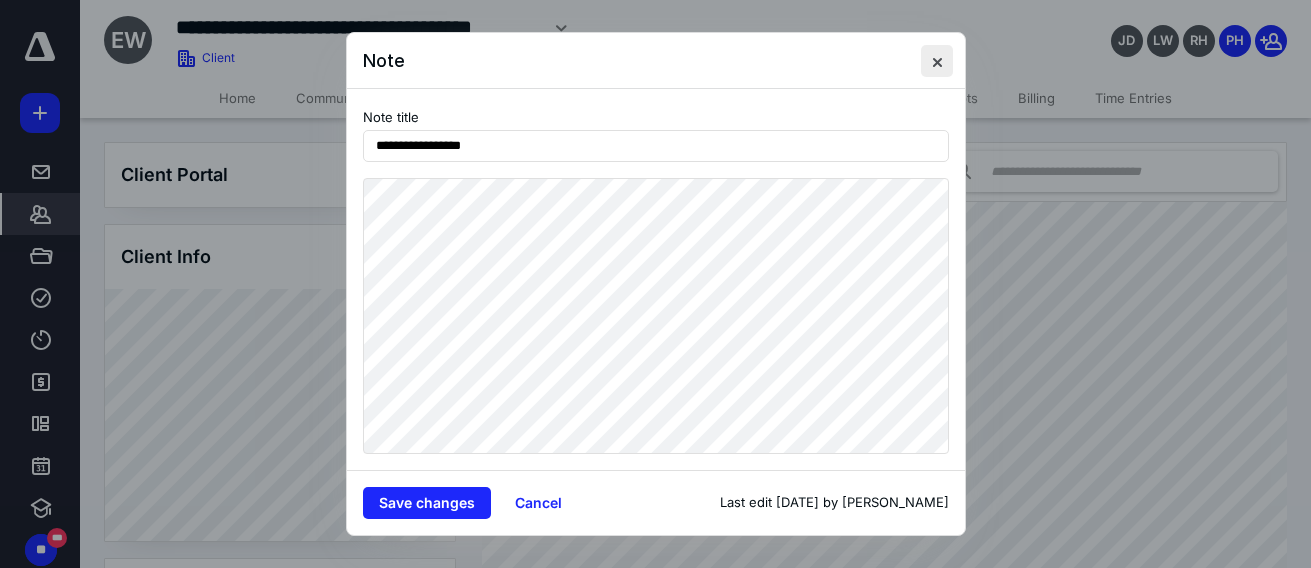 click at bounding box center (937, 61) 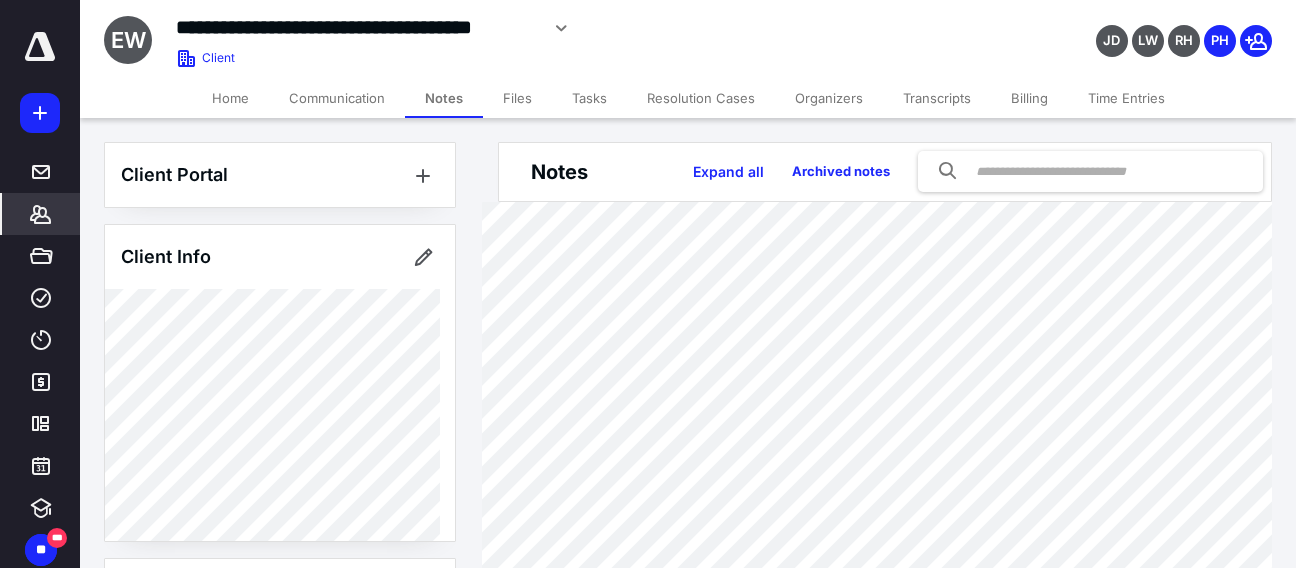 click on "Billing" at bounding box center (1029, 98) 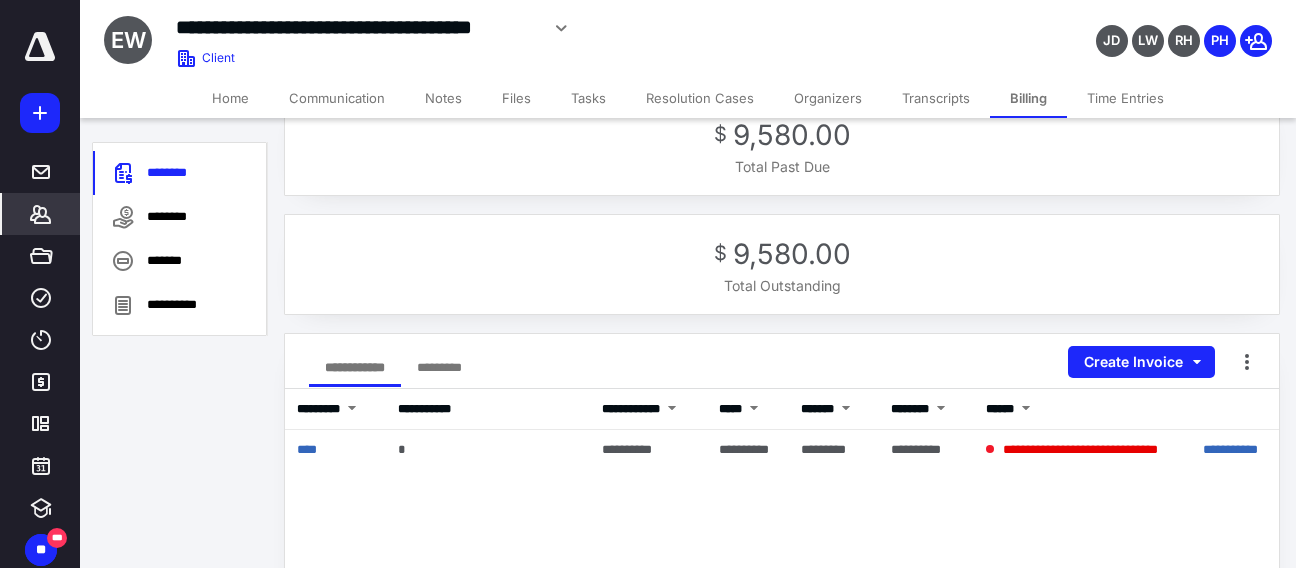 scroll, scrollTop: 0, scrollLeft: 0, axis: both 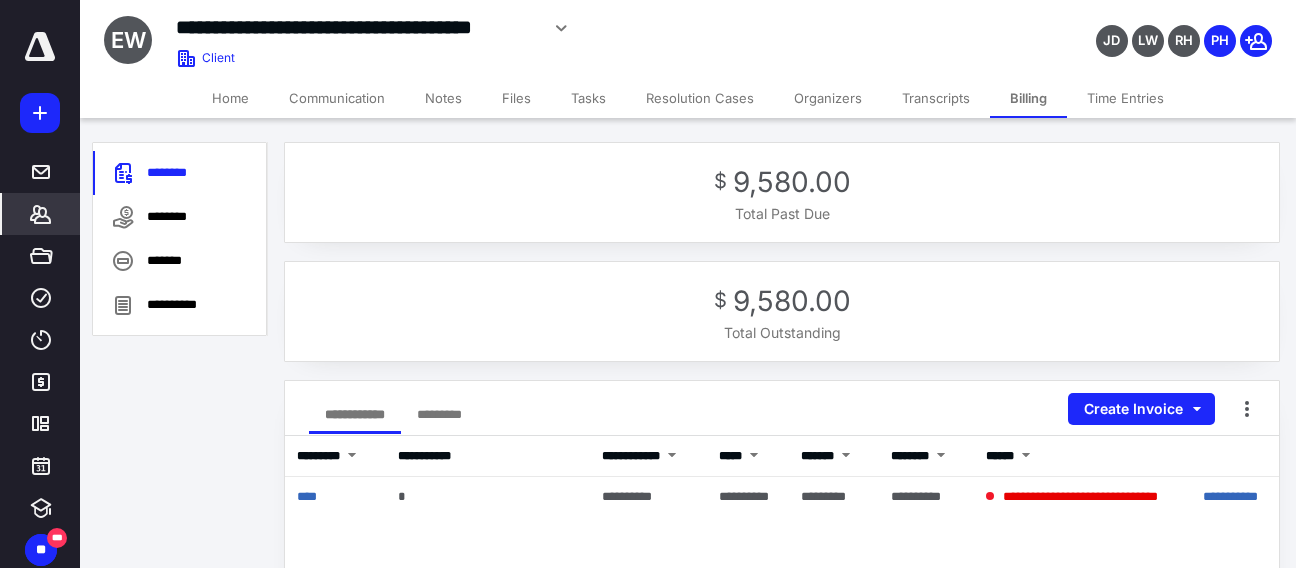 click on "Home" at bounding box center (230, 98) 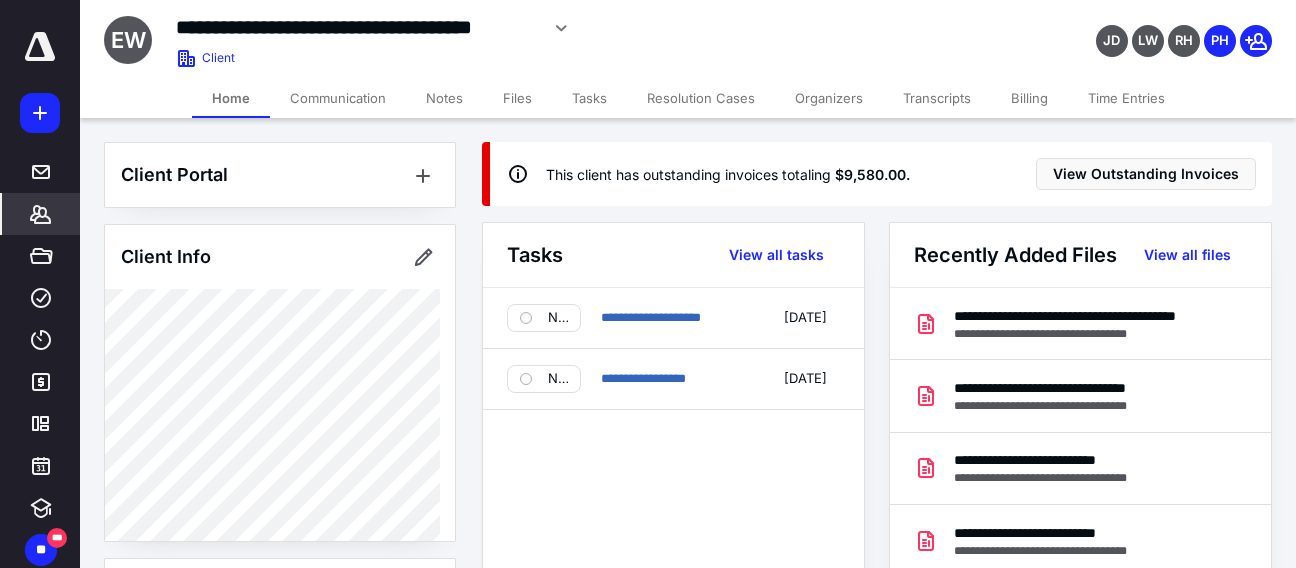 click on "**********" at bounding box center [877, 746] 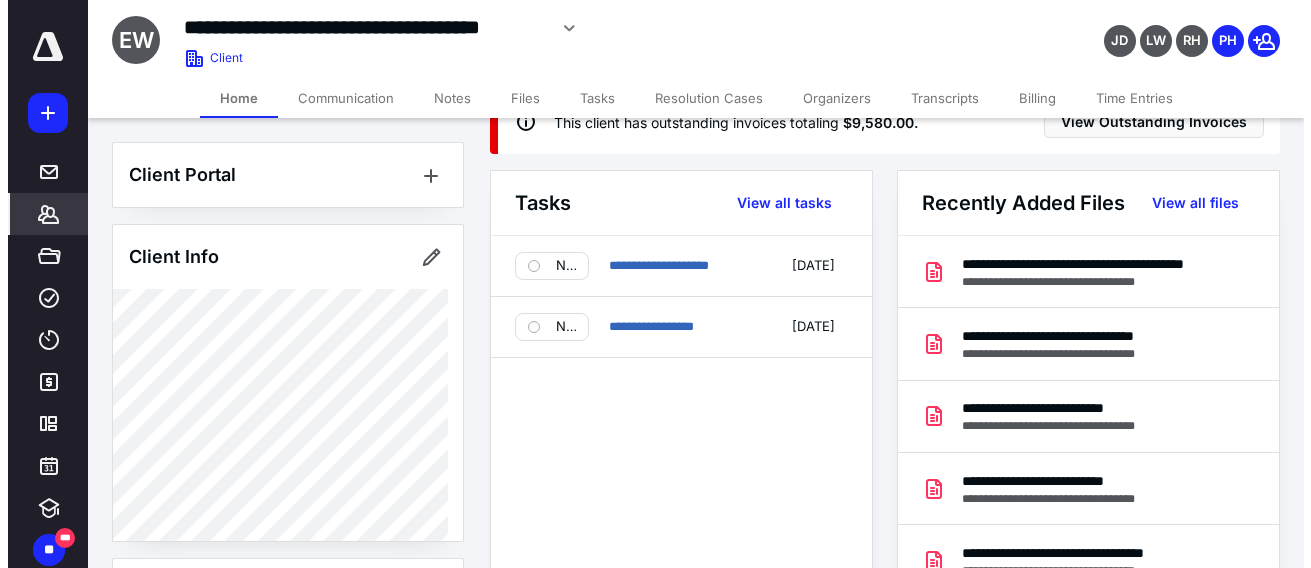 scroll, scrollTop: 0, scrollLeft: 0, axis: both 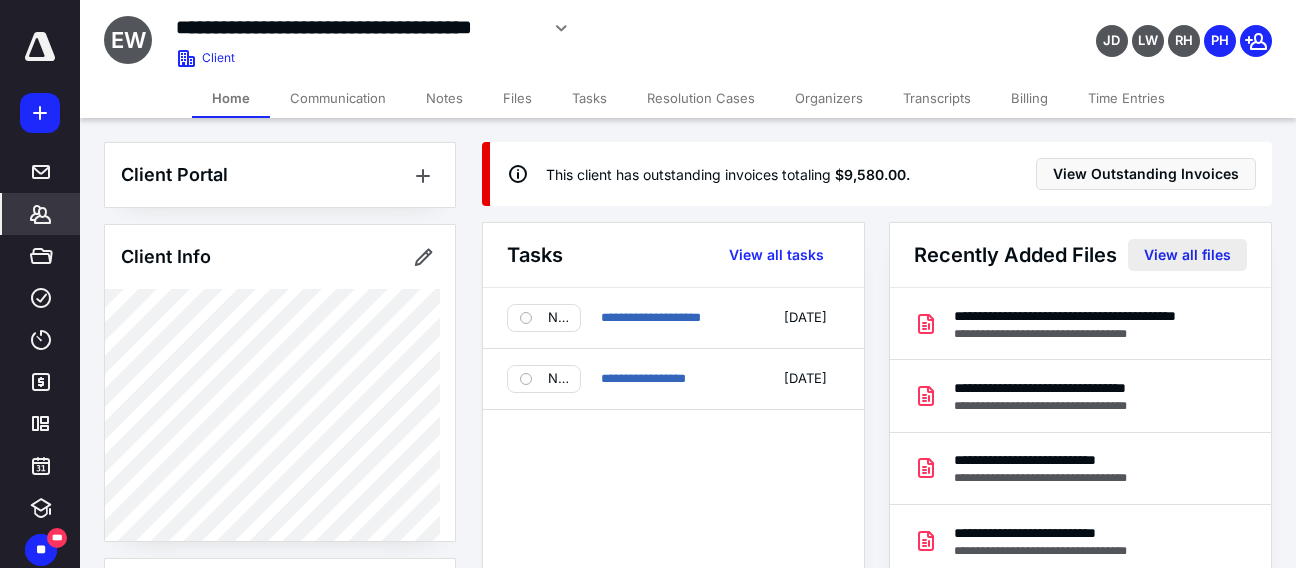 click on "View all files" at bounding box center (1187, 255) 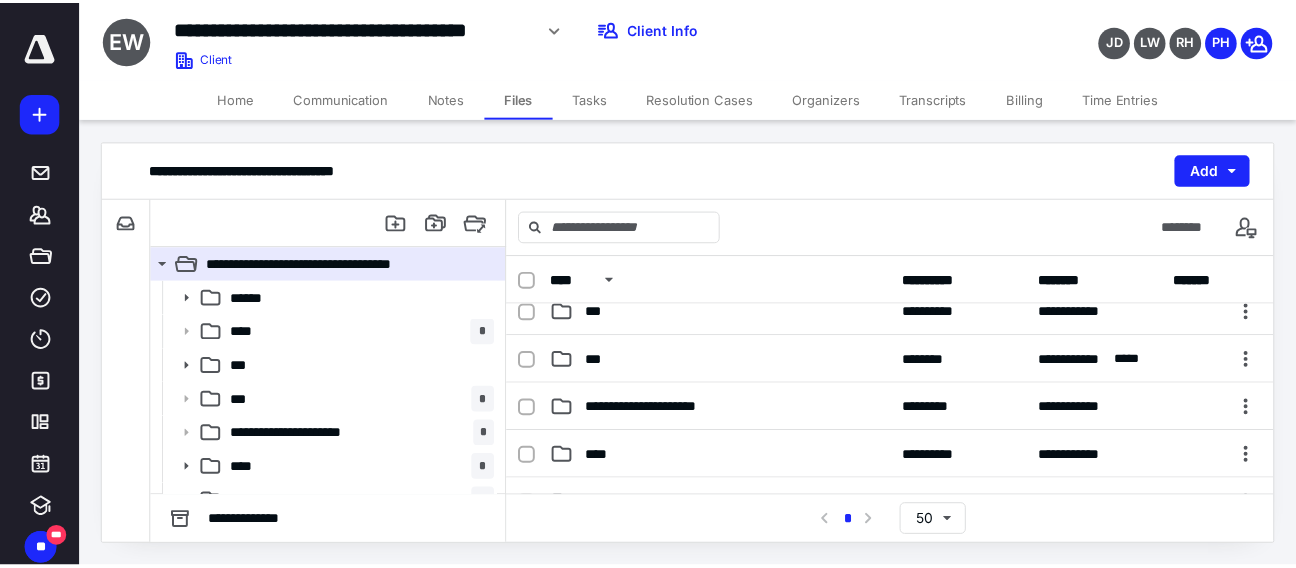 scroll, scrollTop: 0, scrollLeft: 0, axis: both 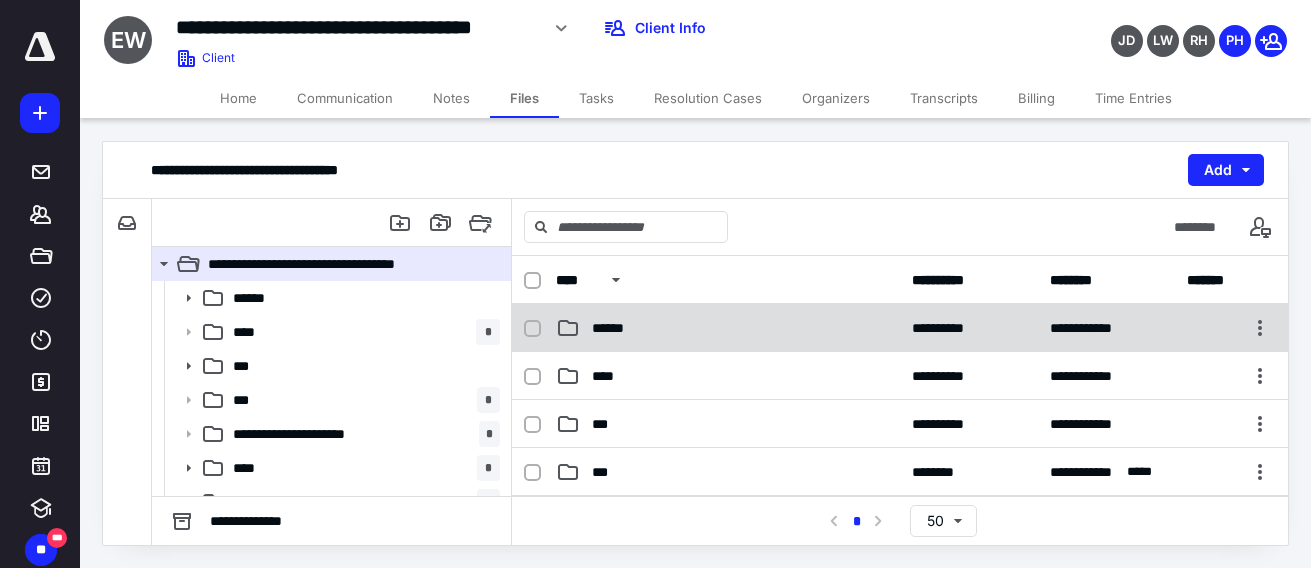 click on "******" at bounding box center [728, 328] 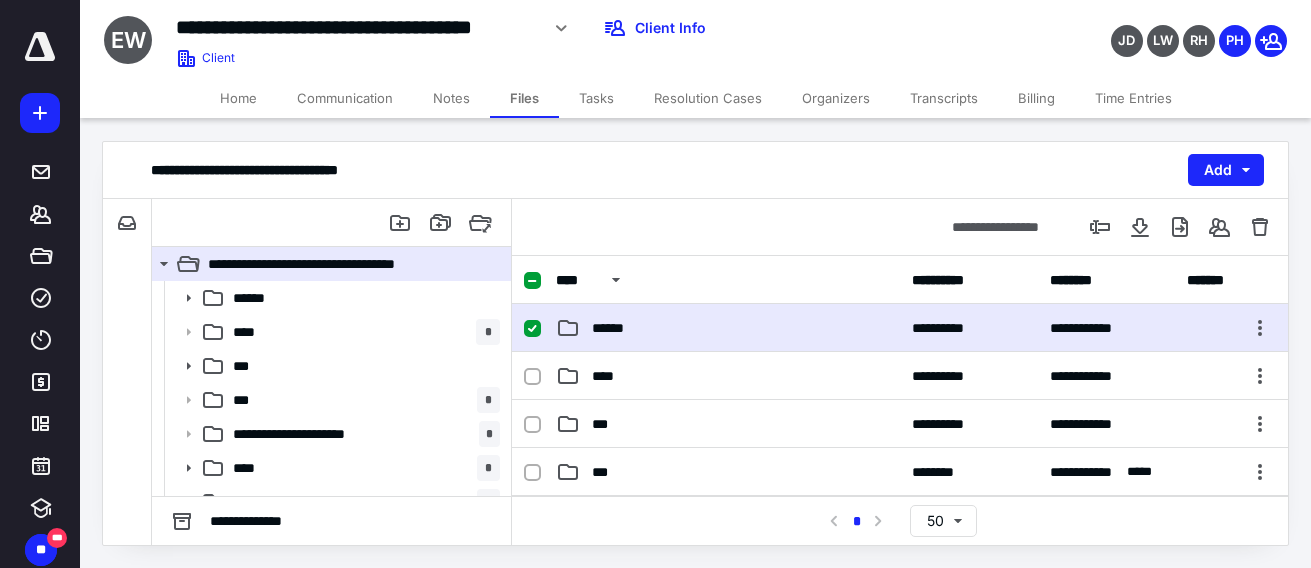click on "******" at bounding box center [728, 328] 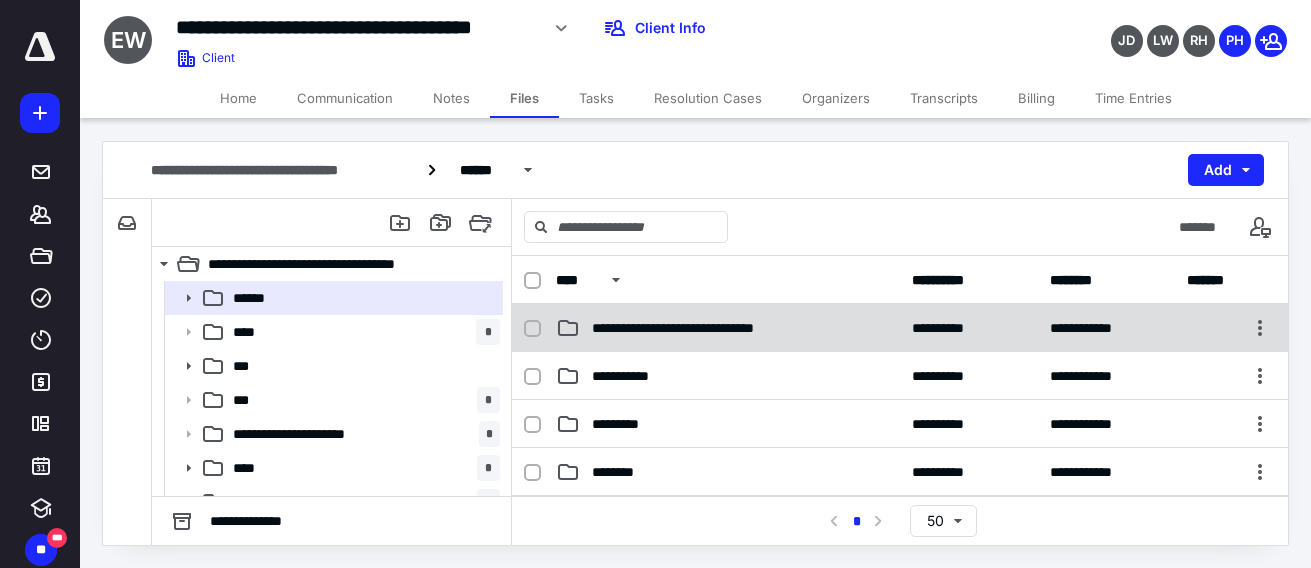 click on "**********" at bounding box center (718, 328) 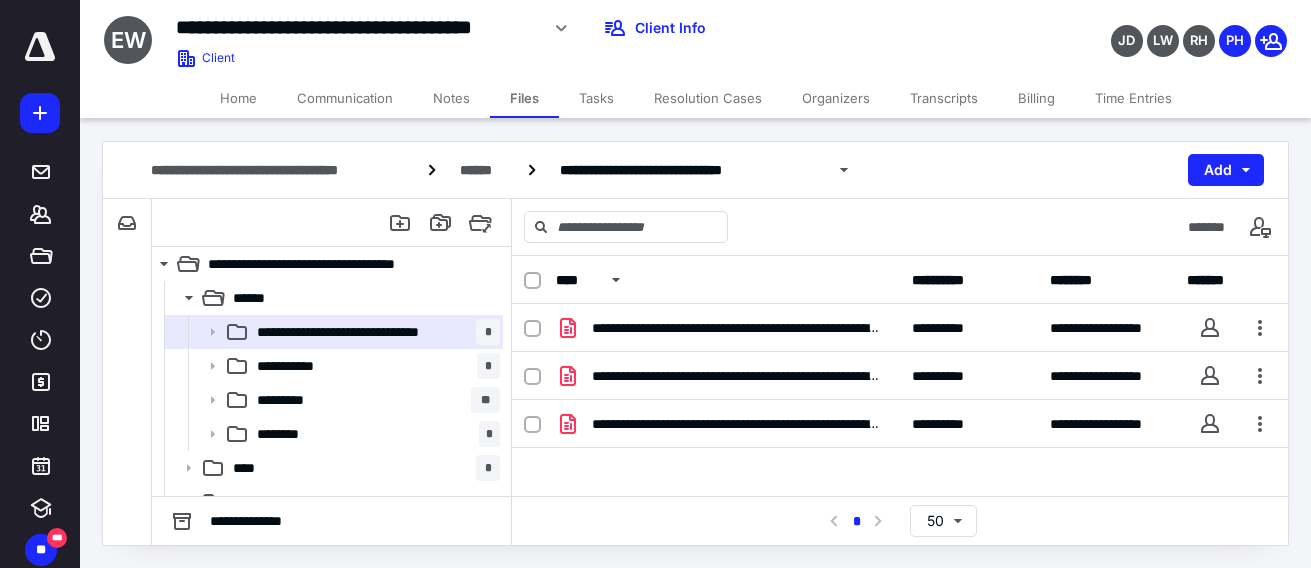 click on "Home" at bounding box center [238, 98] 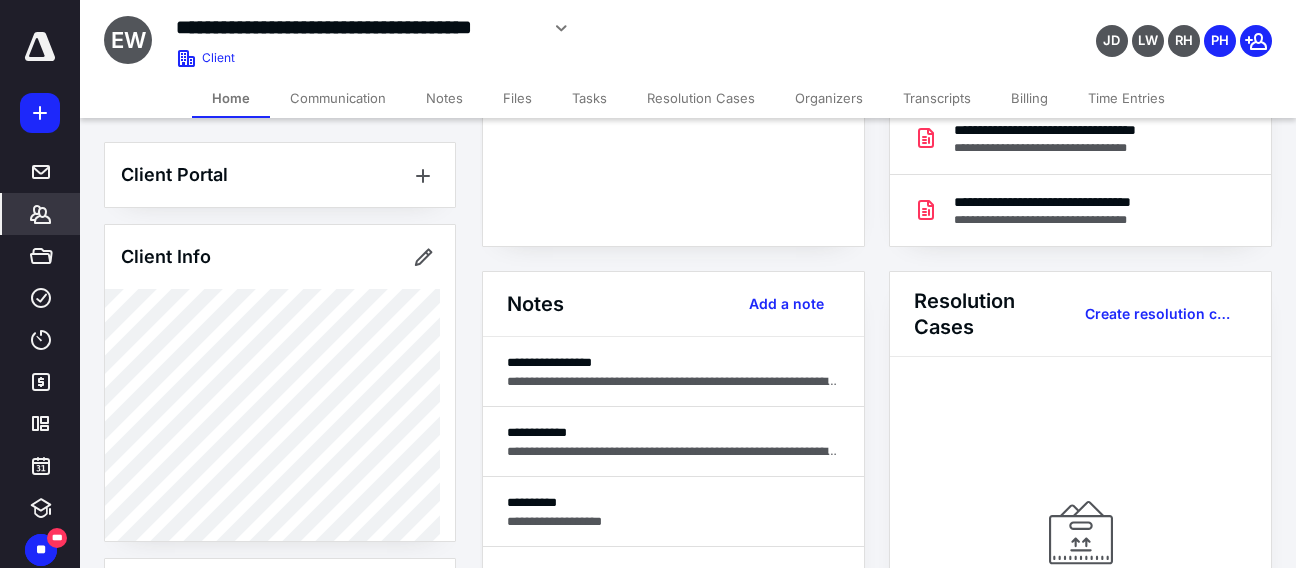 scroll, scrollTop: 500, scrollLeft: 0, axis: vertical 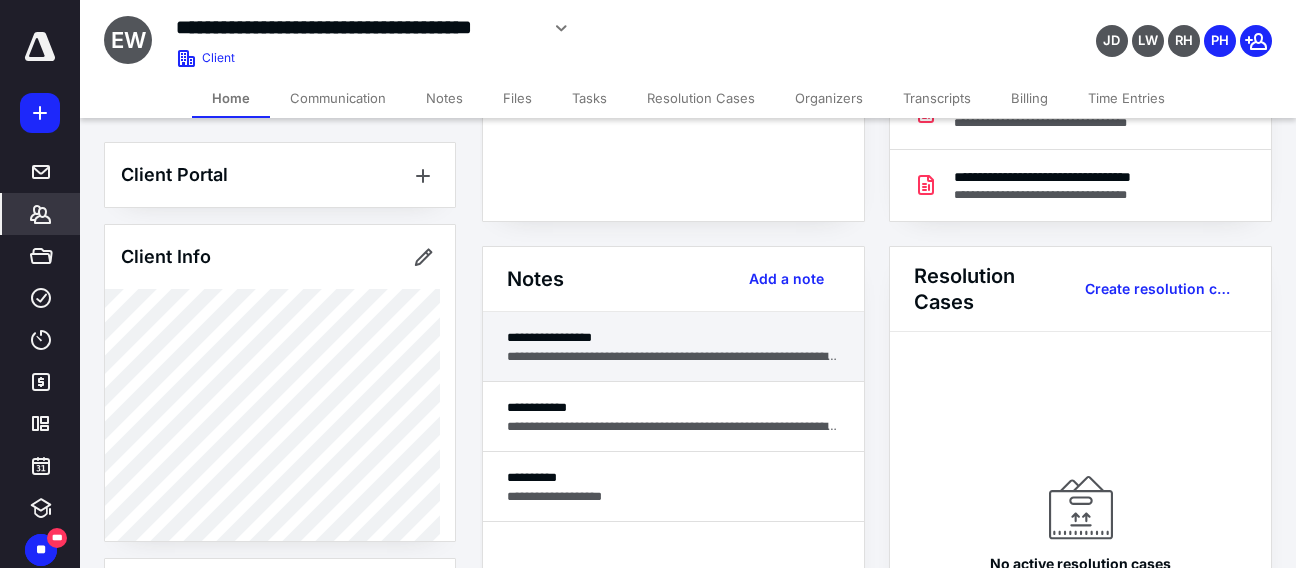 click on "**********" at bounding box center [673, 347] 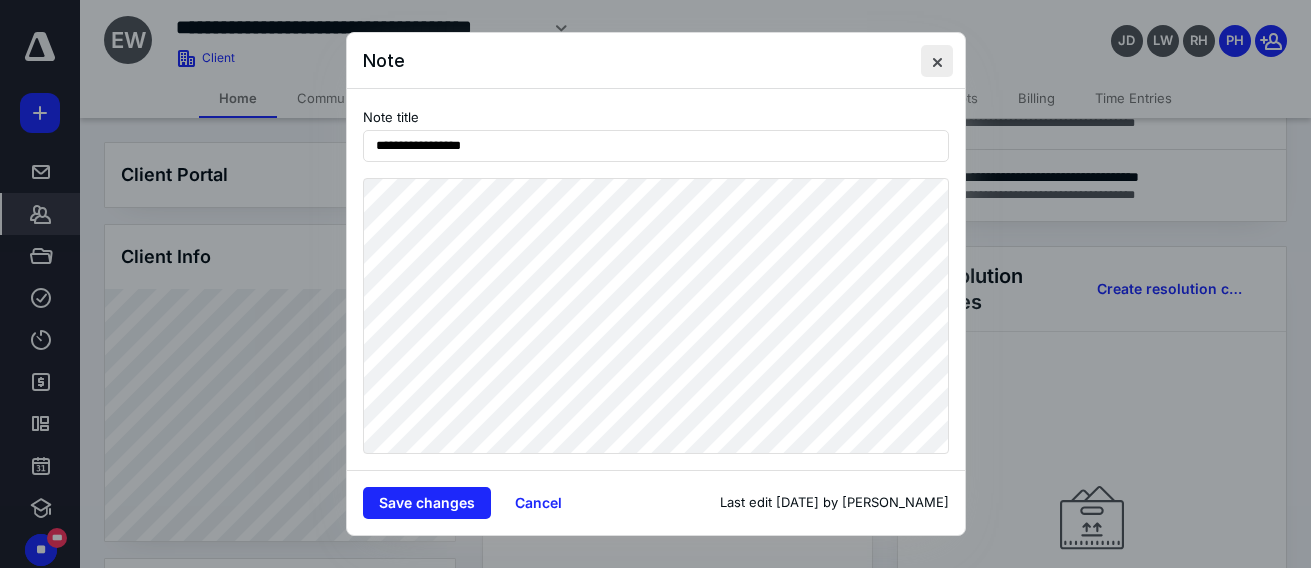 click at bounding box center [937, 61] 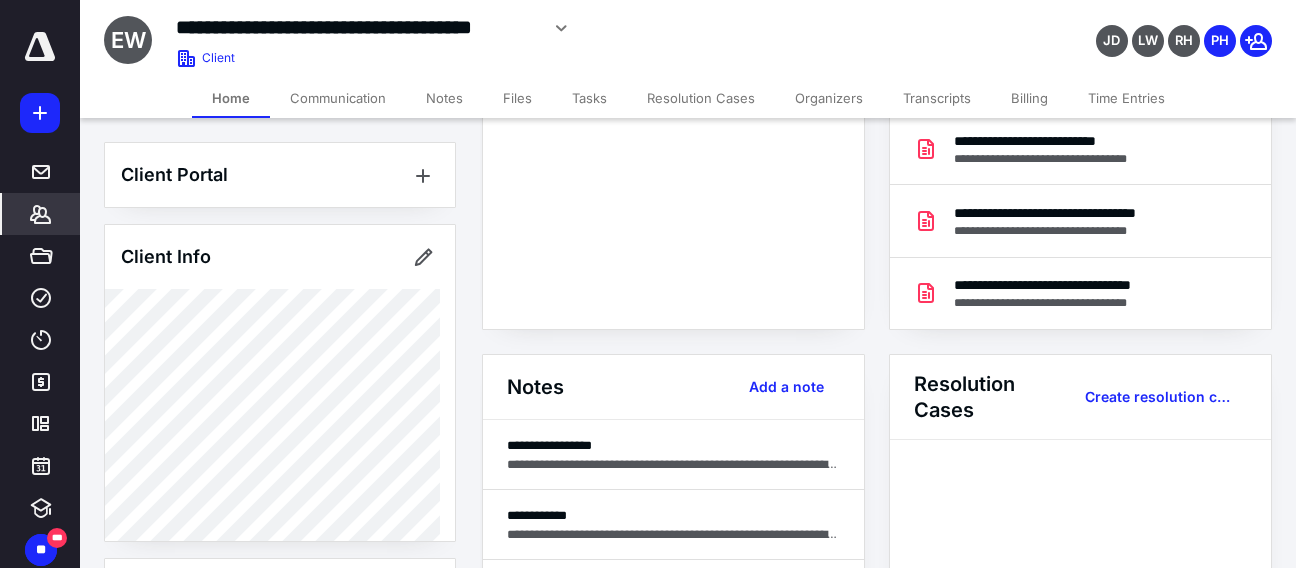 scroll, scrollTop: 100, scrollLeft: 0, axis: vertical 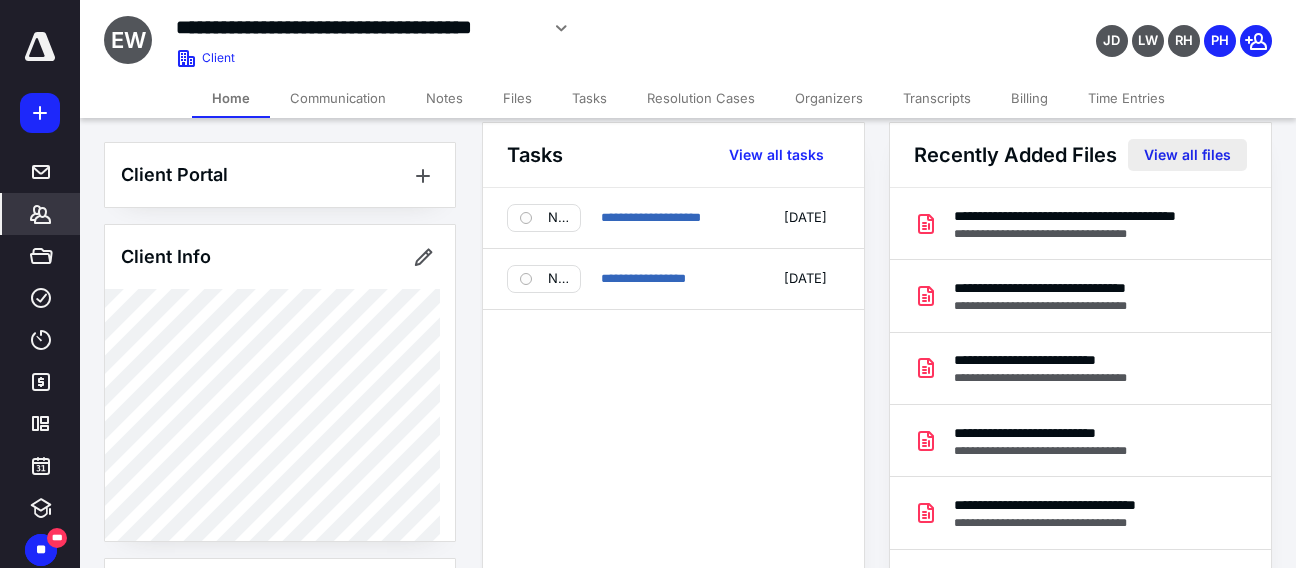click on "View all files" at bounding box center [1187, 155] 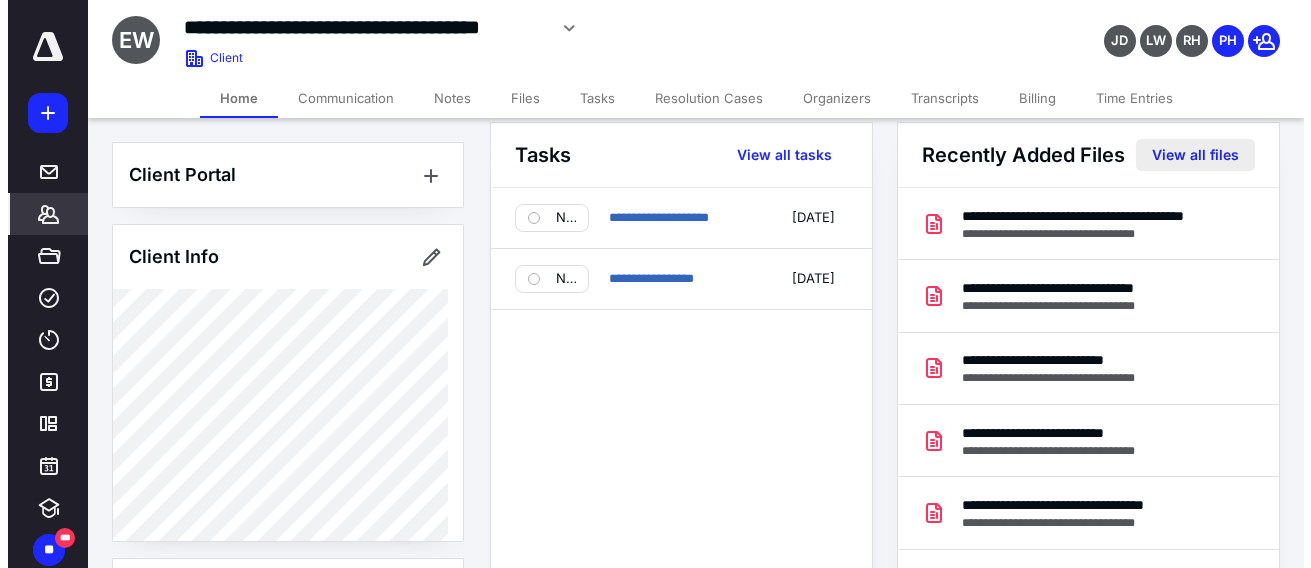 scroll, scrollTop: 0, scrollLeft: 0, axis: both 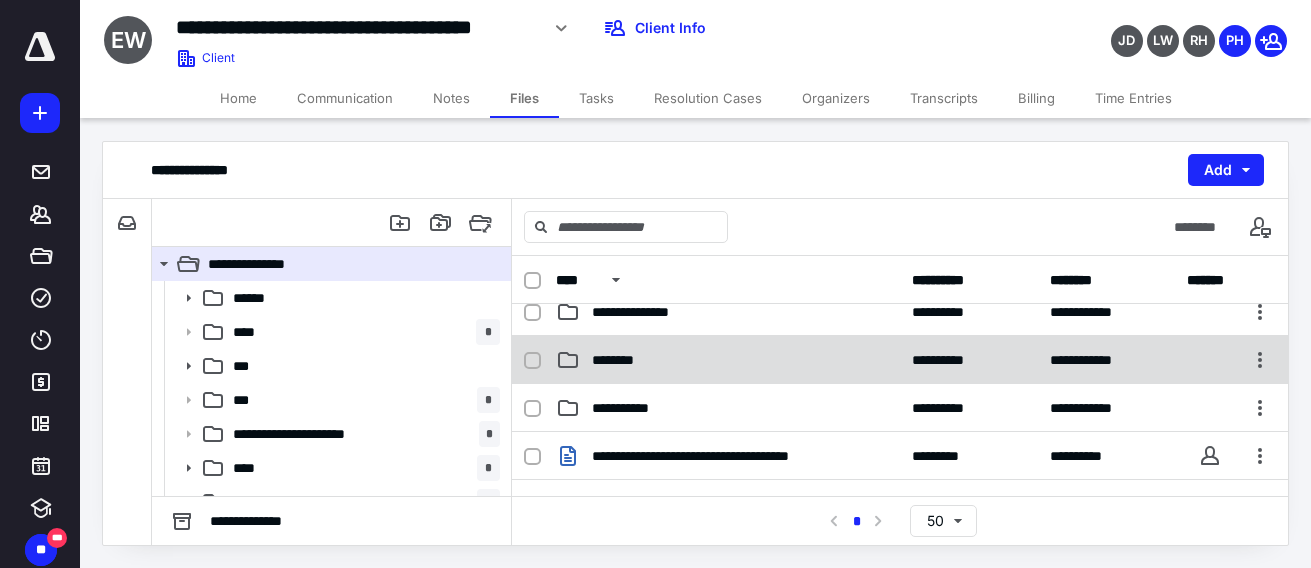 click on "********" at bounding box center [728, 360] 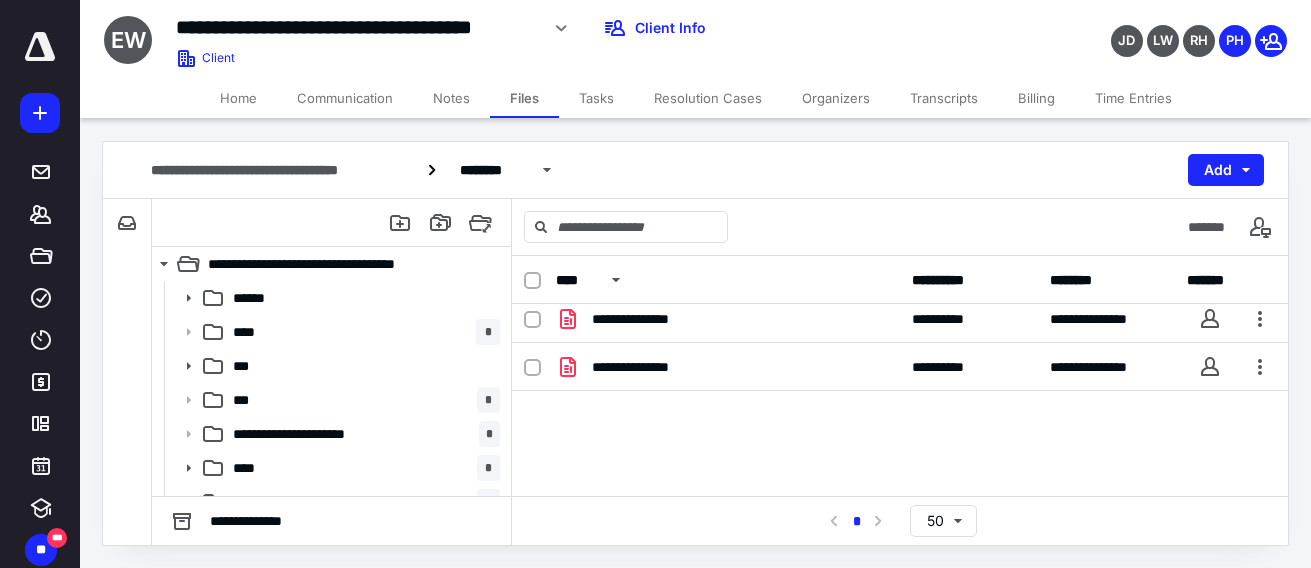 scroll, scrollTop: 108, scrollLeft: 0, axis: vertical 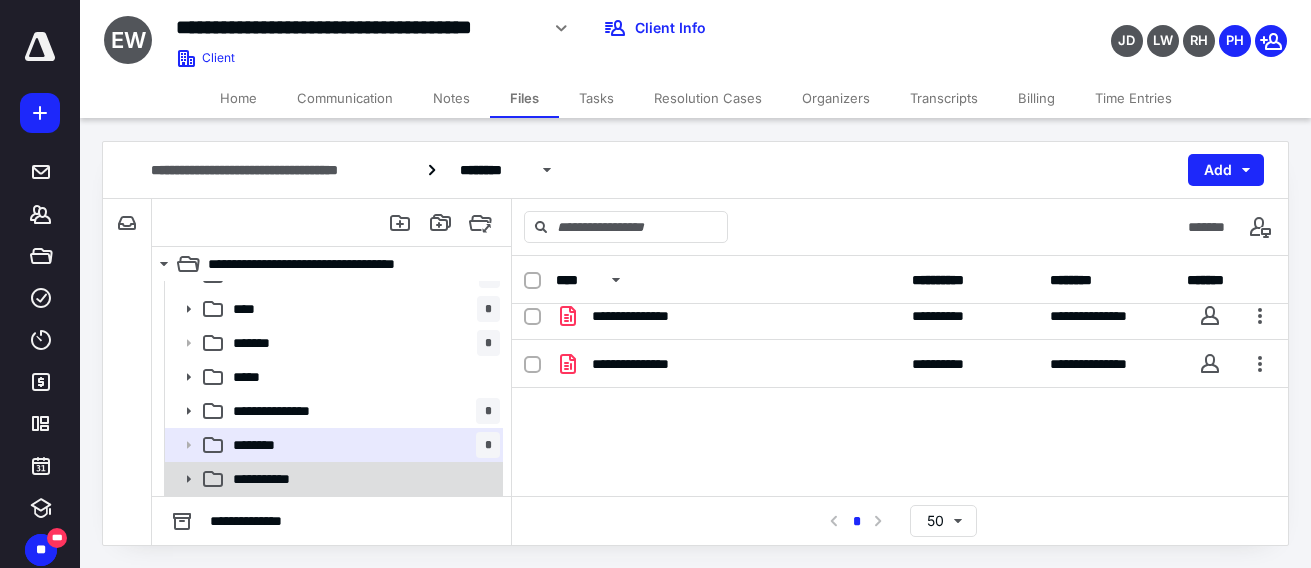 click on "**********" at bounding box center [362, 479] 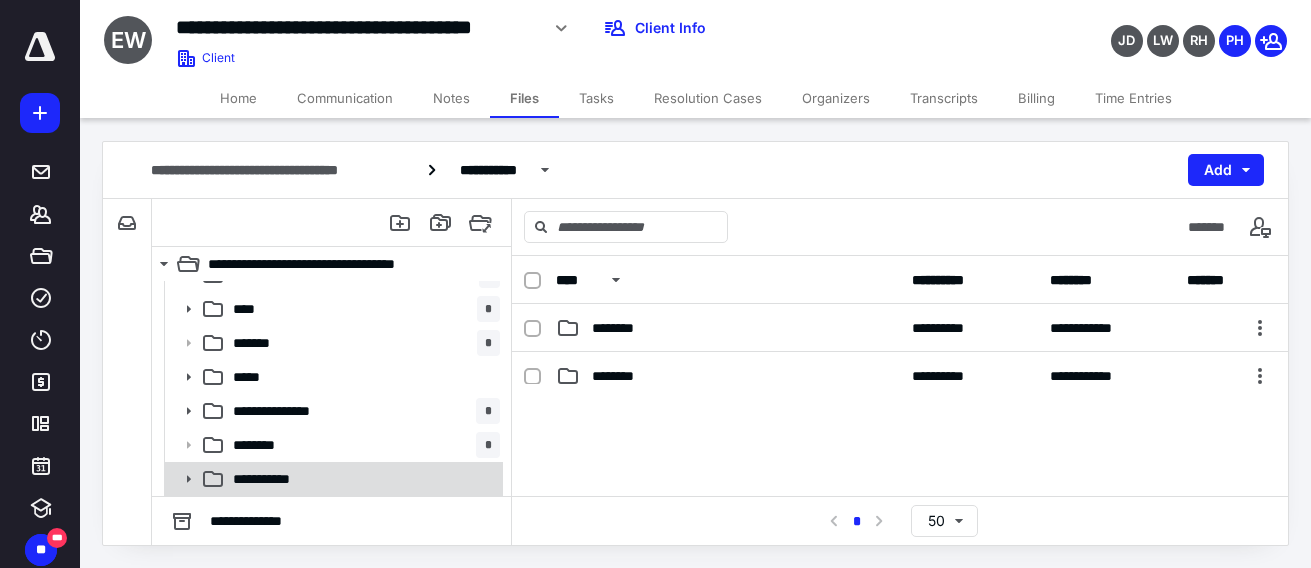 click on "**********" at bounding box center (362, 479) 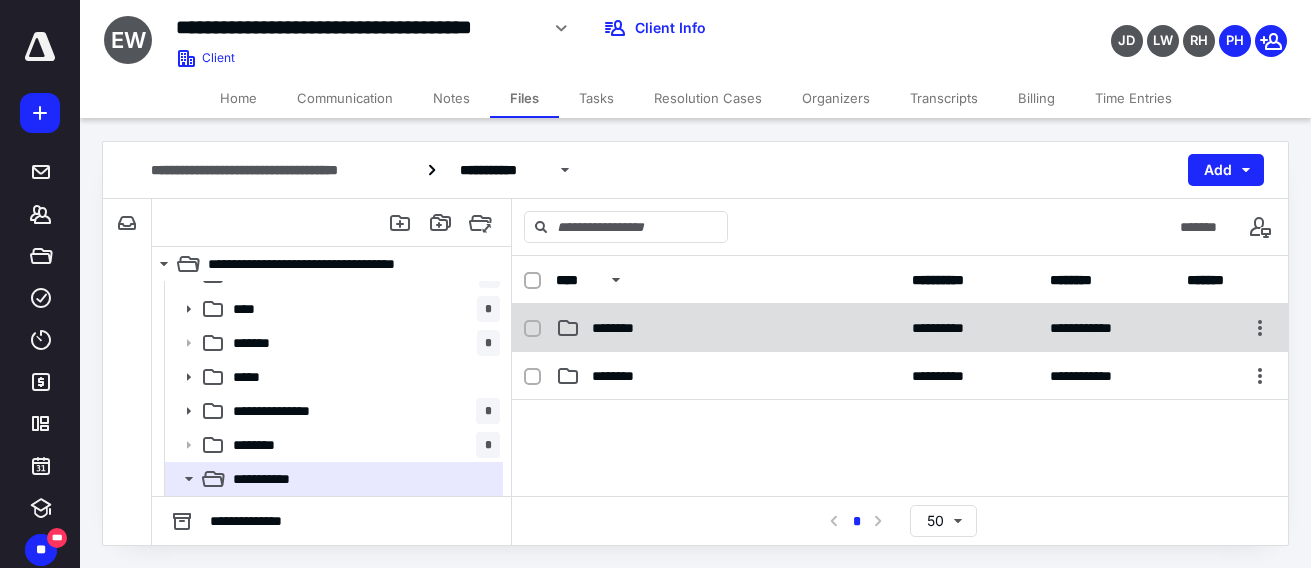 click on "**********" at bounding box center (900, 328) 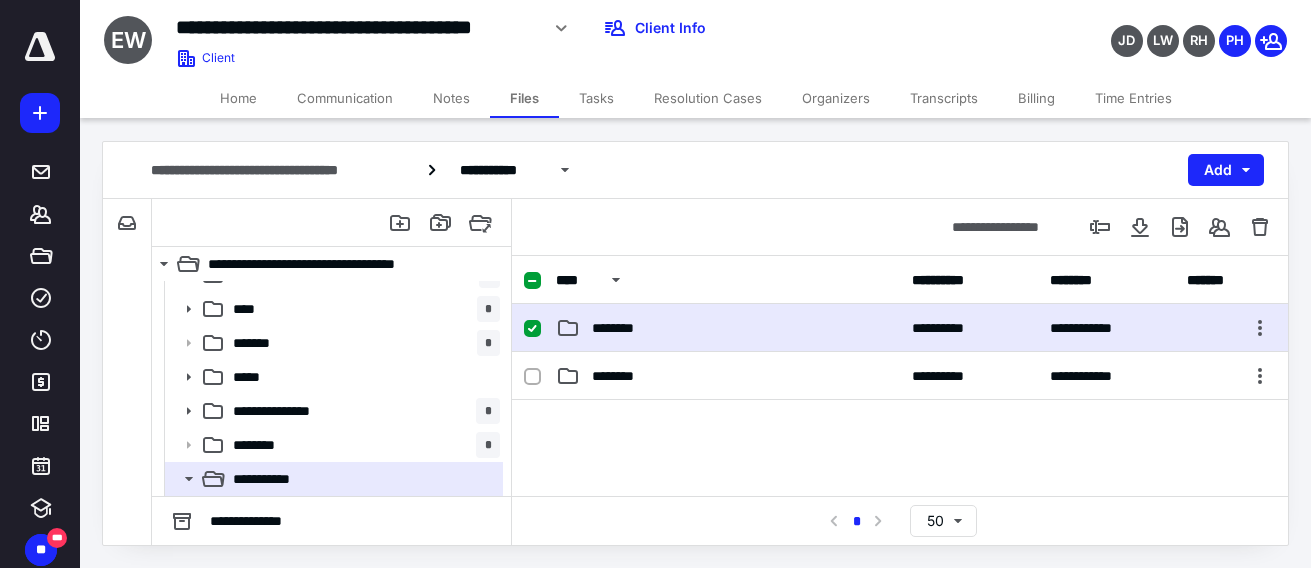 click on "**********" at bounding box center (900, 328) 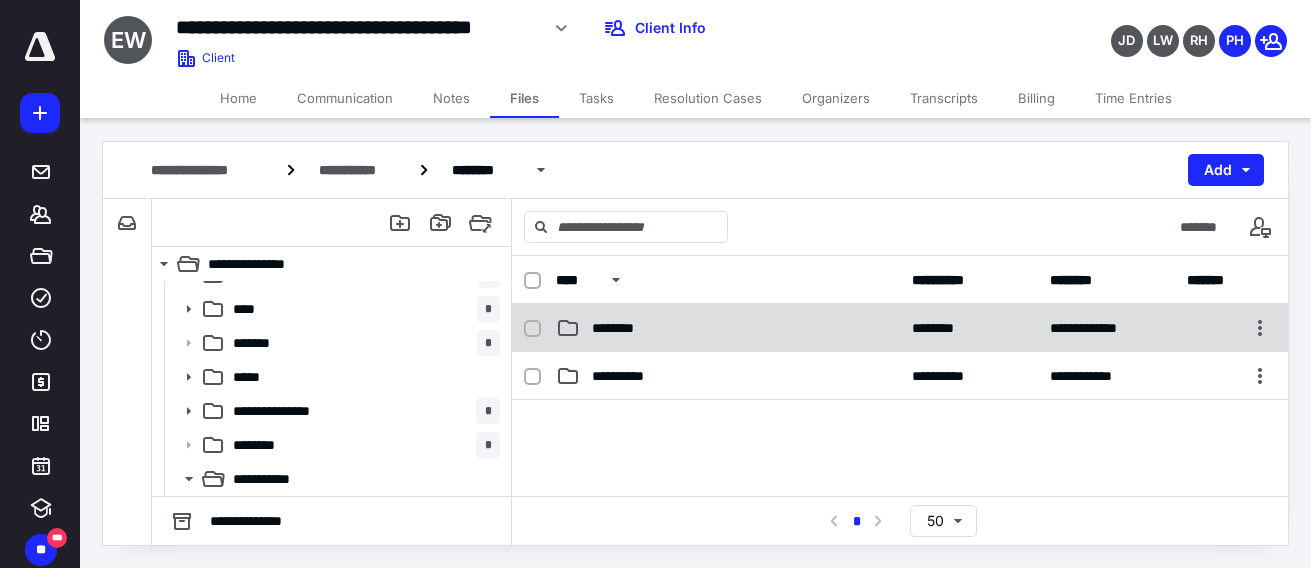 click on "********" at bounding box center [728, 328] 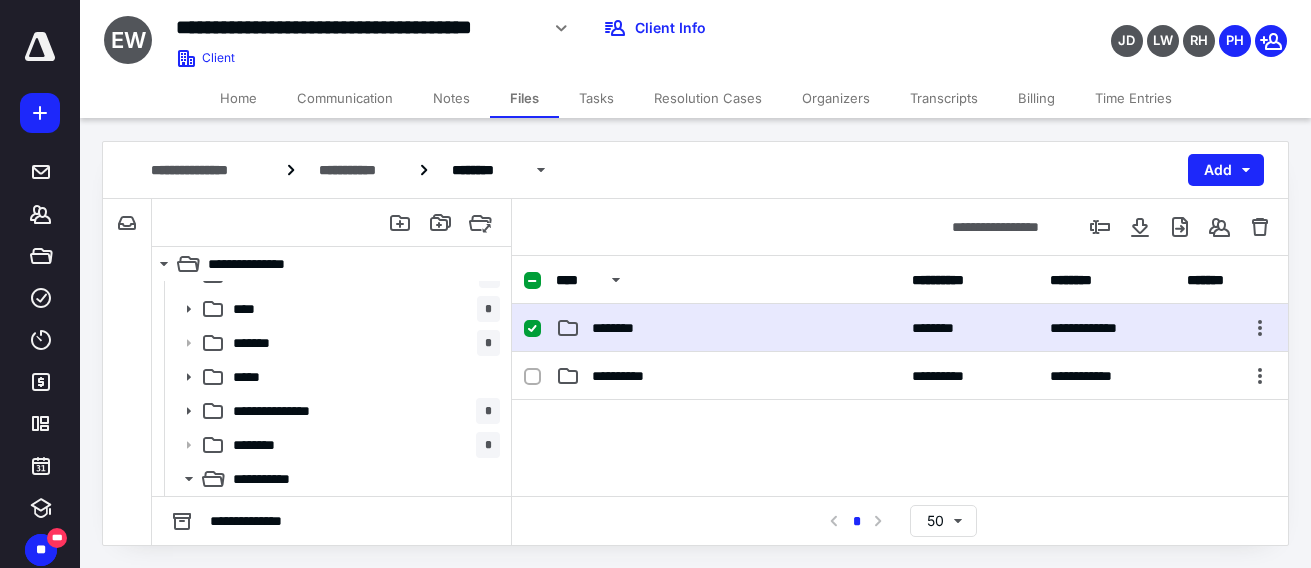 click on "********" at bounding box center (728, 328) 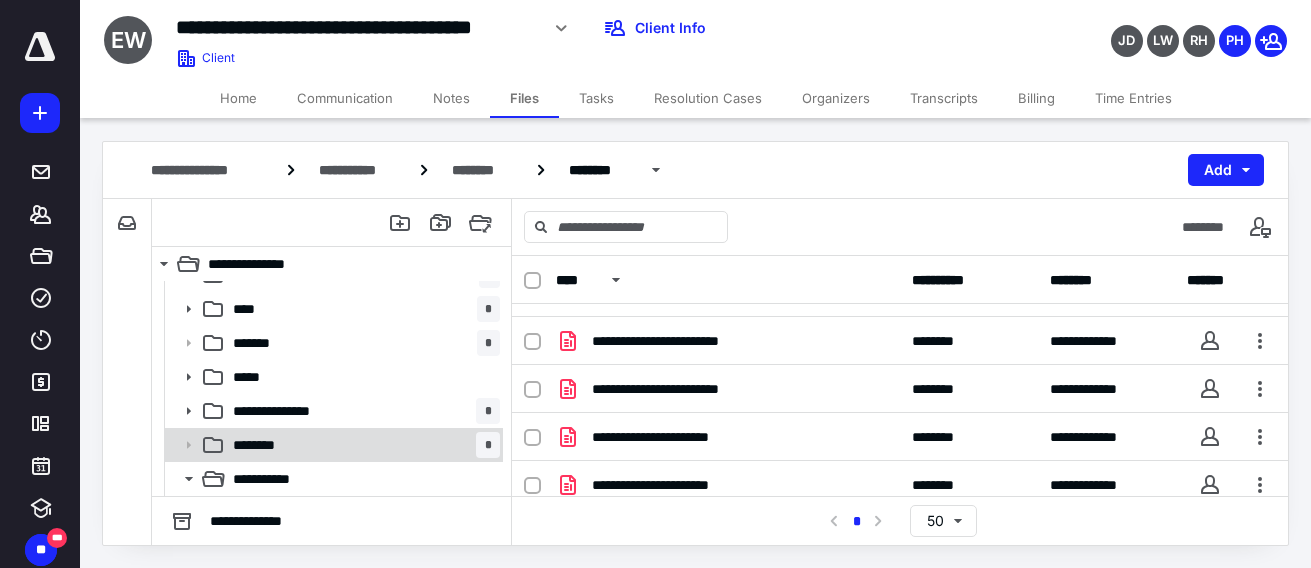 scroll, scrollTop: 1000, scrollLeft: 0, axis: vertical 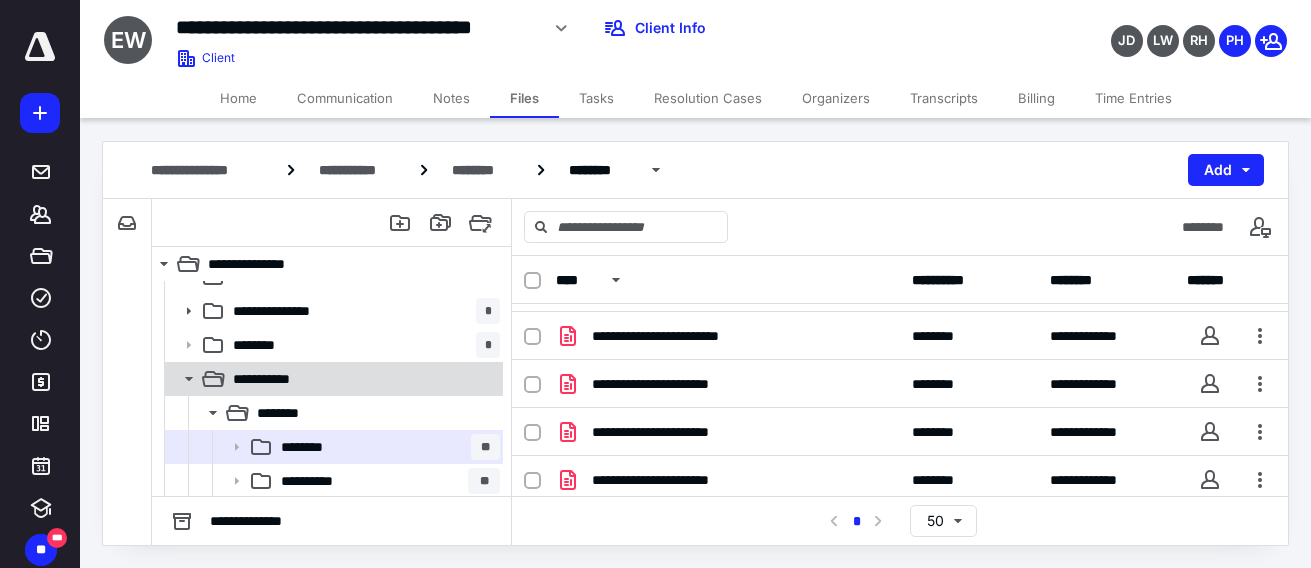 click on "**********" at bounding box center (362, 379) 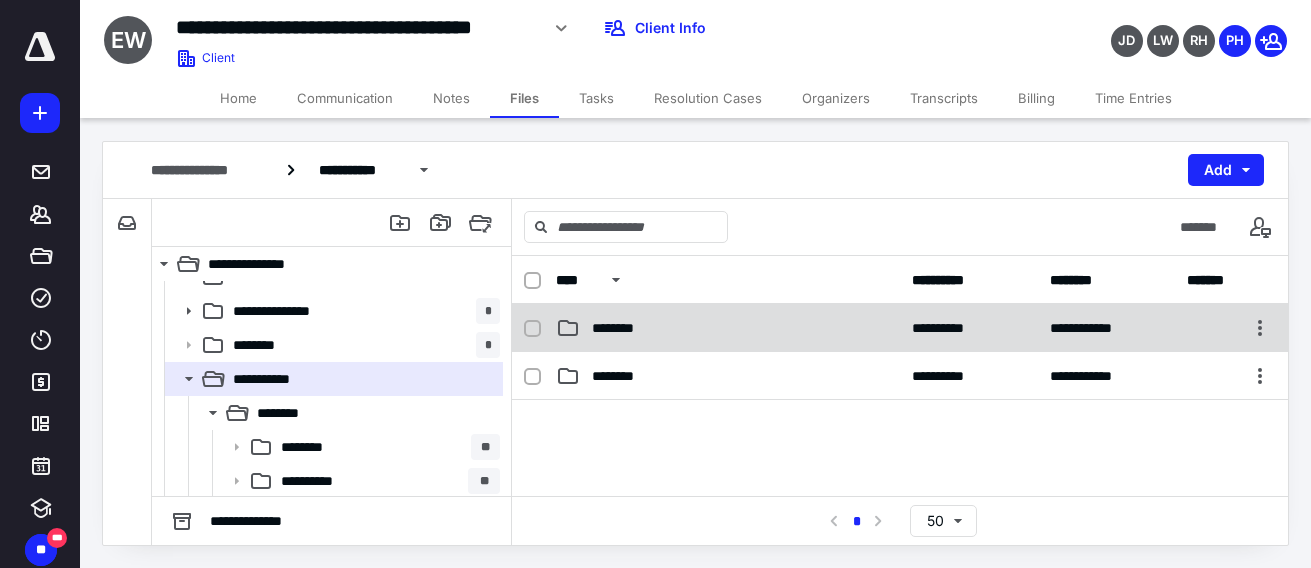 click on "********" at bounding box center [621, 328] 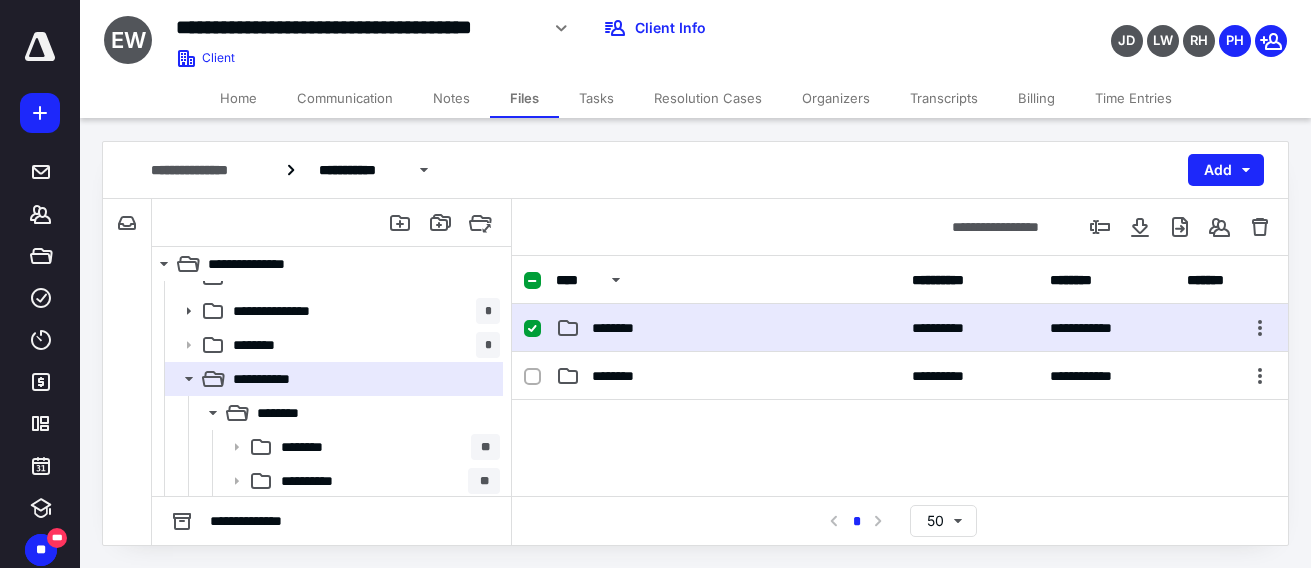 click on "********" at bounding box center (621, 328) 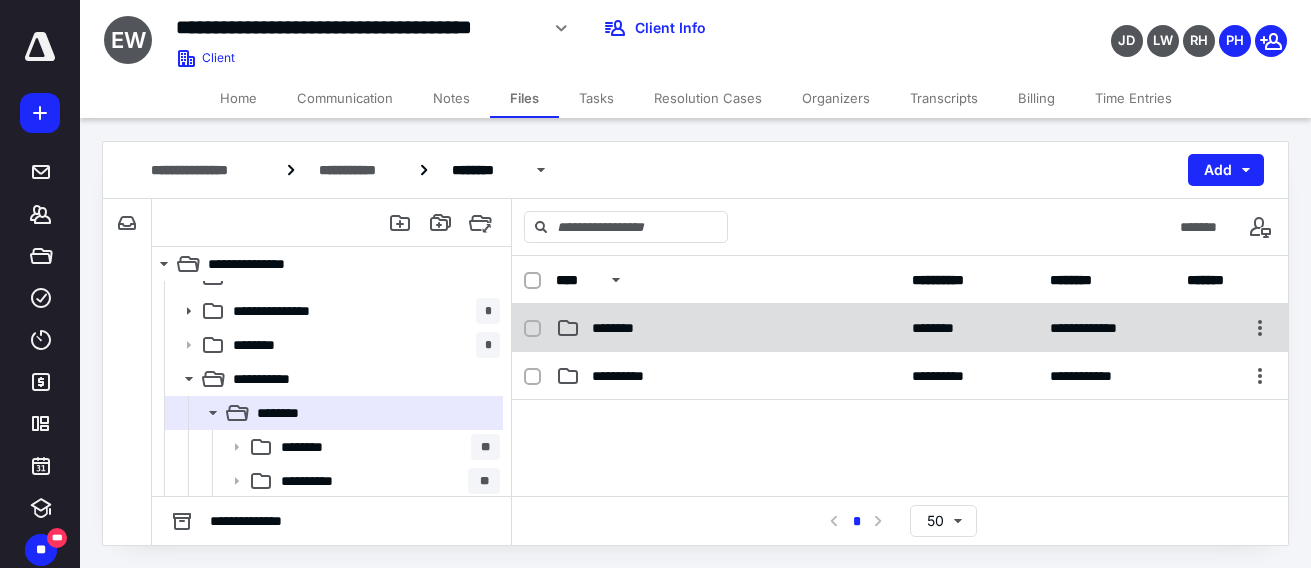 click on "**********" at bounding box center [900, 328] 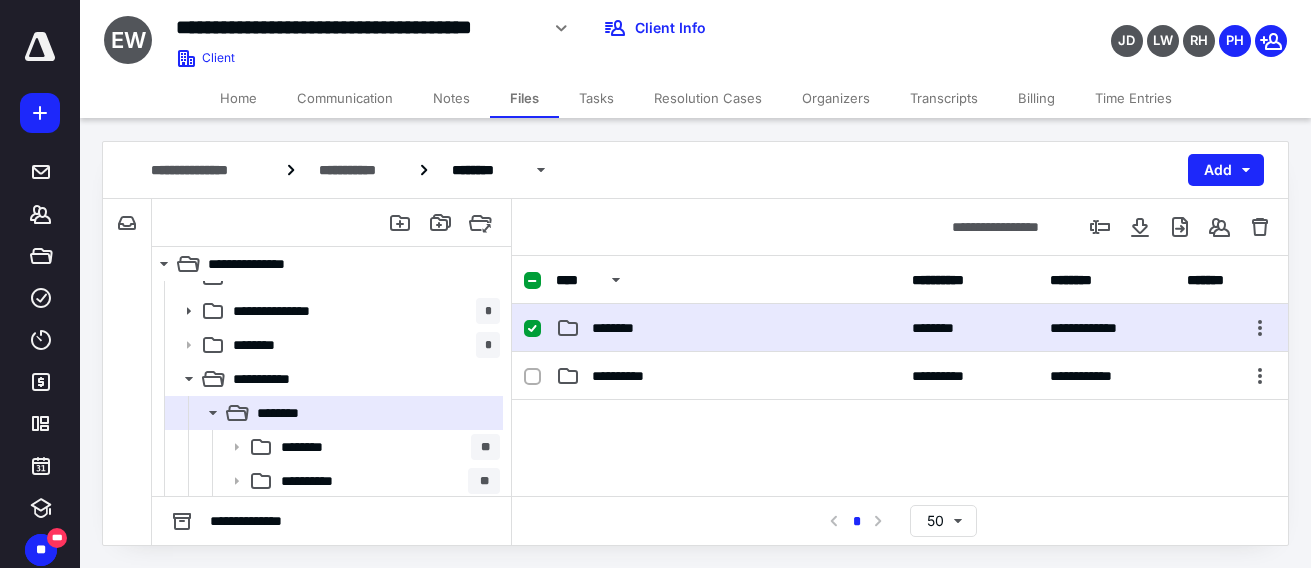 click on "**********" at bounding box center [900, 328] 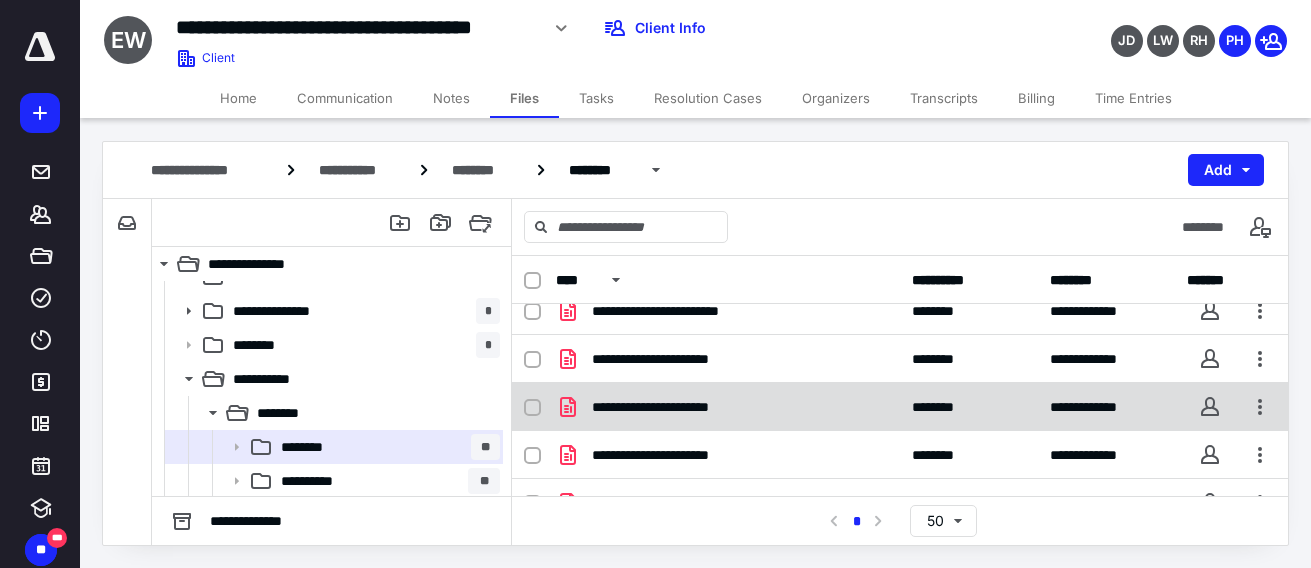 scroll, scrollTop: 1296, scrollLeft: 0, axis: vertical 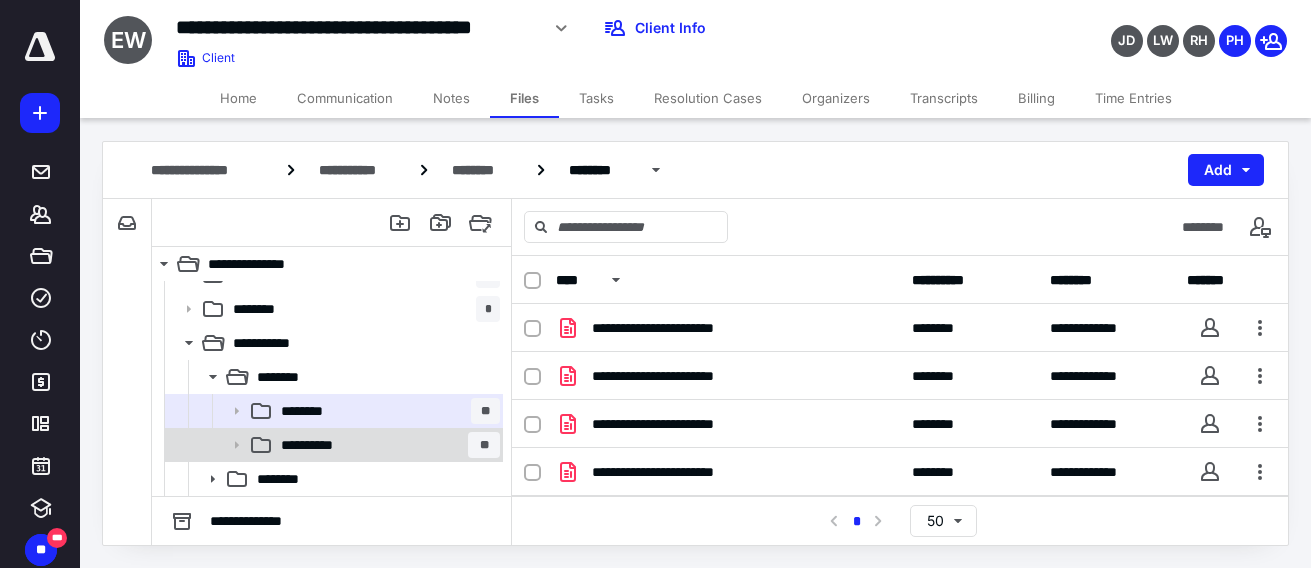 click on "**********" at bounding box center (386, 445) 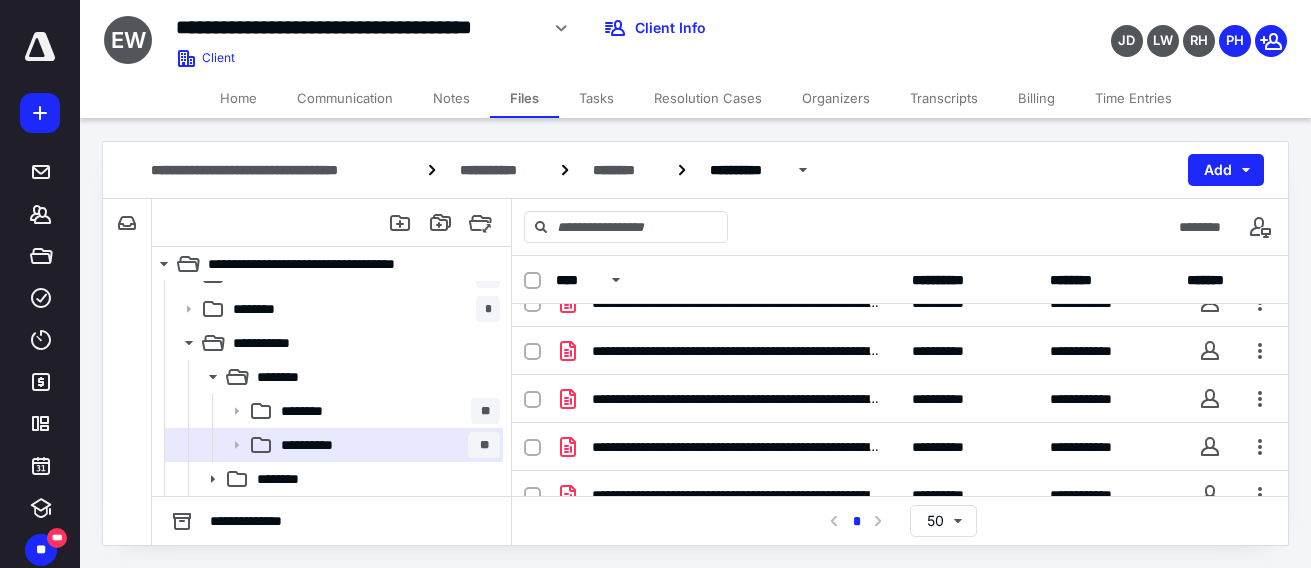 scroll, scrollTop: 1440, scrollLeft: 0, axis: vertical 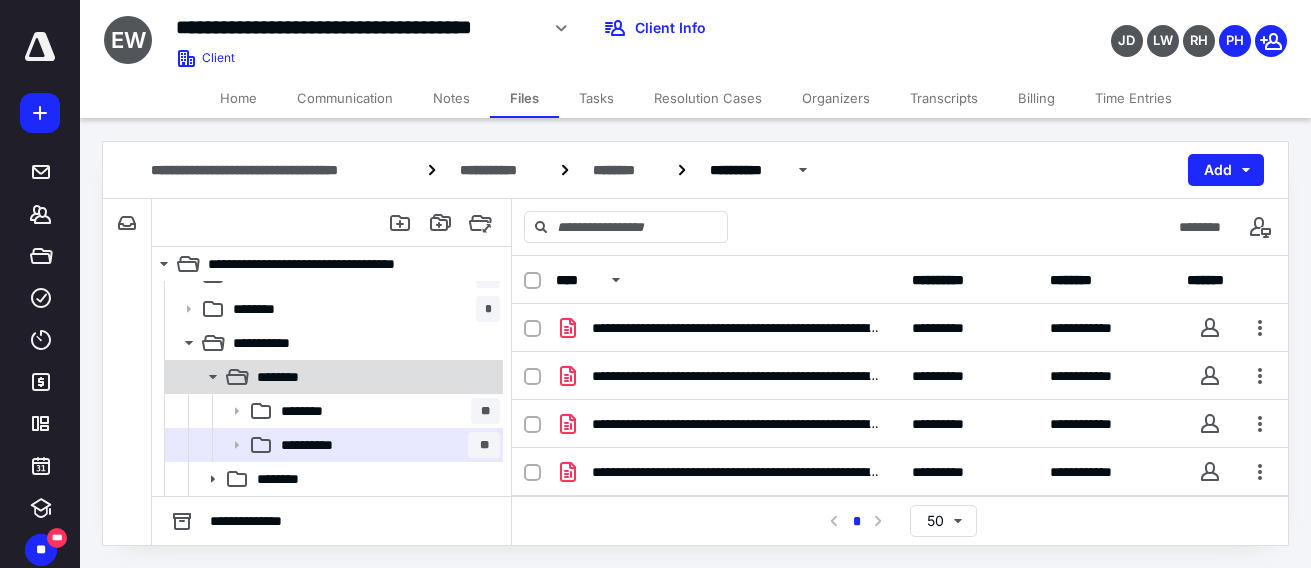 click on "********" at bounding box center (374, 377) 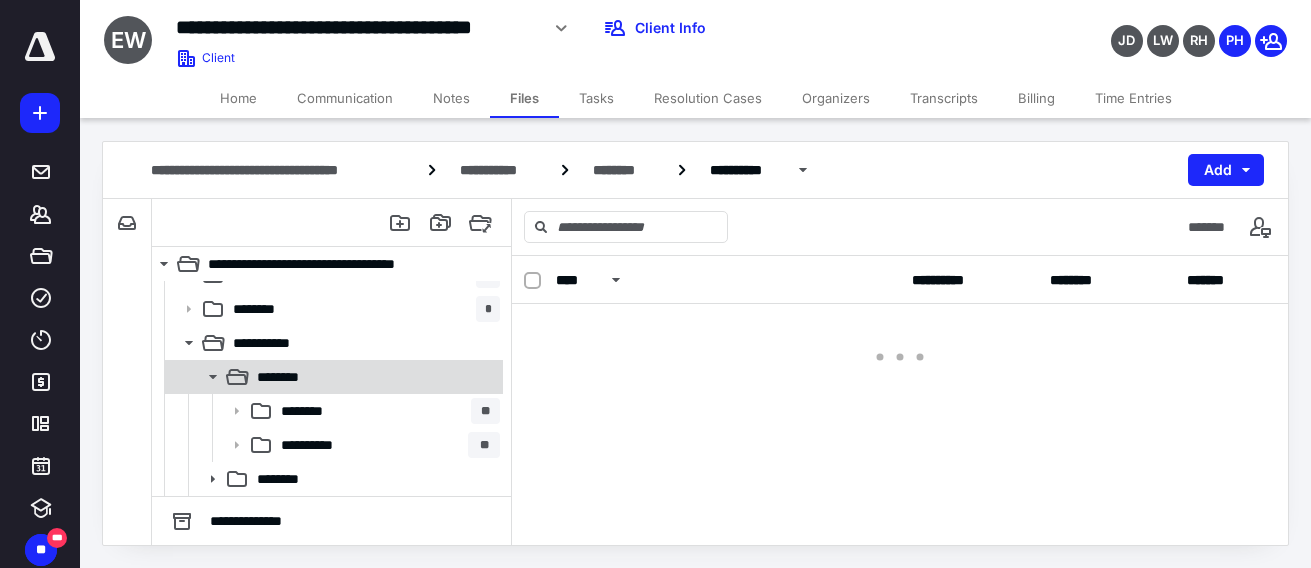 scroll, scrollTop: 0, scrollLeft: 0, axis: both 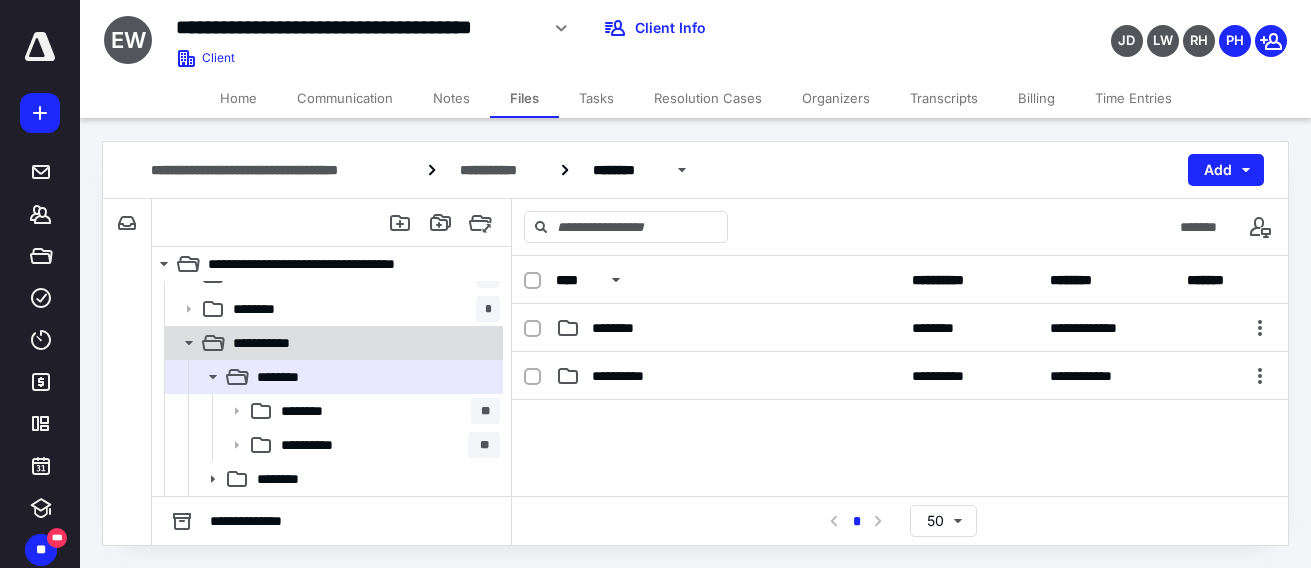 click on "**********" at bounding box center (362, 343) 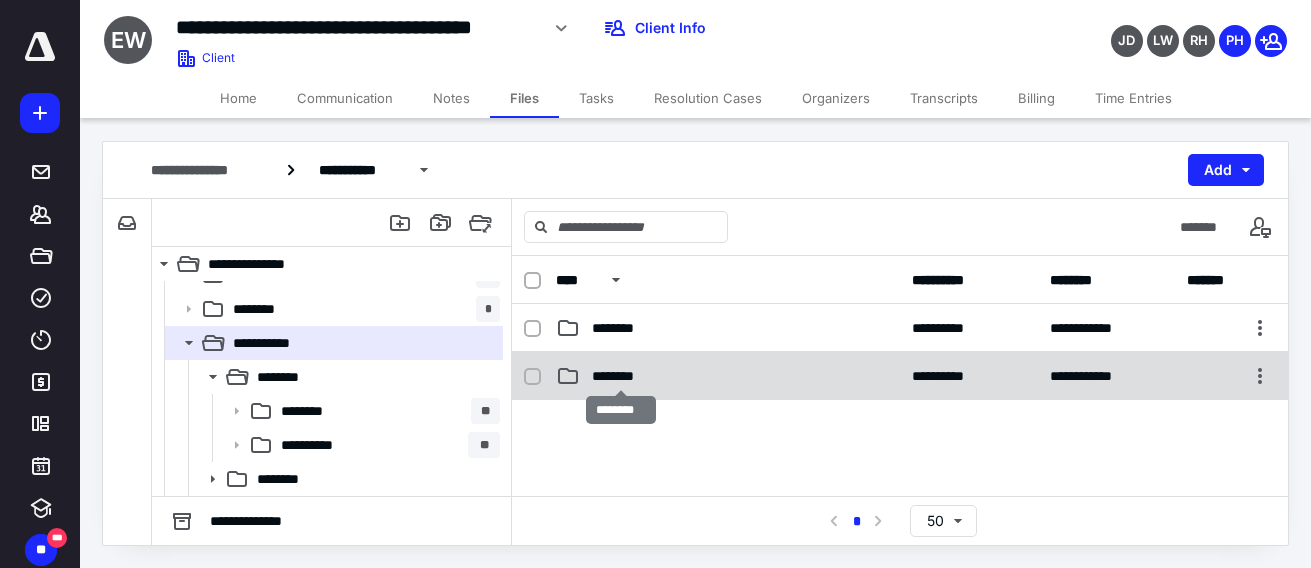 click on "********" at bounding box center (621, 376) 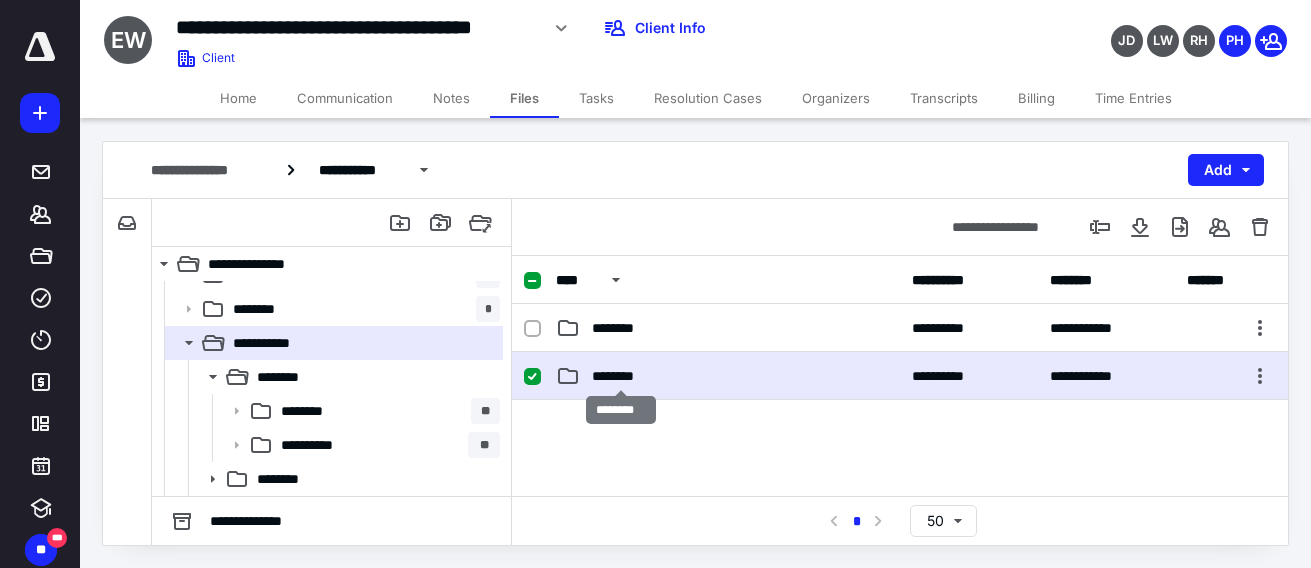 click on "********" at bounding box center [621, 376] 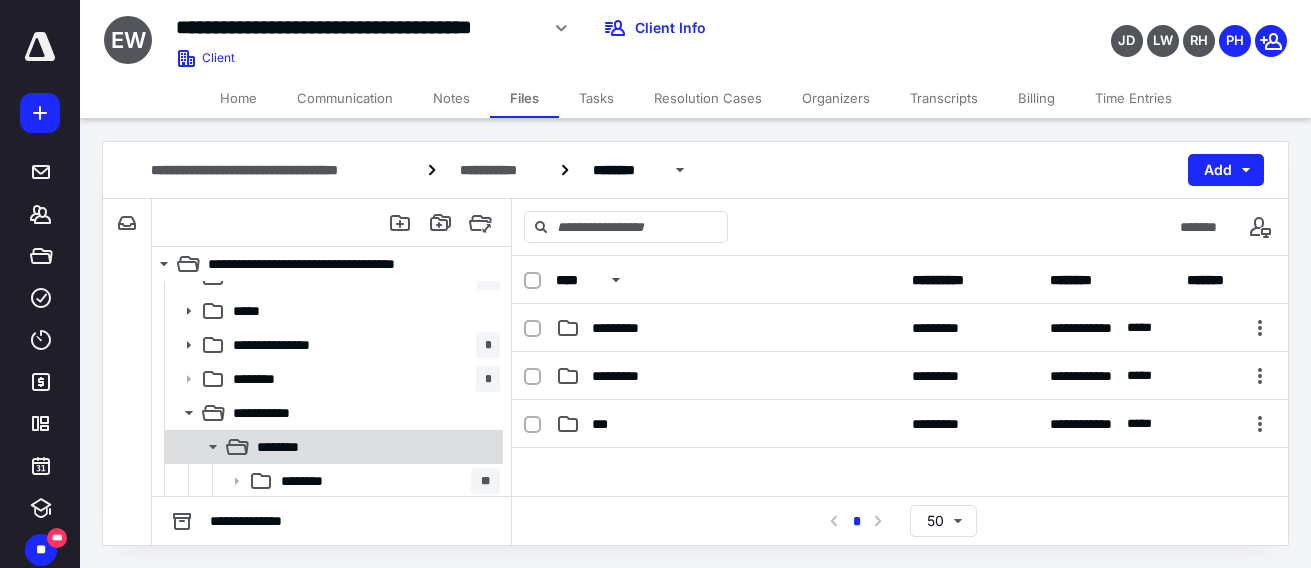 scroll, scrollTop: 195, scrollLeft: 0, axis: vertical 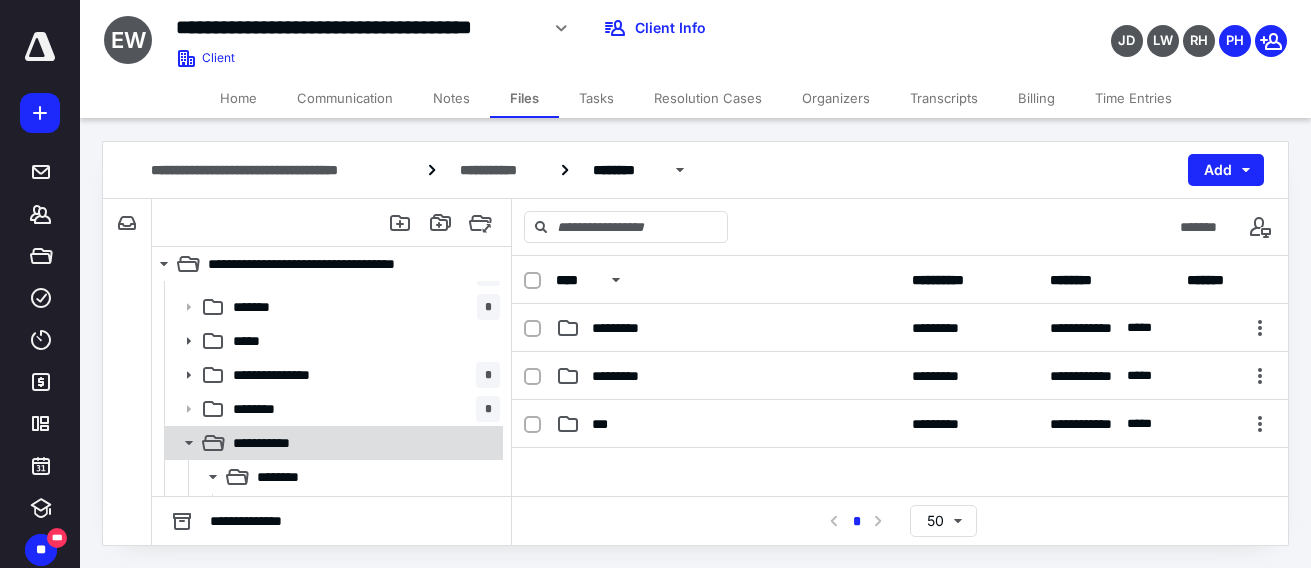 click on "**********" at bounding box center [362, 443] 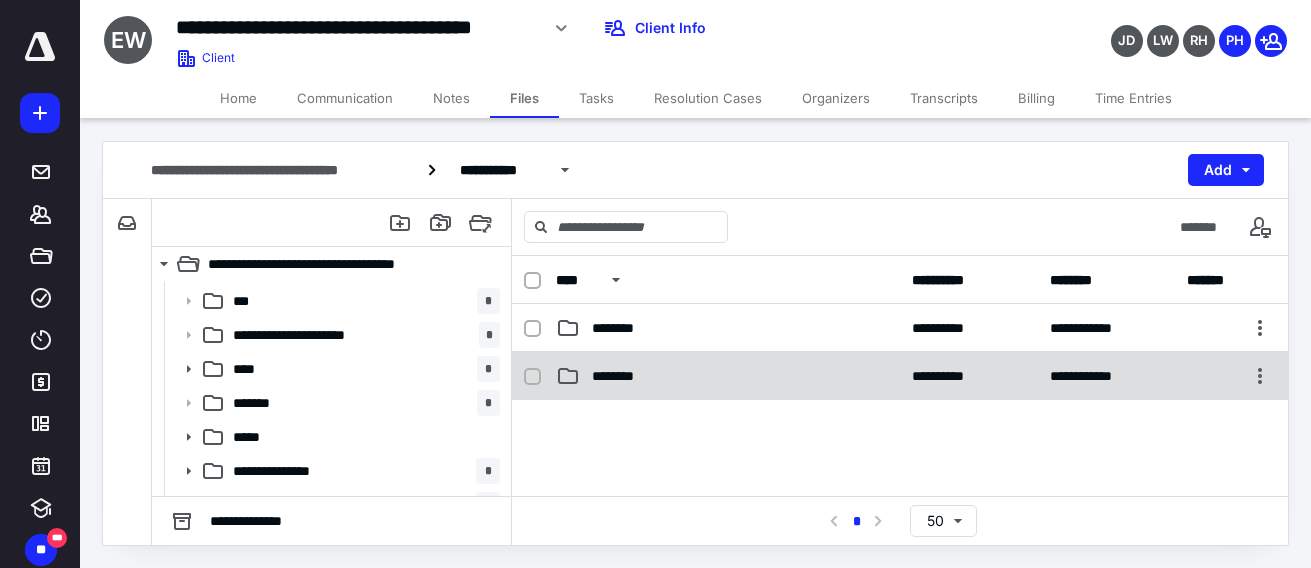 scroll, scrollTop: 100, scrollLeft: 0, axis: vertical 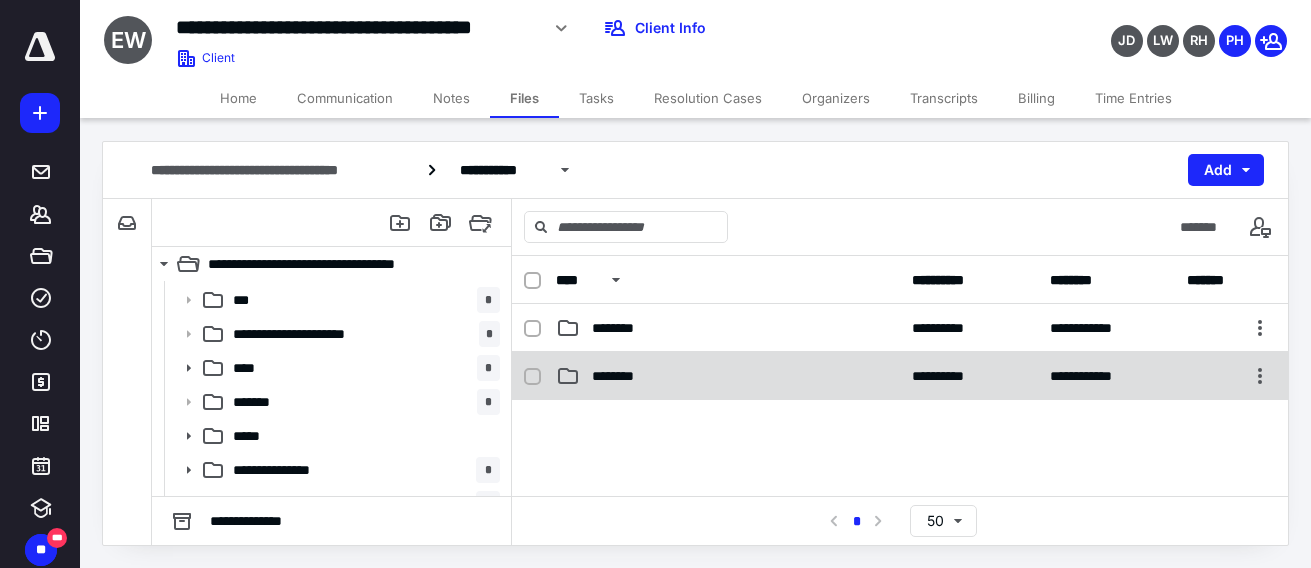 click on "********" at bounding box center [728, 376] 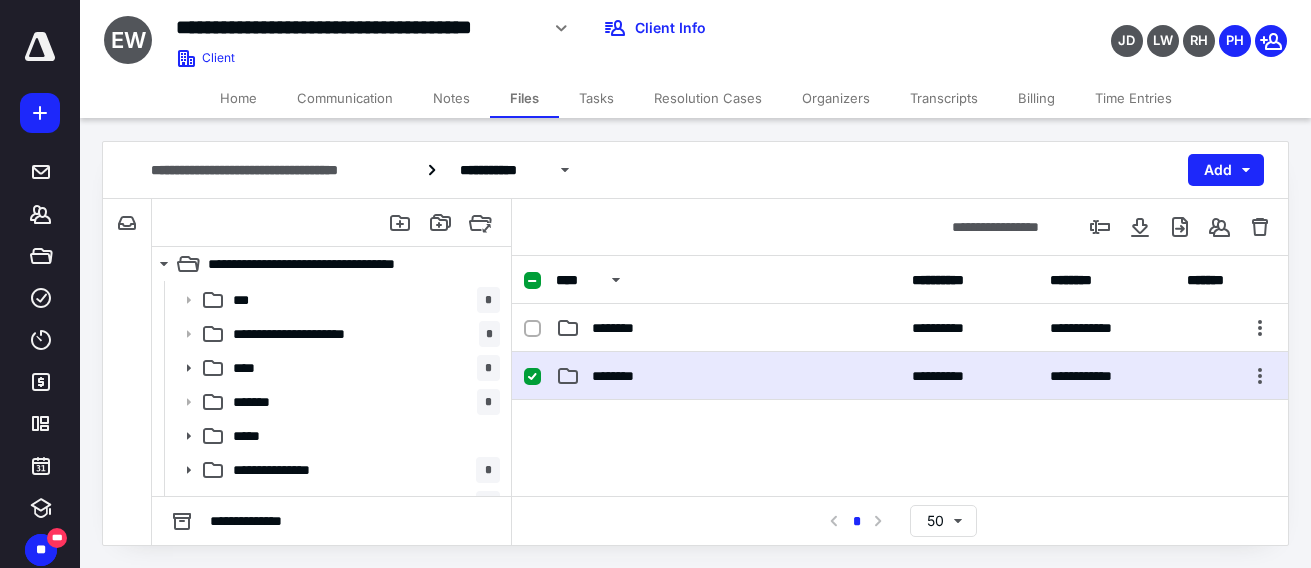 click on "********" at bounding box center [728, 376] 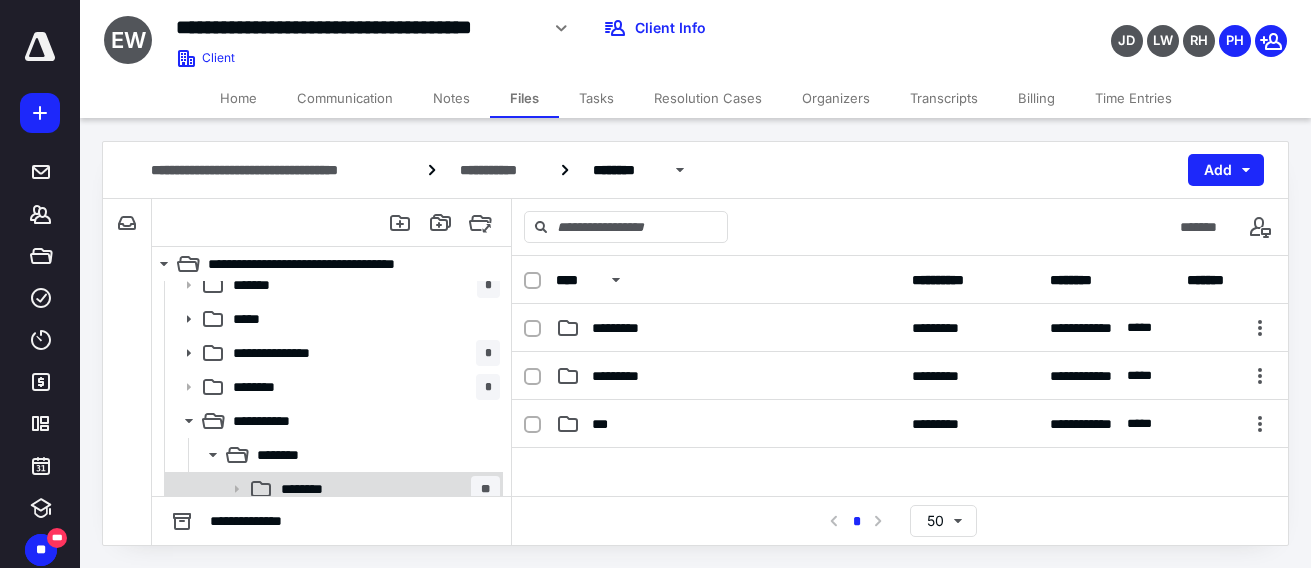 scroll, scrollTop: 195, scrollLeft: 0, axis: vertical 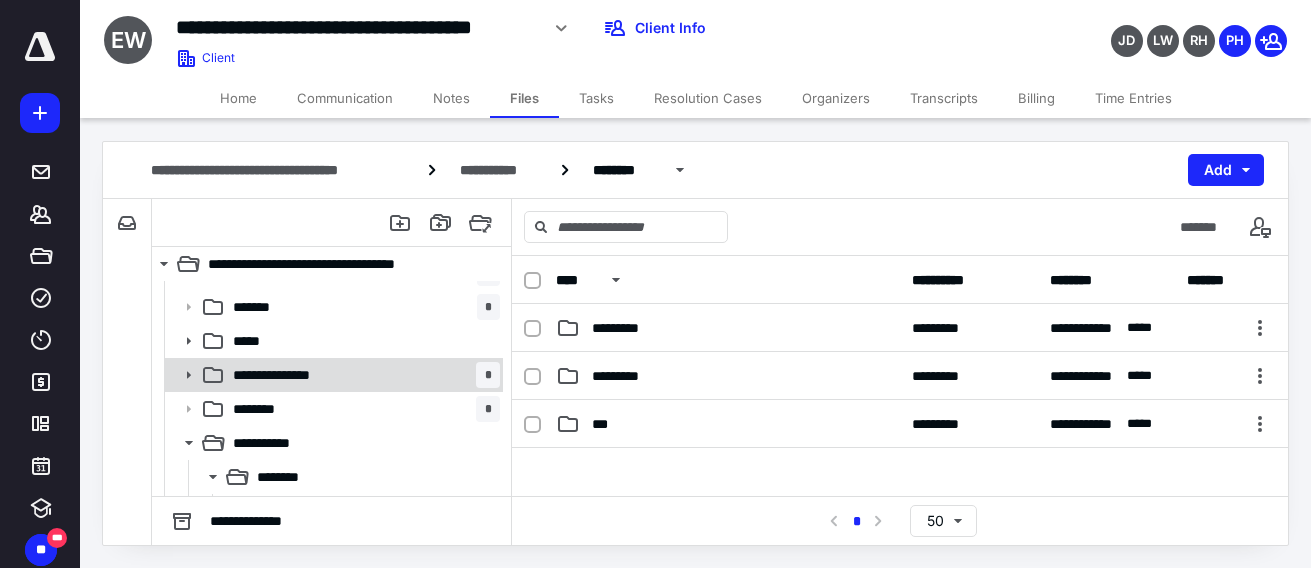 click on "**********" at bounding box center [362, 375] 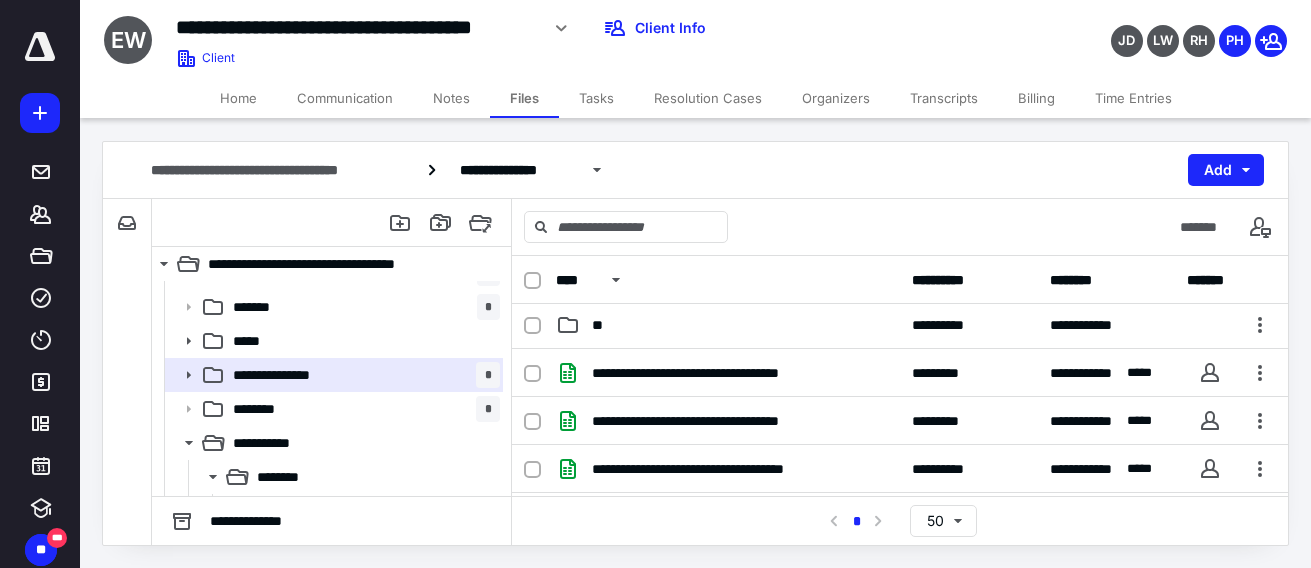scroll, scrollTop: 100, scrollLeft: 0, axis: vertical 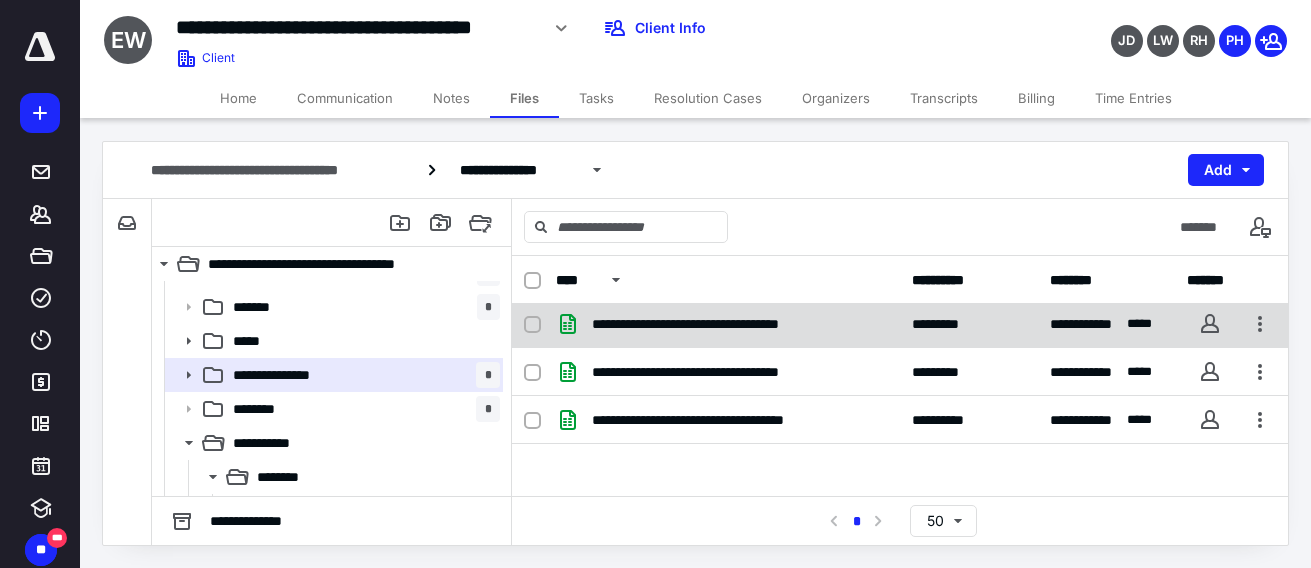 click on "**********" at bounding box center [728, 324] 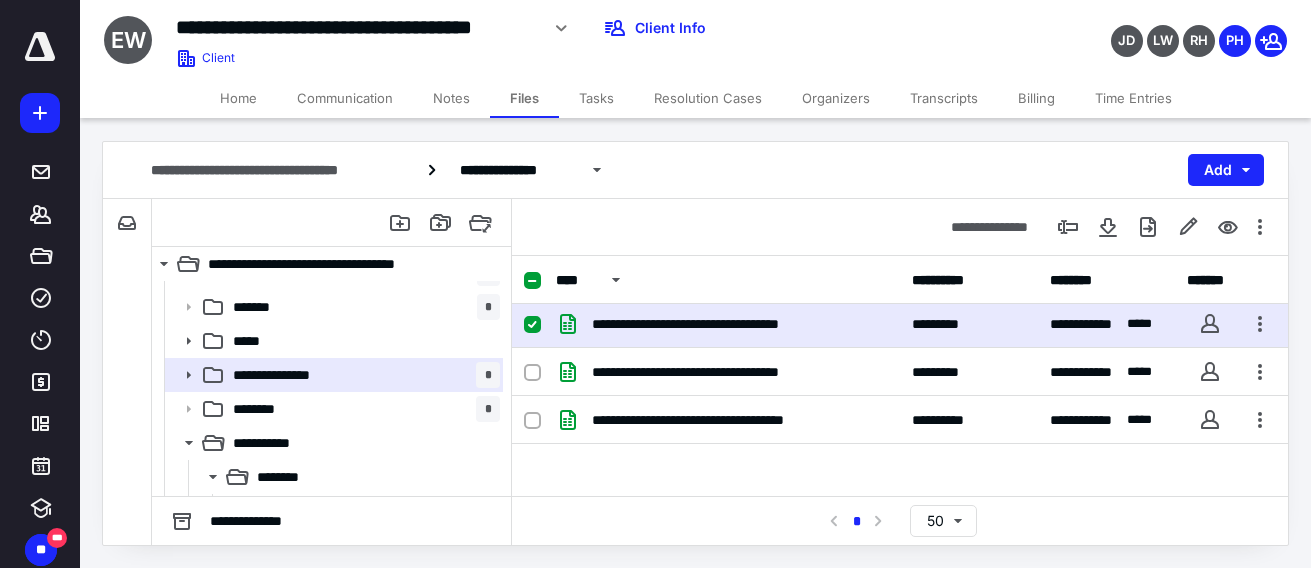 click on "**********" at bounding box center [728, 324] 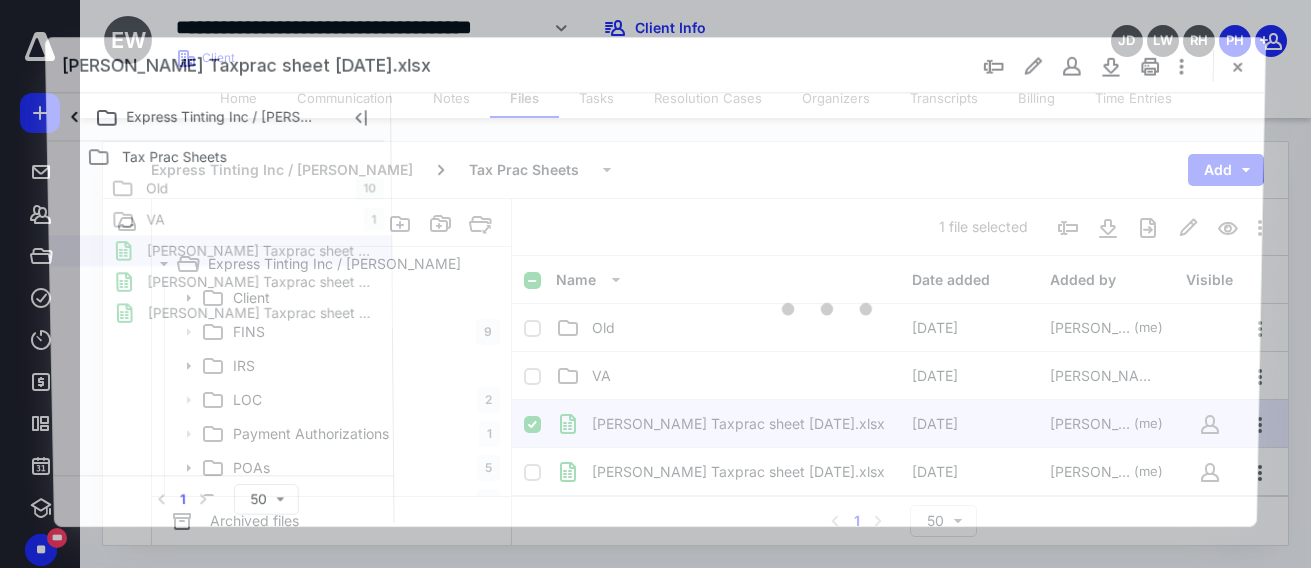 scroll, scrollTop: 195, scrollLeft: 0, axis: vertical 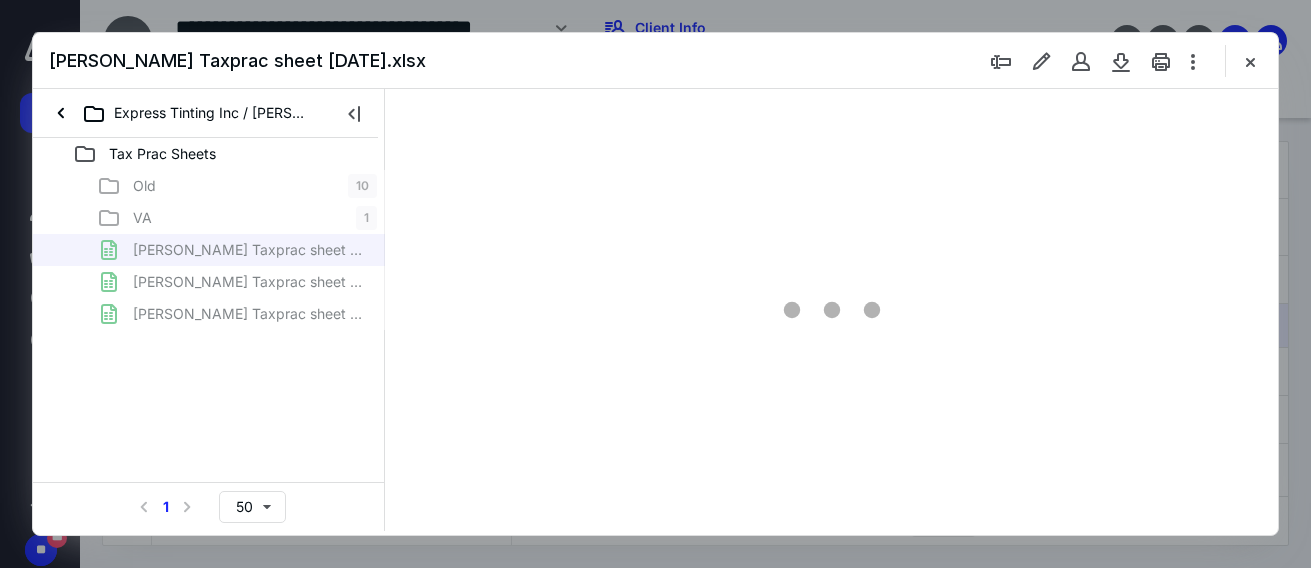 type on "137" 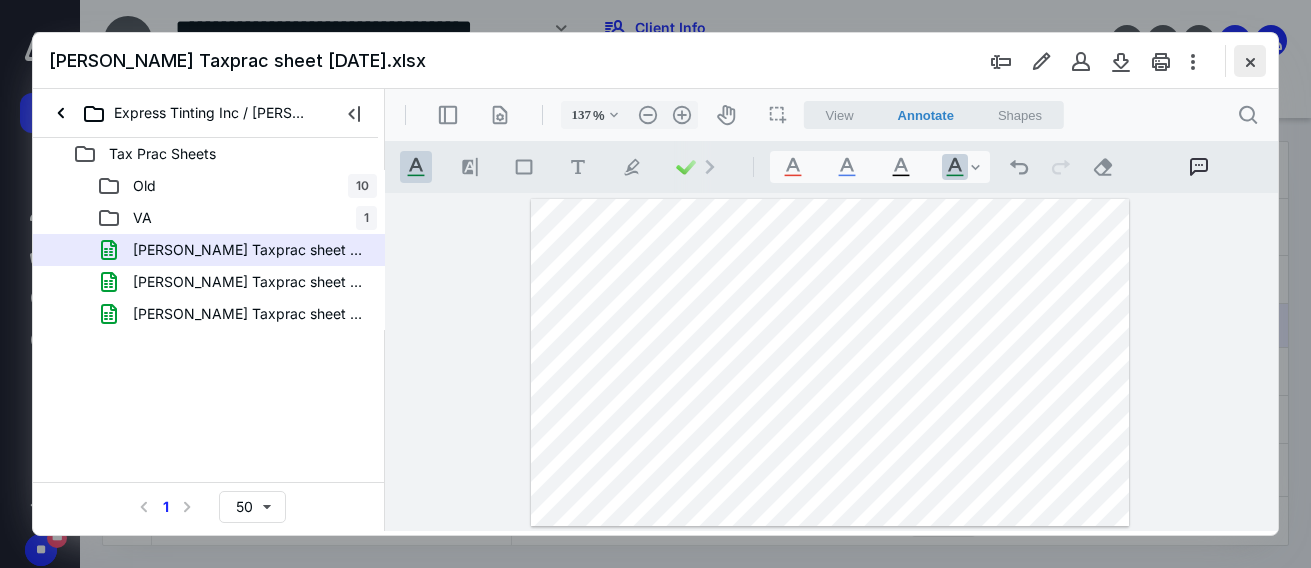 click at bounding box center (1250, 61) 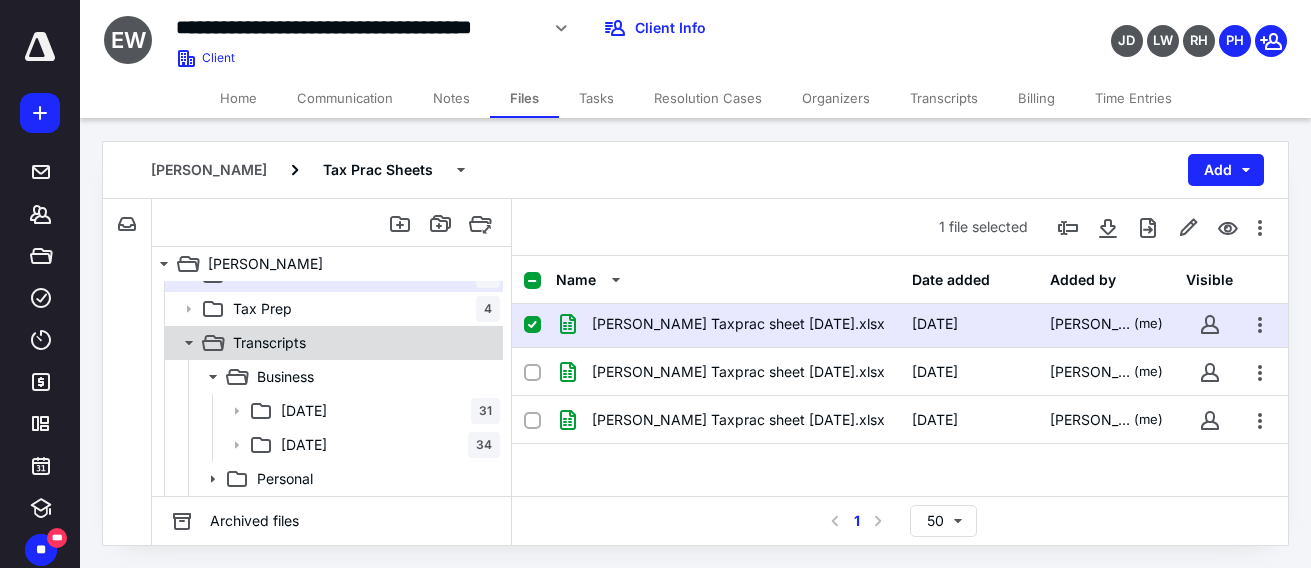 scroll, scrollTop: 195, scrollLeft: 0, axis: vertical 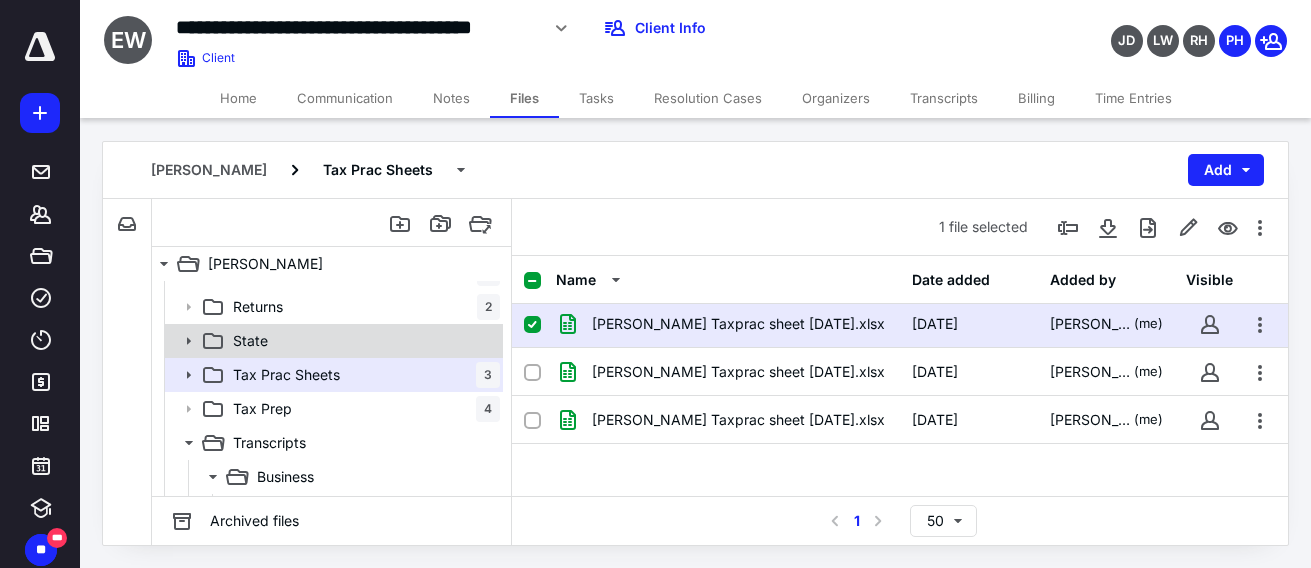 click on "State" at bounding box center [362, 341] 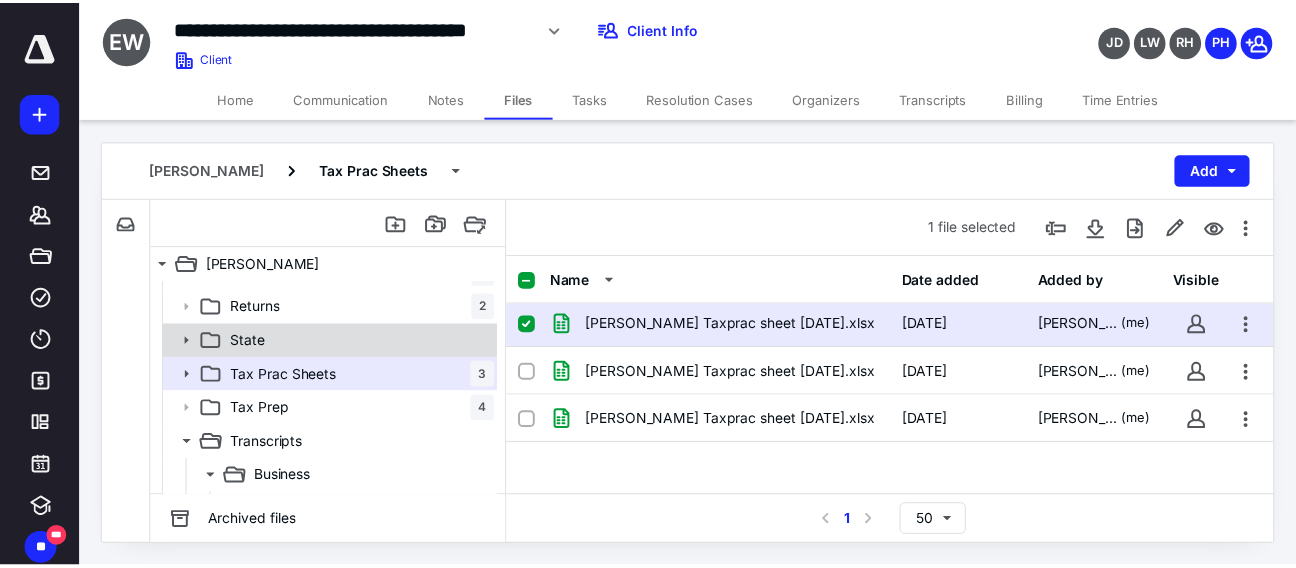 scroll, scrollTop: 0, scrollLeft: 0, axis: both 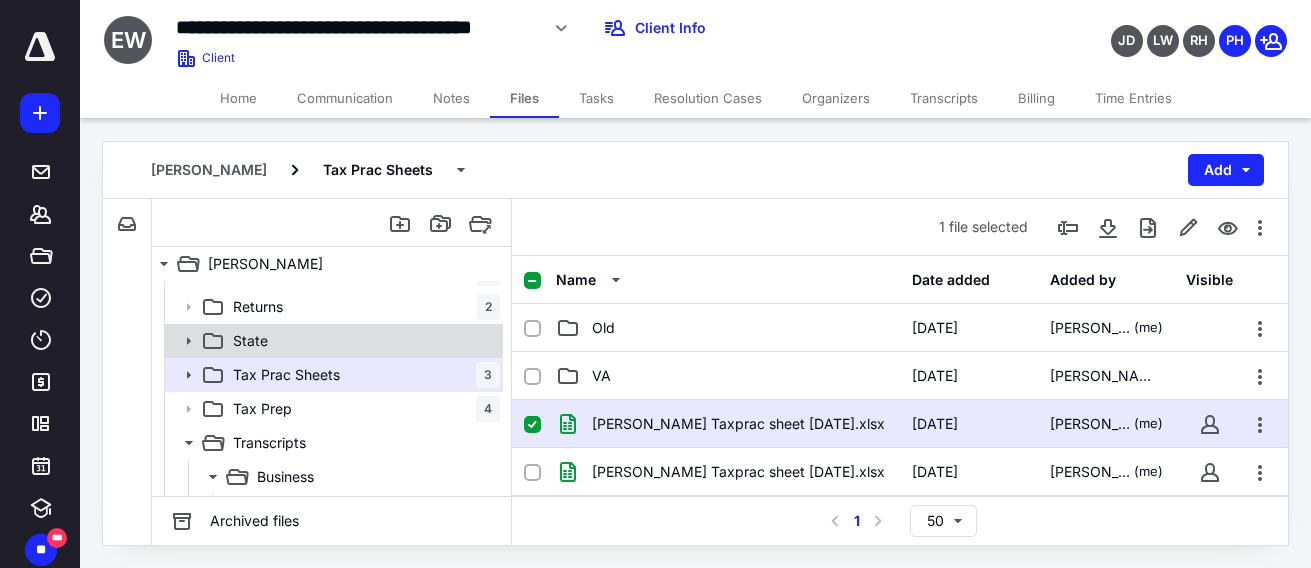 click on "State" at bounding box center (362, 341) 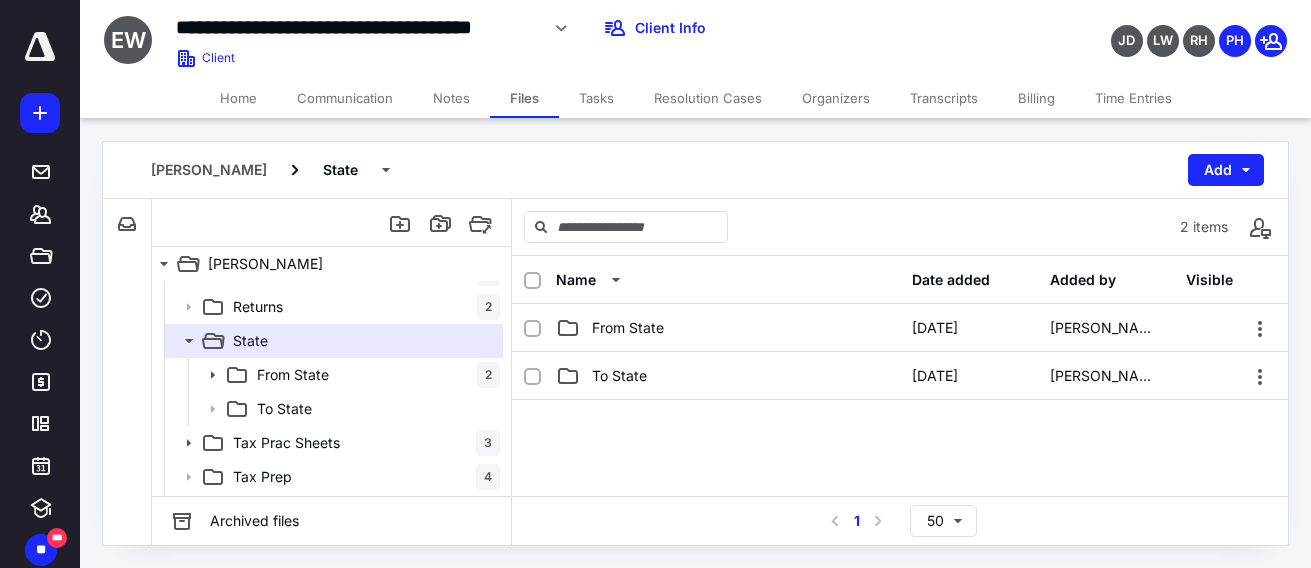 click on "Notes" at bounding box center [451, 98] 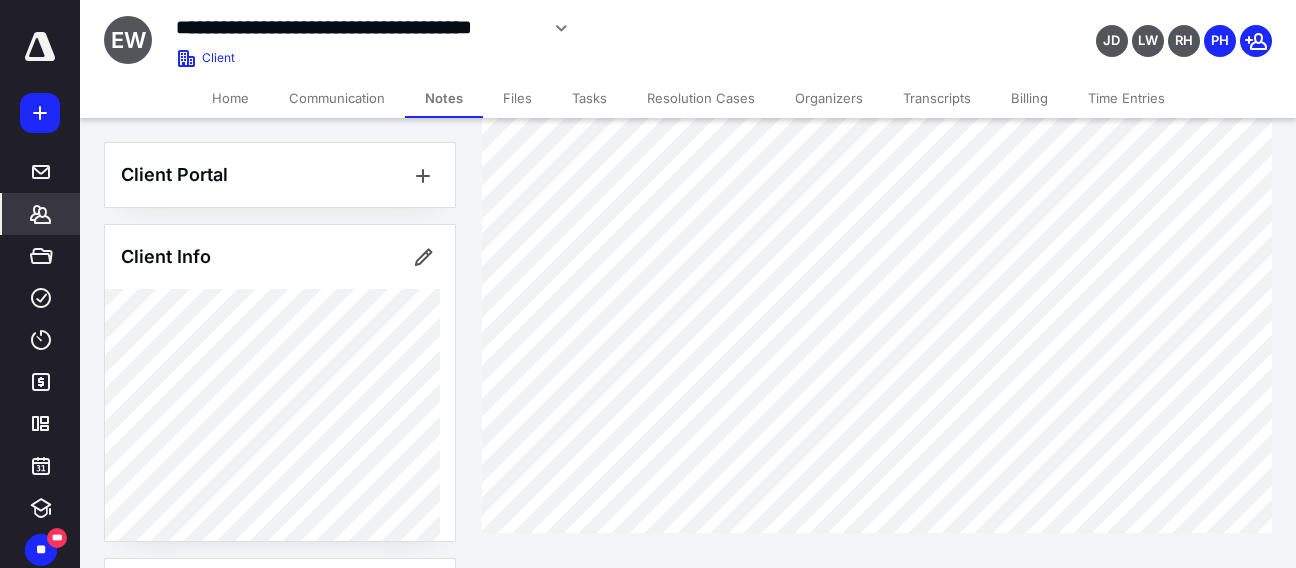 scroll, scrollTop: 400, scrollLeft: 0, axis: vertical 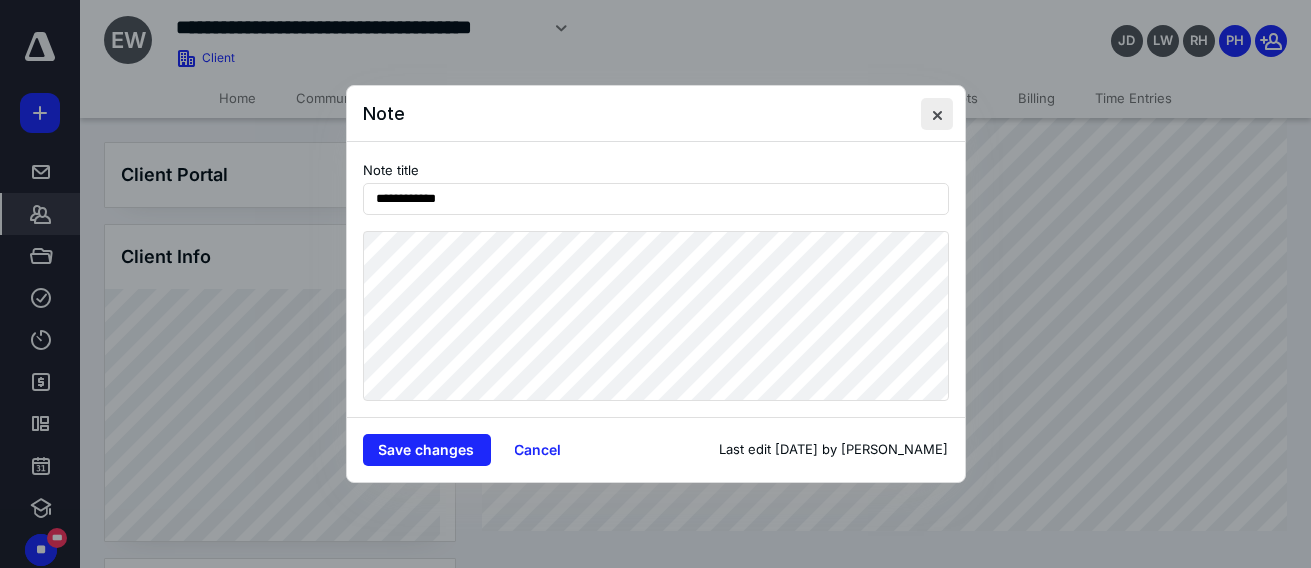 click at bounding box center [937, 114] 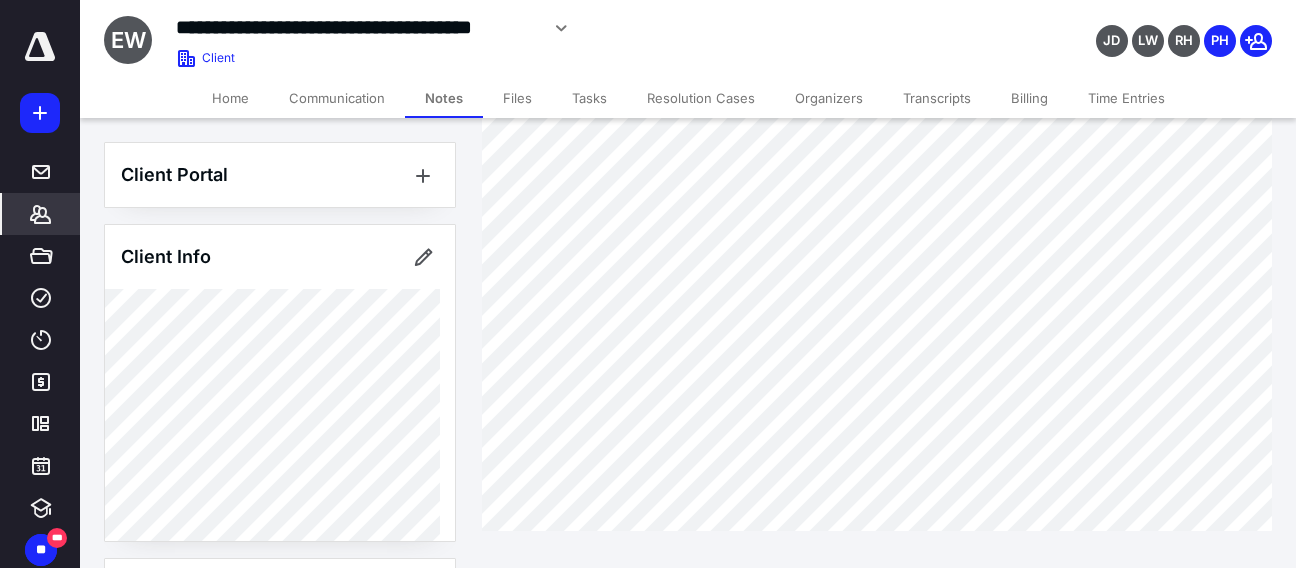 click on "Files" at bounding box center (517, 98) 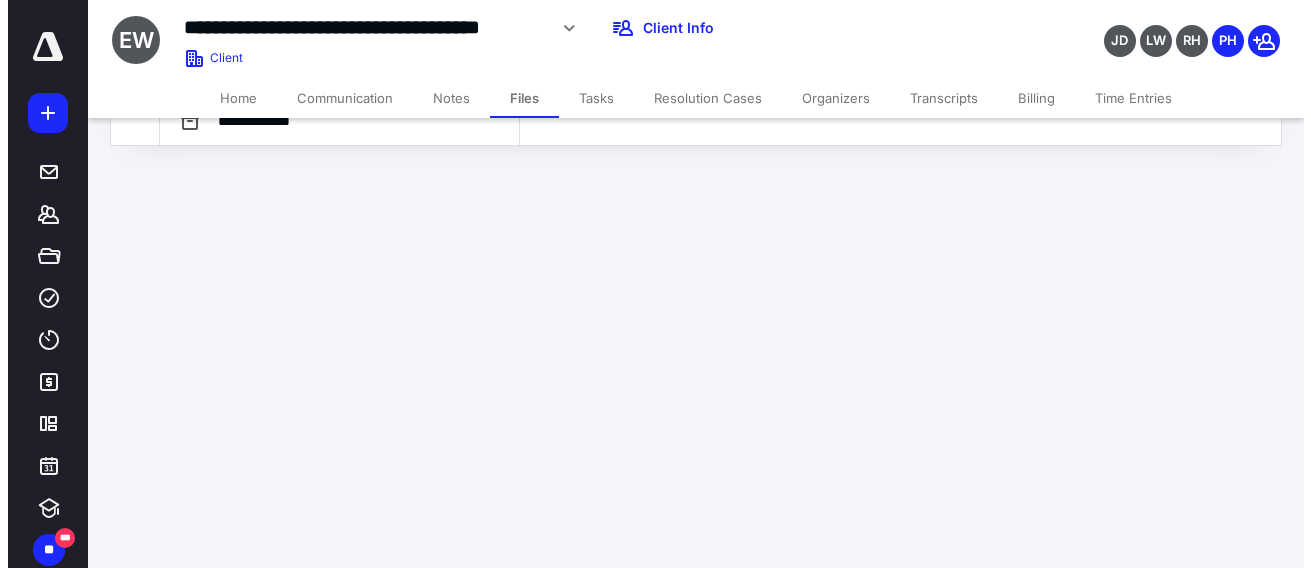 scroll, scrollTop: 0, scrollLeft: 0, axis: both 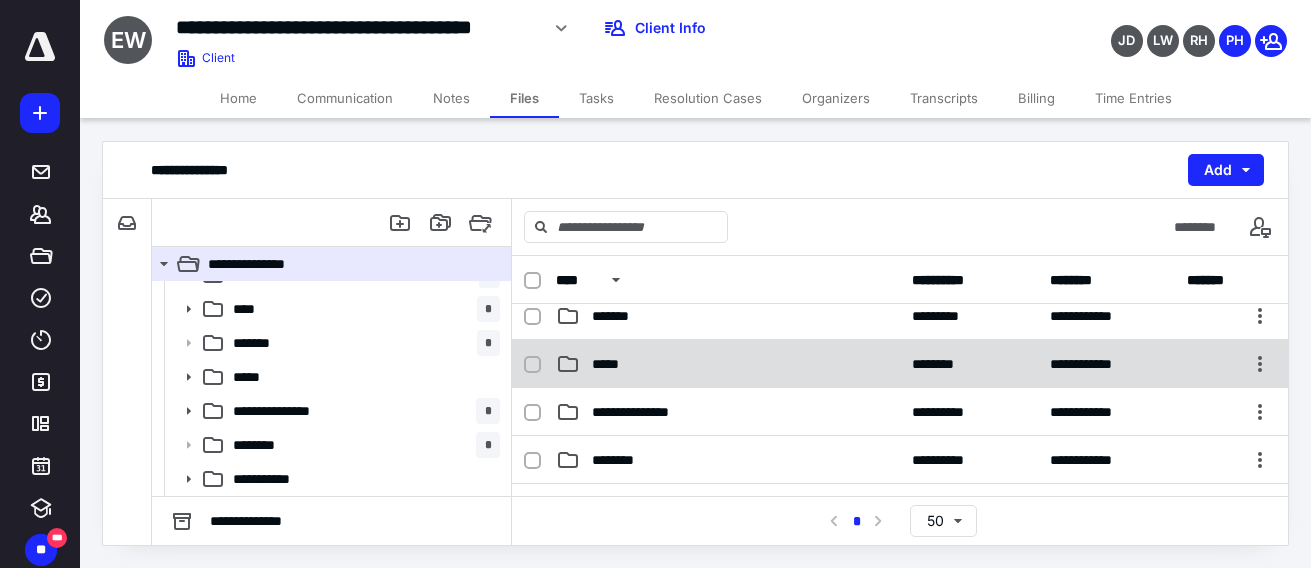 click on "*****" at bounding box center (728, 364) 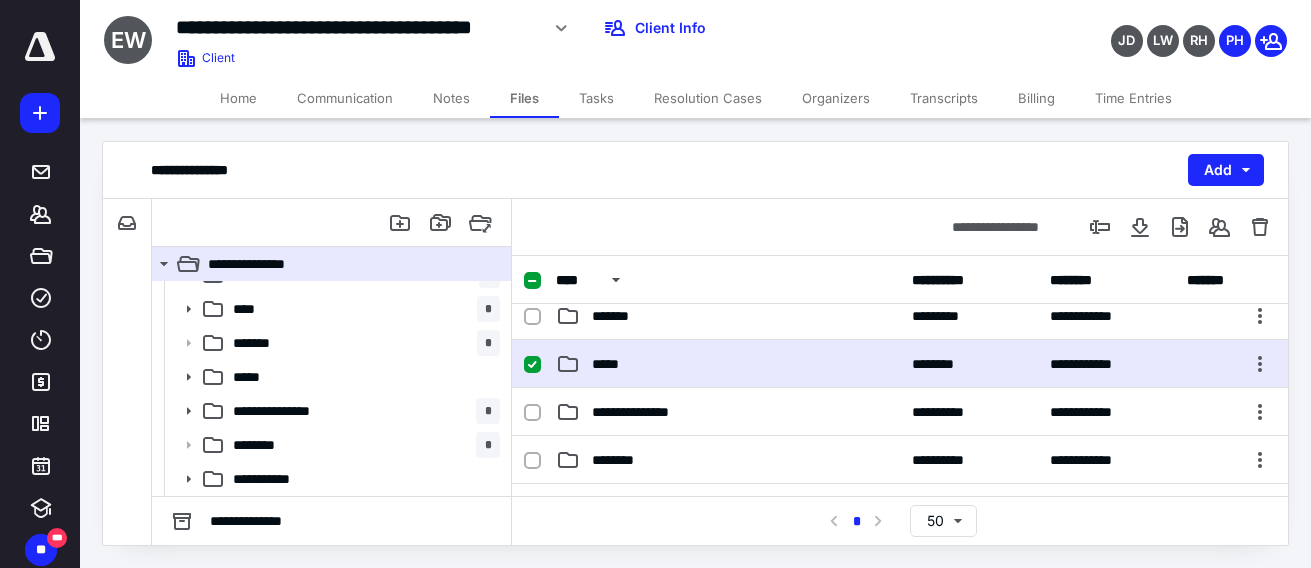 click on "*****" at bounding box center [728, 364] 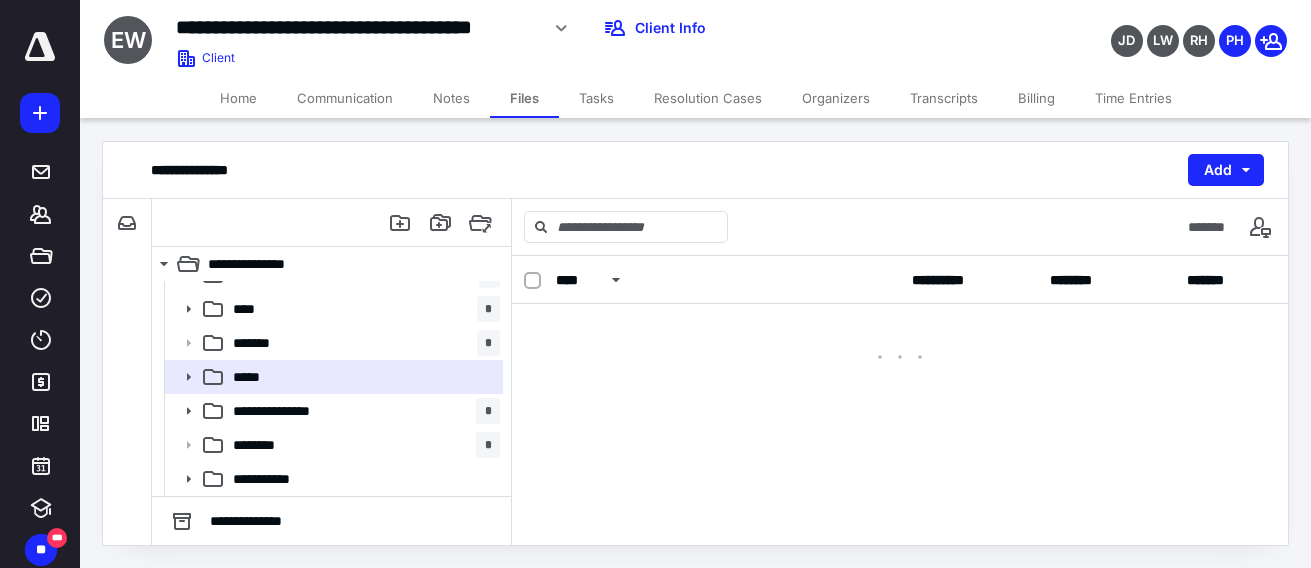 scroll, scrollTop: 0, scrollLeft: 0, axis: both 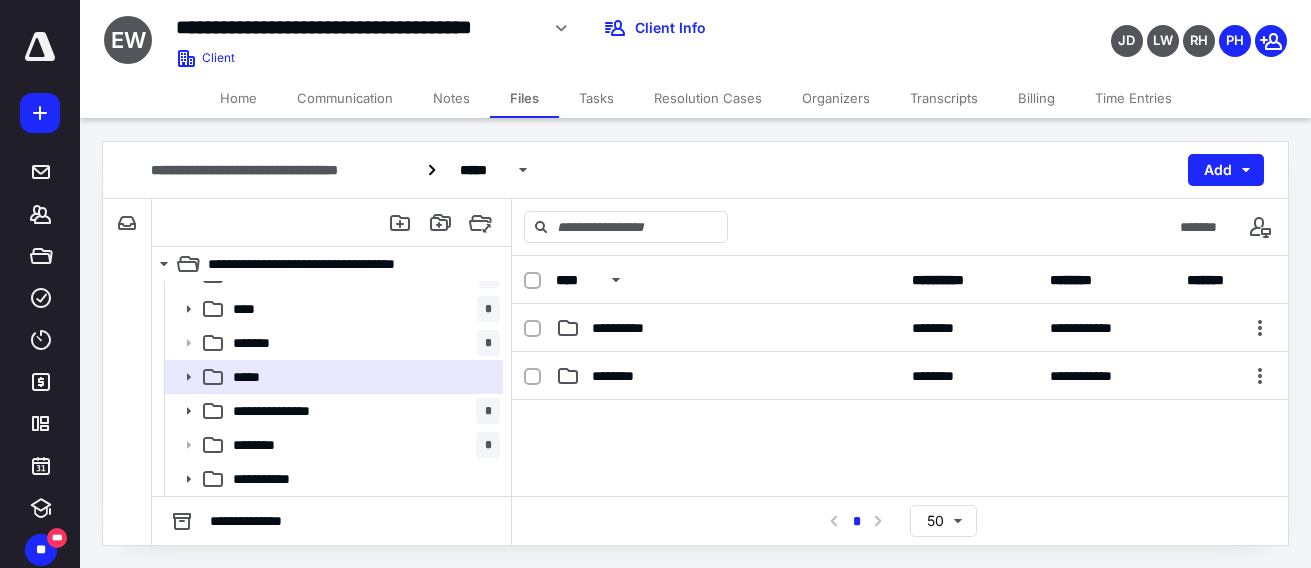click on "********" at bounding box center (728, 376) 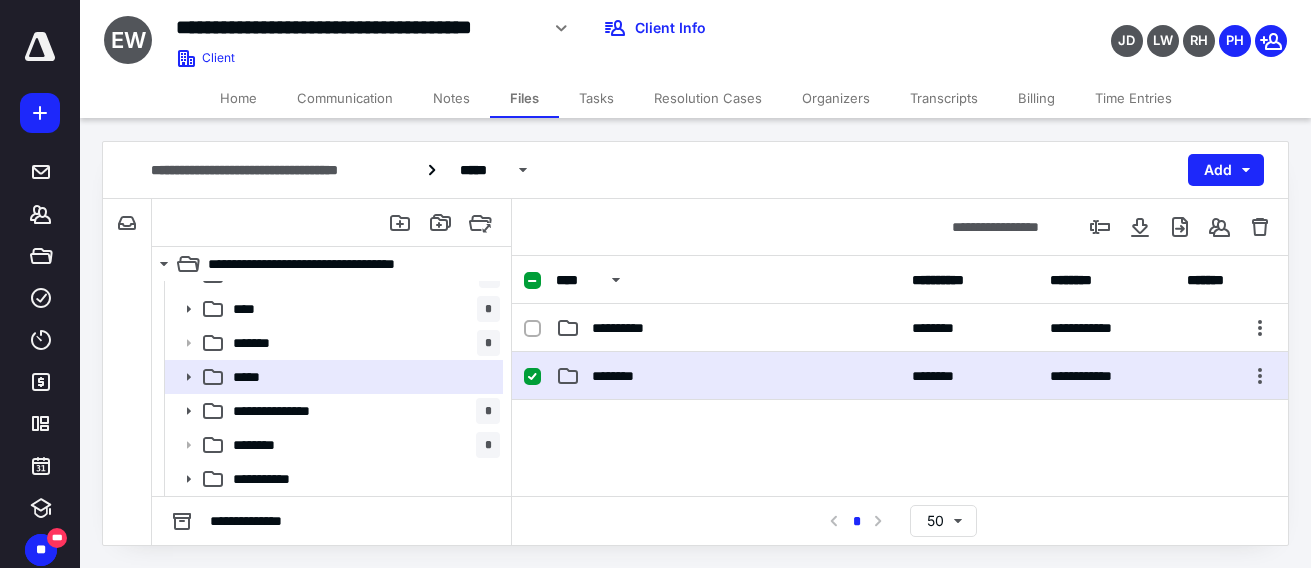 click on "********" at bounding box center (728, 376) 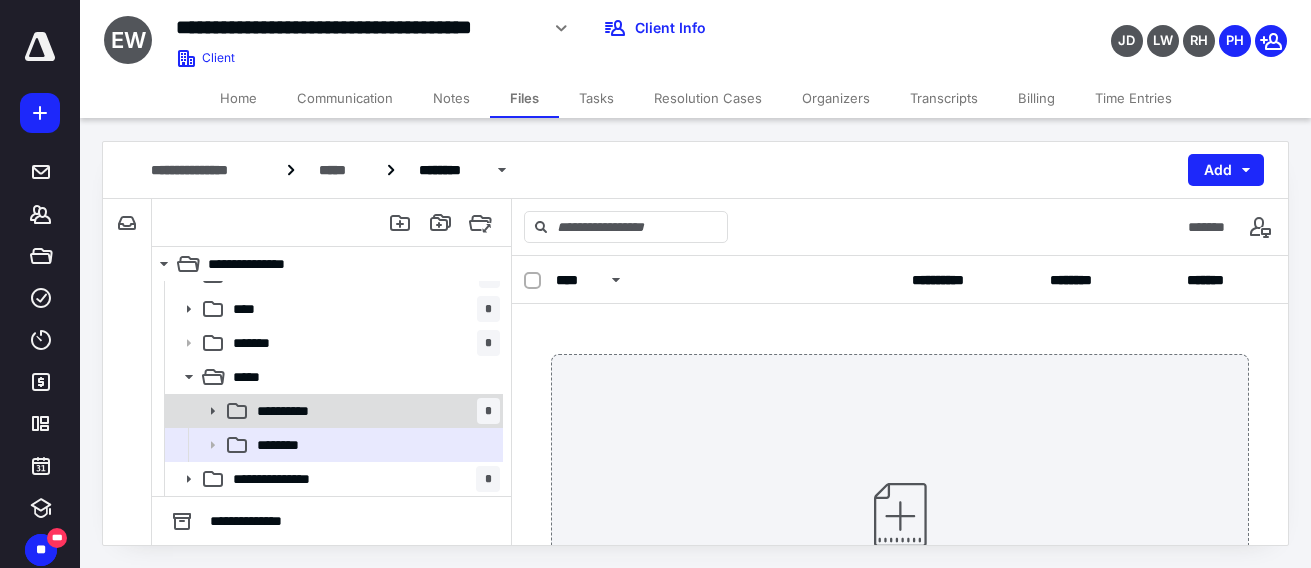 click on "**********" at bounding box center (374, 411) 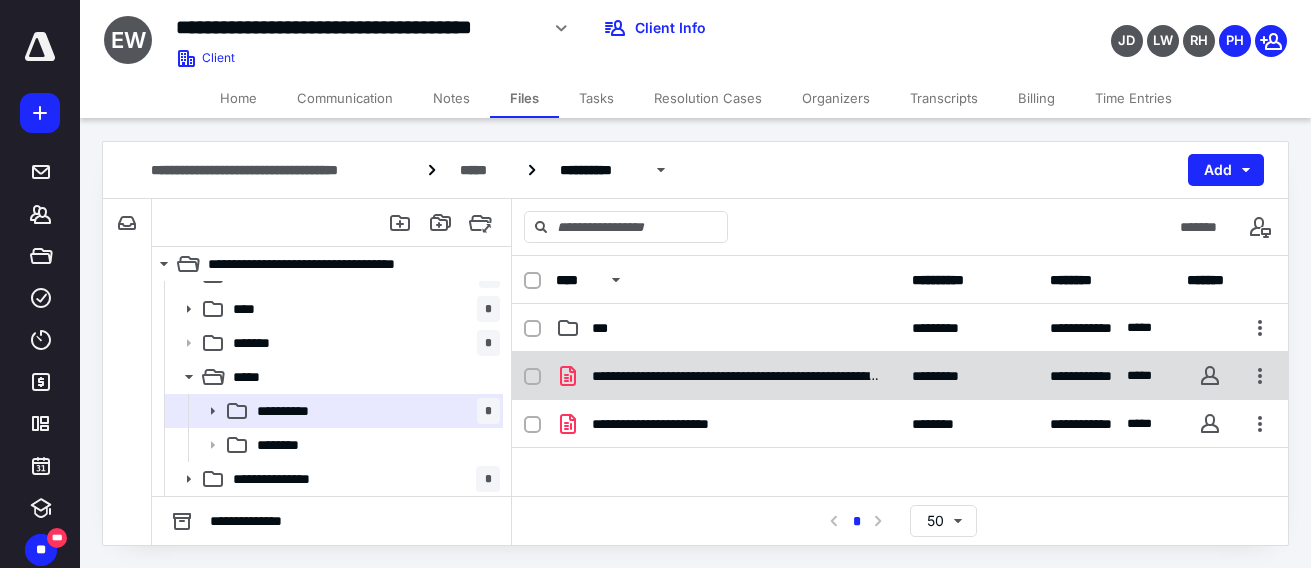 click on "**********" at bounding box center (736, 376) 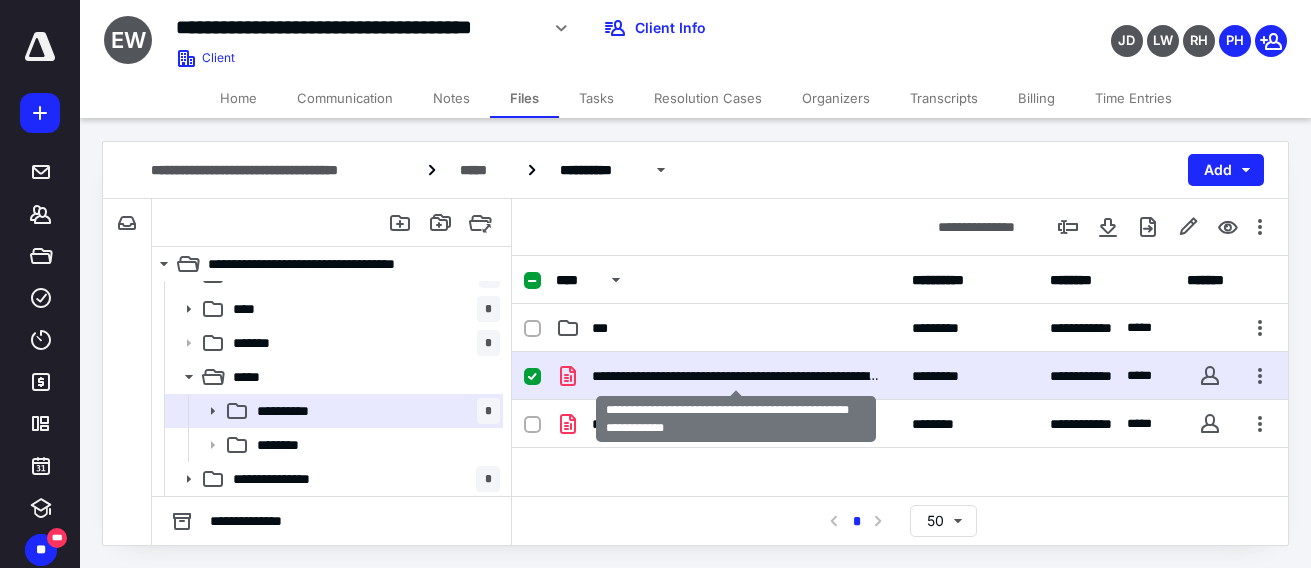 click on "**********" at bounding box center (736, 376) 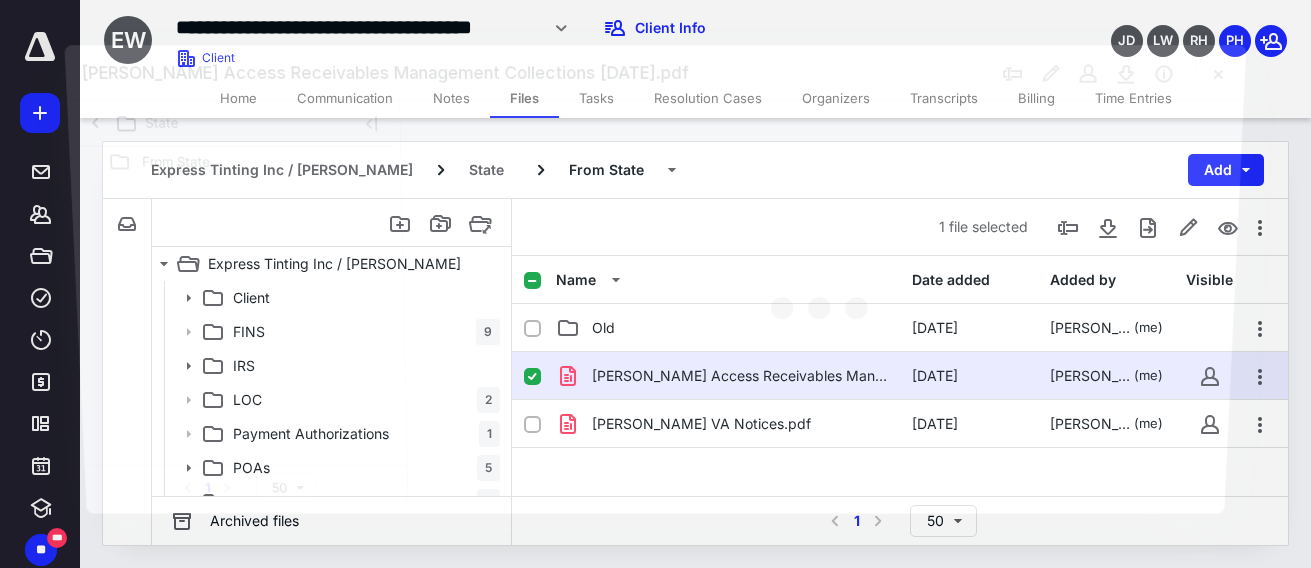 scroll, scrollTop: 159, scrollLeft: 0, axis: vertical 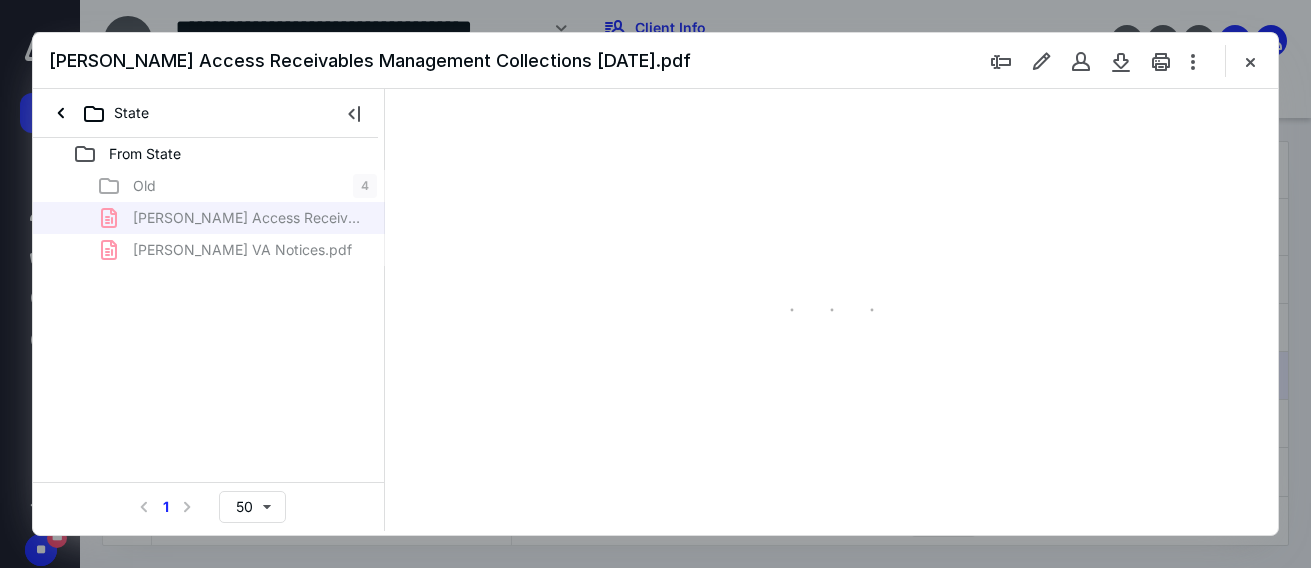 type on "55" 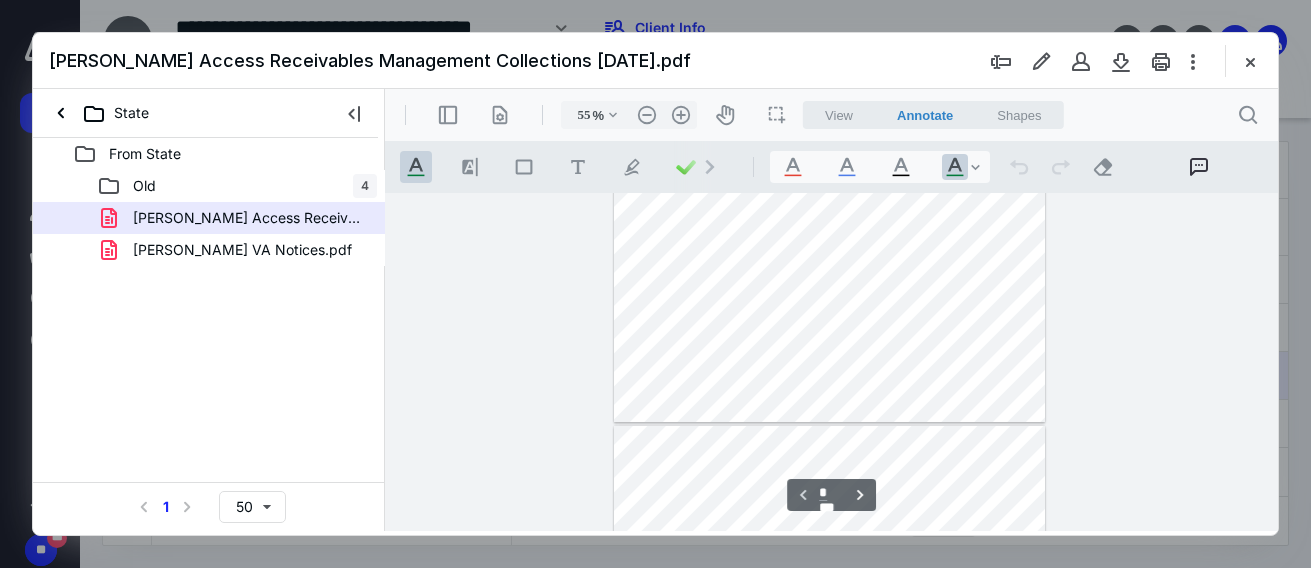 type on "*" 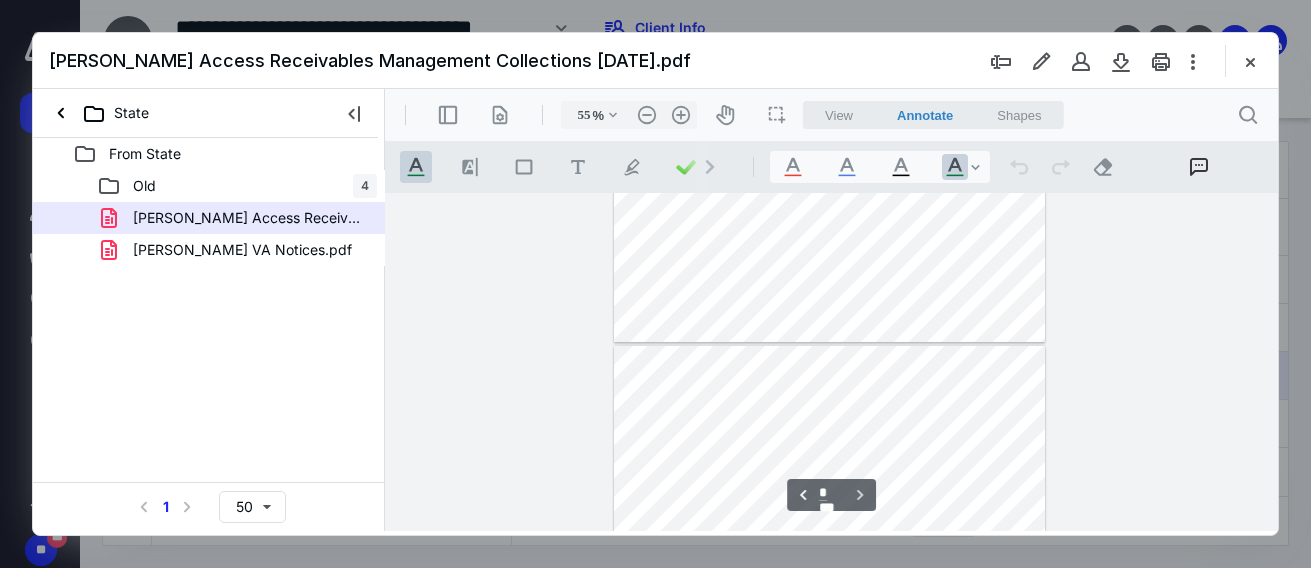 scroll, scrollTop: 336, scrollLeft: 0, axis: vertical 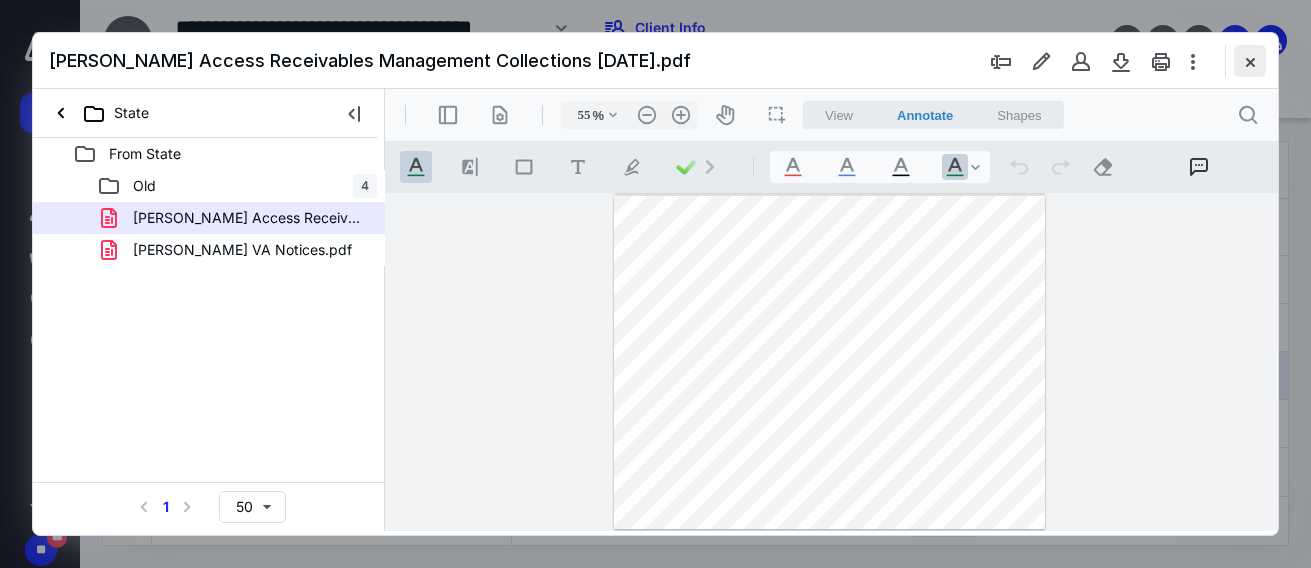 click at bounding box center [1250, 61] 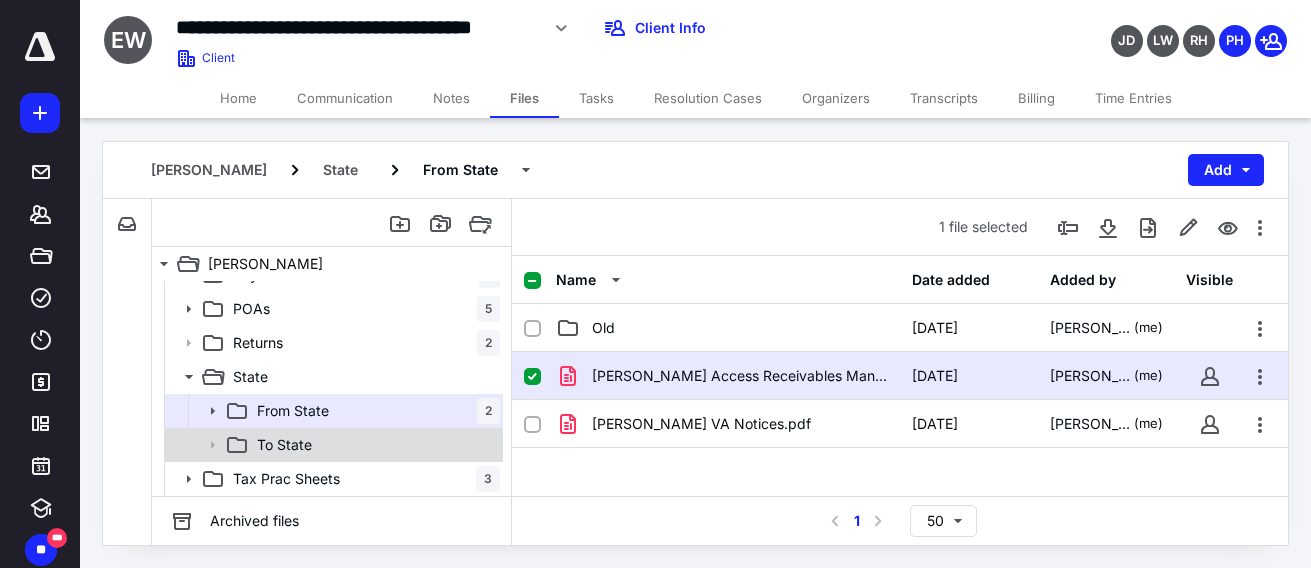 scroll, scrollTop: 59, scrollLeft: 0, axis: vertical 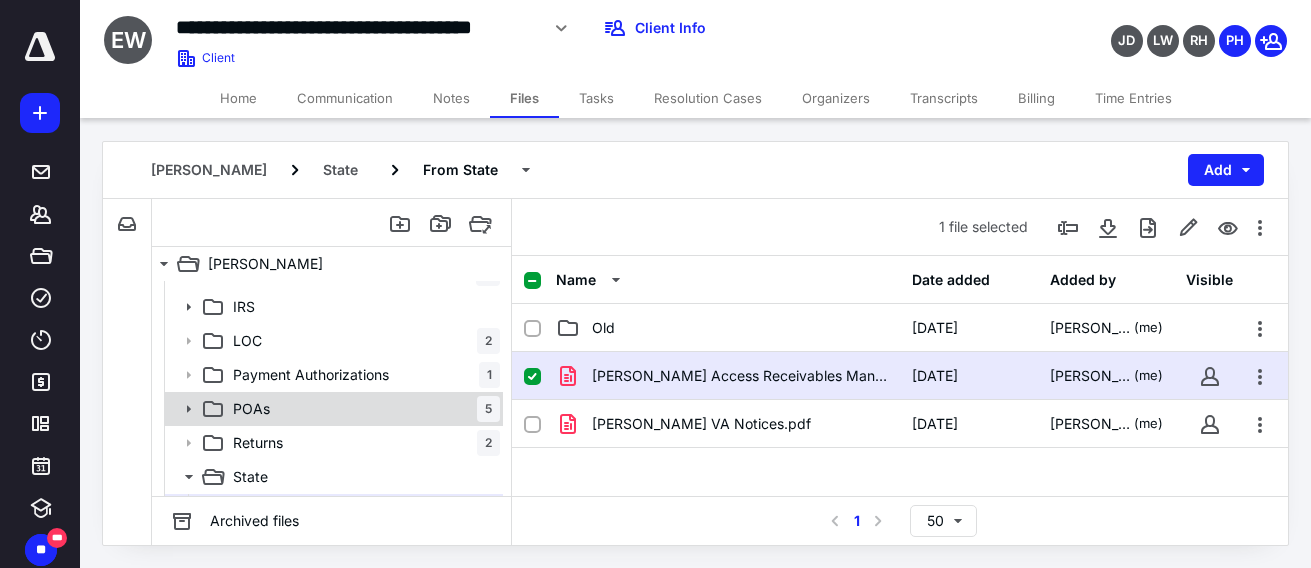 click on "POAs 5" at bounding box center [362, 409] 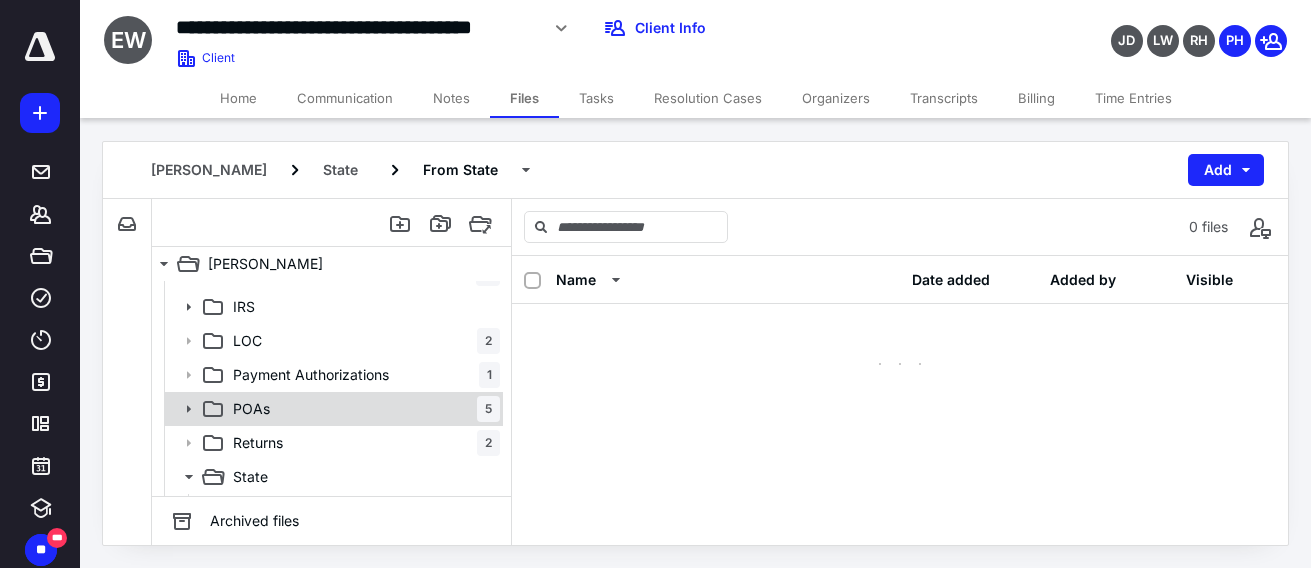 click on "POAs 5" at bounding box center [362, 409] 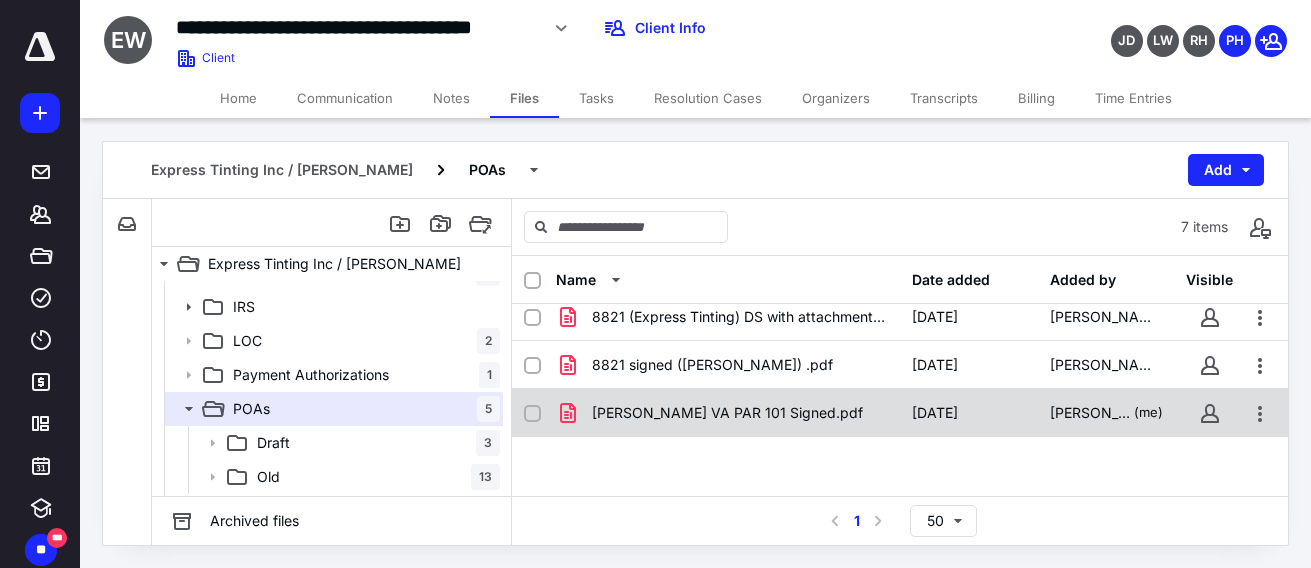 scroll, scrollTop: 204, scrollLeft: 0, axis: vertical 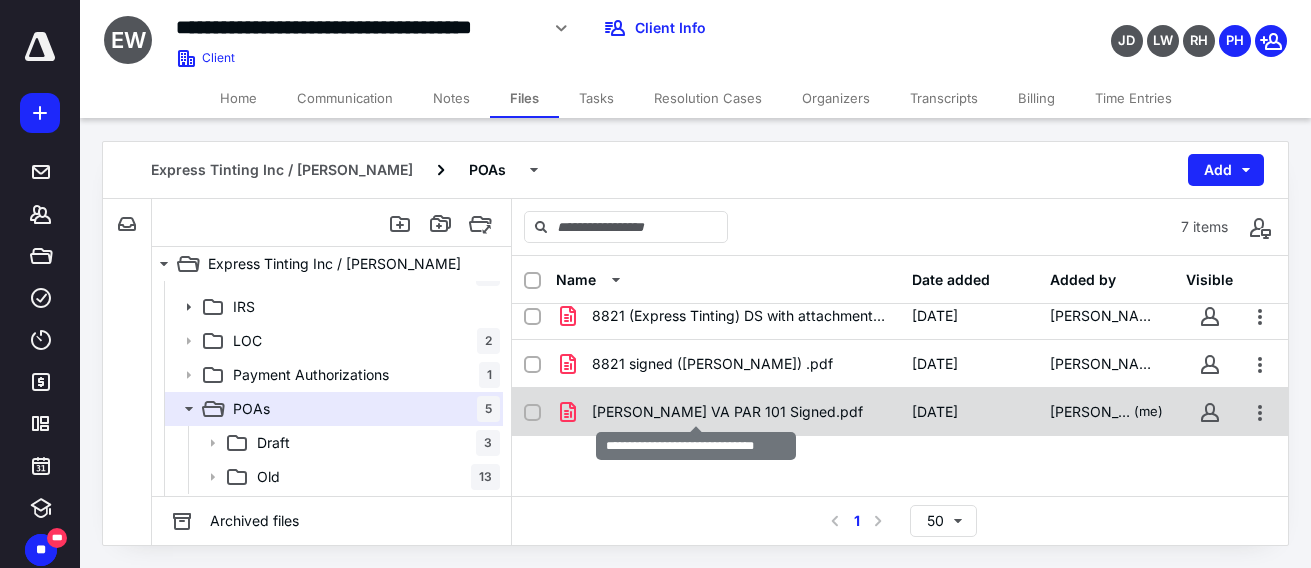 click on "[PERSON_NAME] VA PAR 101 Signed.pdf" at bounding box center [727, 412] 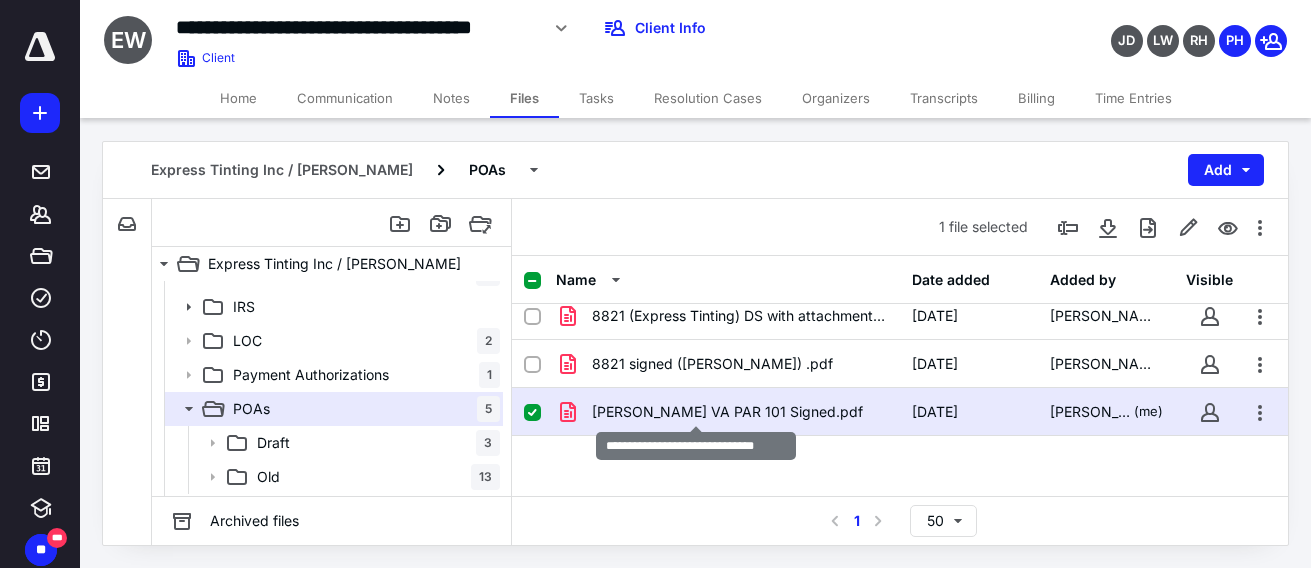 click on "[PERSON_NAME] VA PAR 101 Signed.pdf" at bounding box center (727, 412) 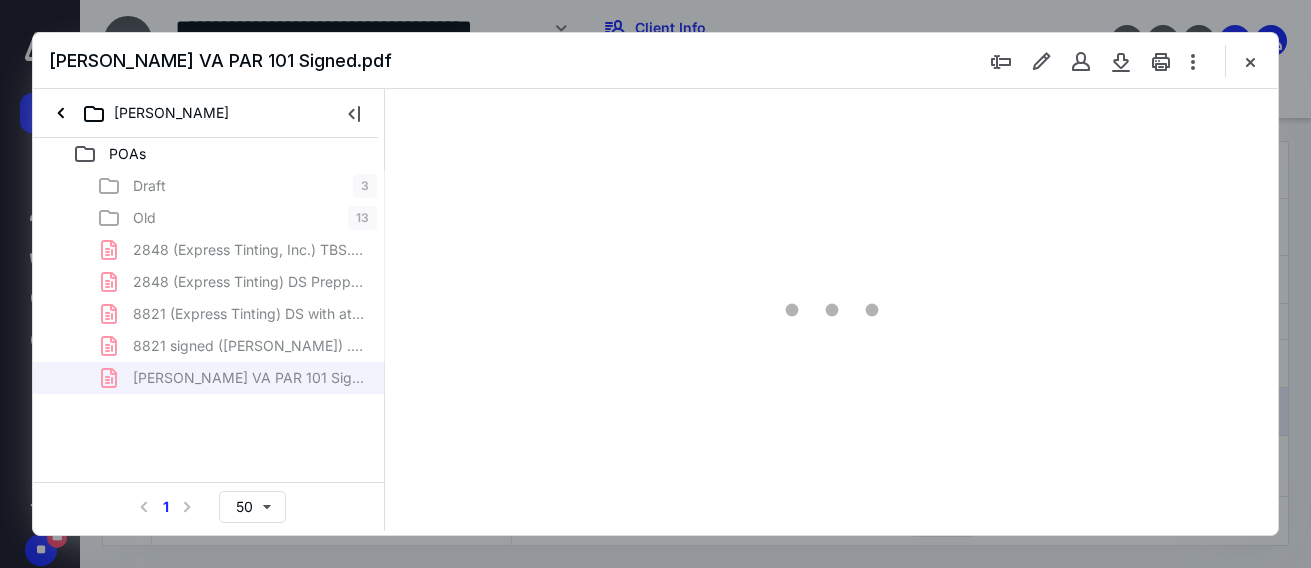 scroll, scrollTop: 0, scrollLeft: 0, axis: both 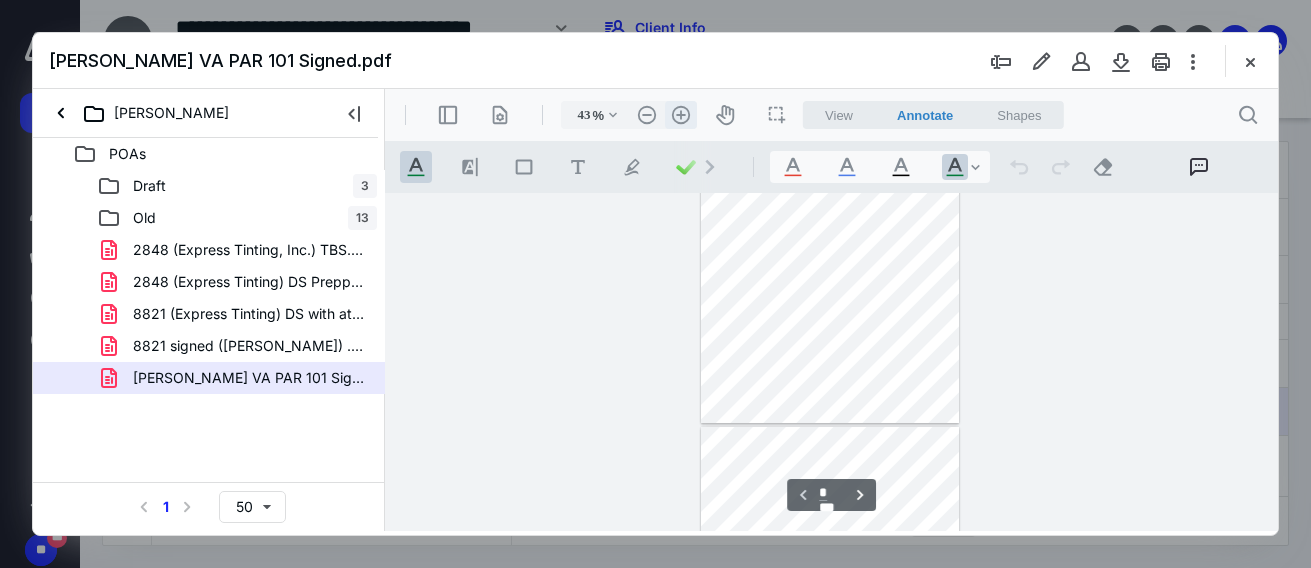 click on ".cls-1{fill:#abb0c4;} icon - header - zoom - in - line" at bounding box center [681, 115] 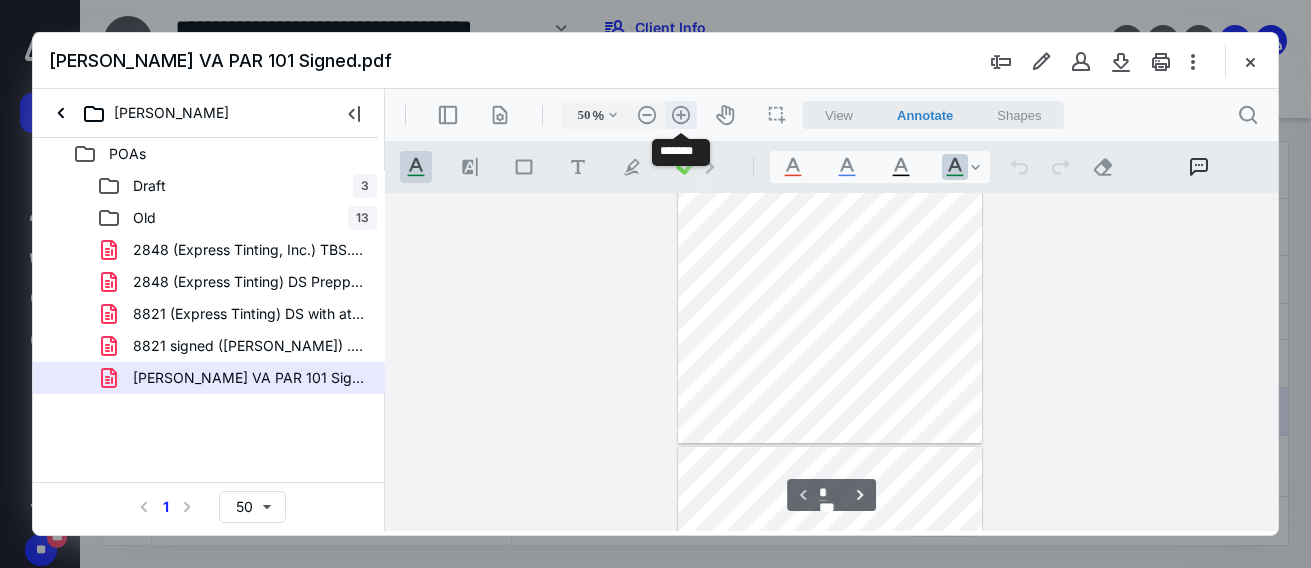 click on ".cls-1{fill:#abb0c4;} icon - header - zoom - in - line" at bounding box center (681, 115) 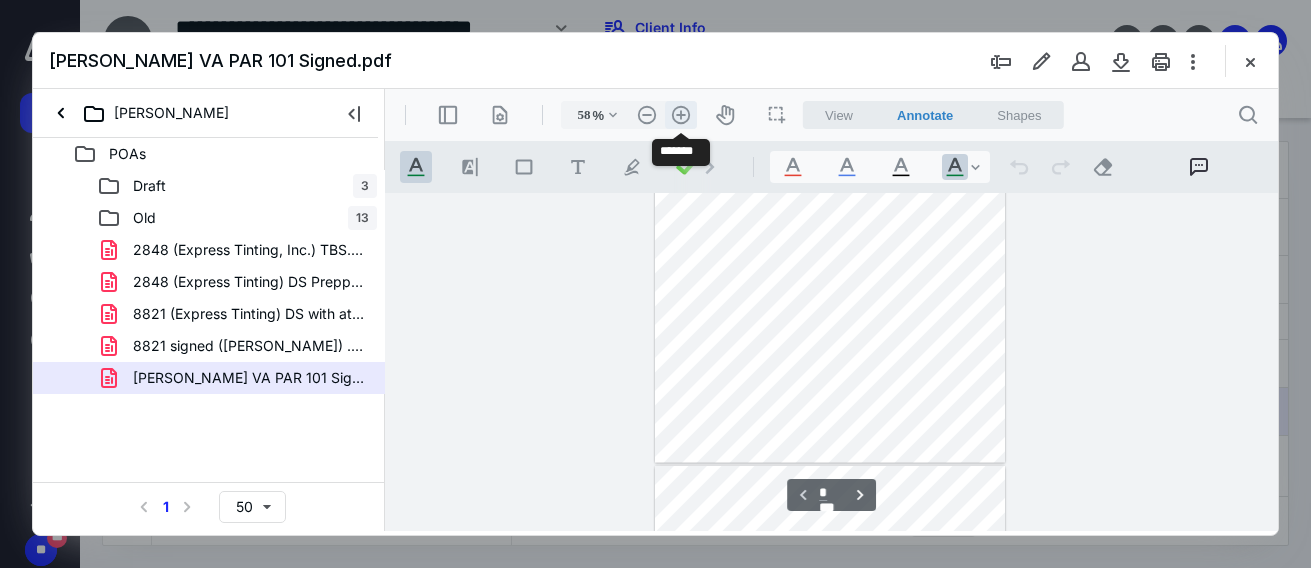 click on ".cls-1{fill:#abb0c4;} icon - header - zoom - in - line" at bounding box center [681, 115] 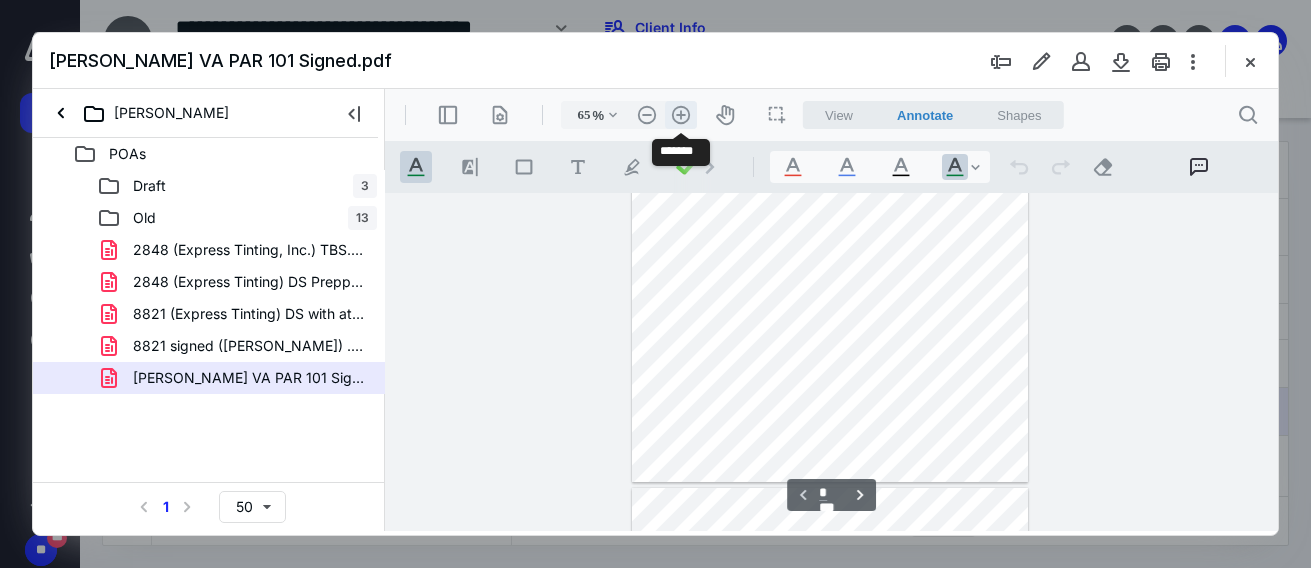 click on ".cls-1{fill:#abb0c4;} icon - header - zoom - in - line" at bounding box center (681, 115) 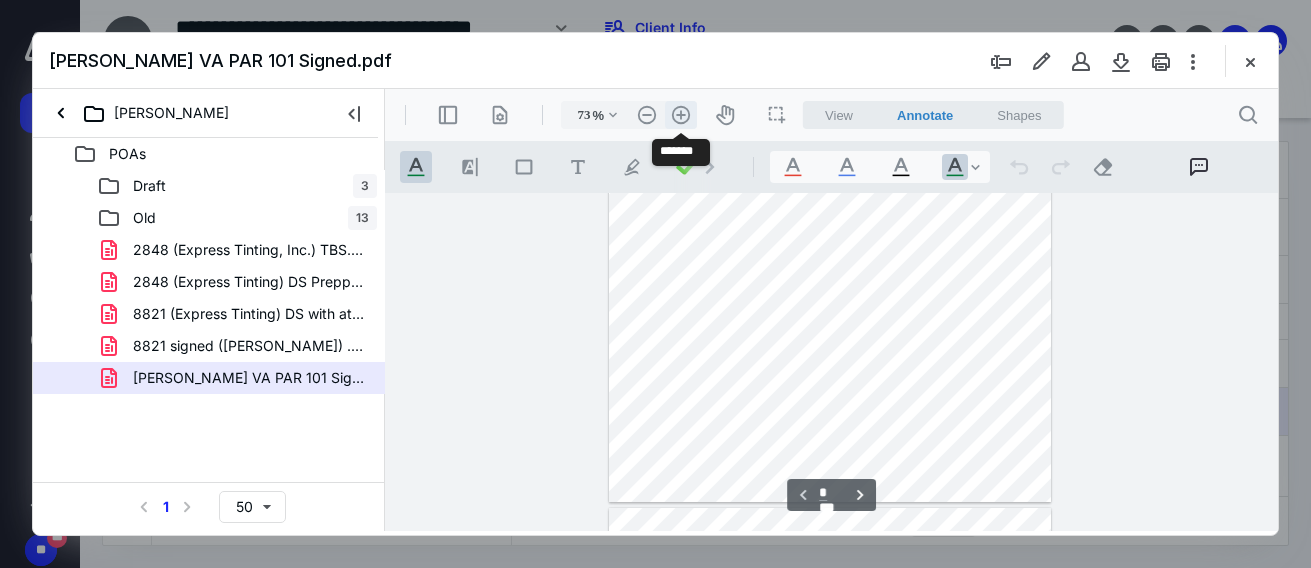 click on ".cls-1{fill:#abb0c4;} icon - header - zoom - in - line" at bounding box center (681, 115) 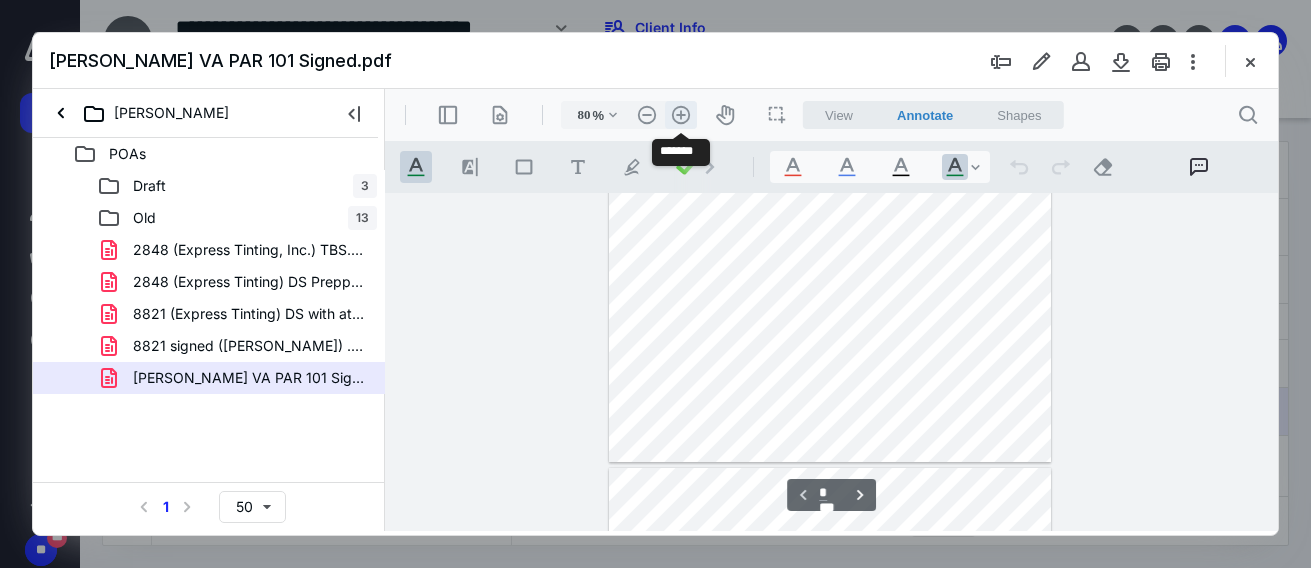 click on ".cls-1{fill:#abb0c4;} icon - header - zoom - in - line" at bounding box center (681, 115) 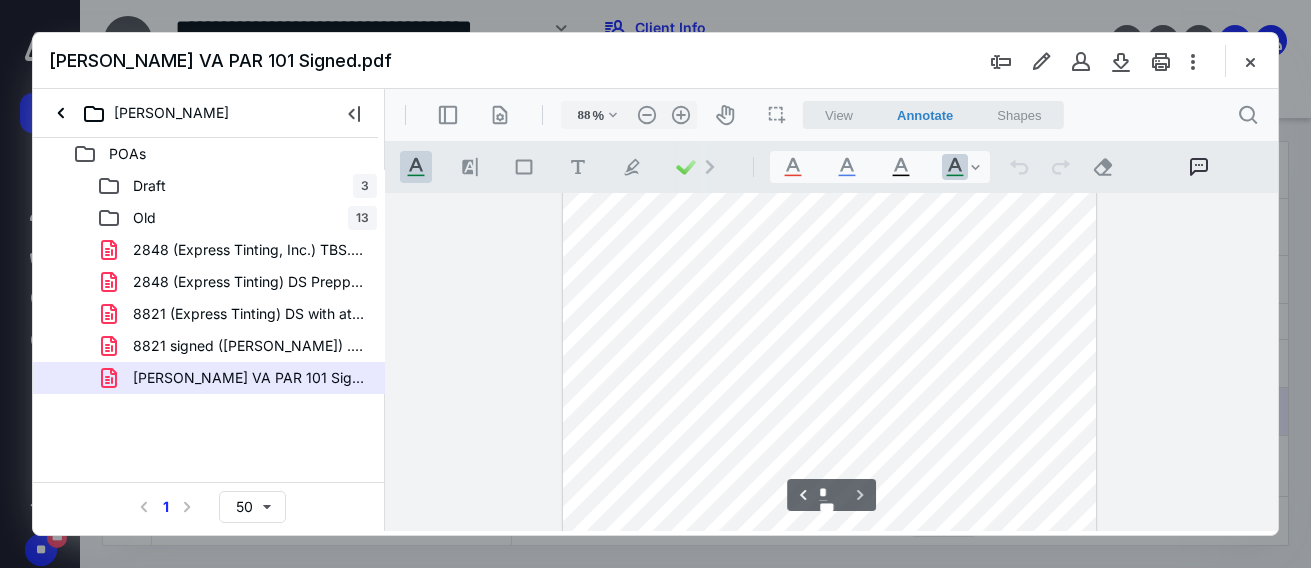 scroll, scrollTop: 1056, scrollLeft: 0, axis: vertical 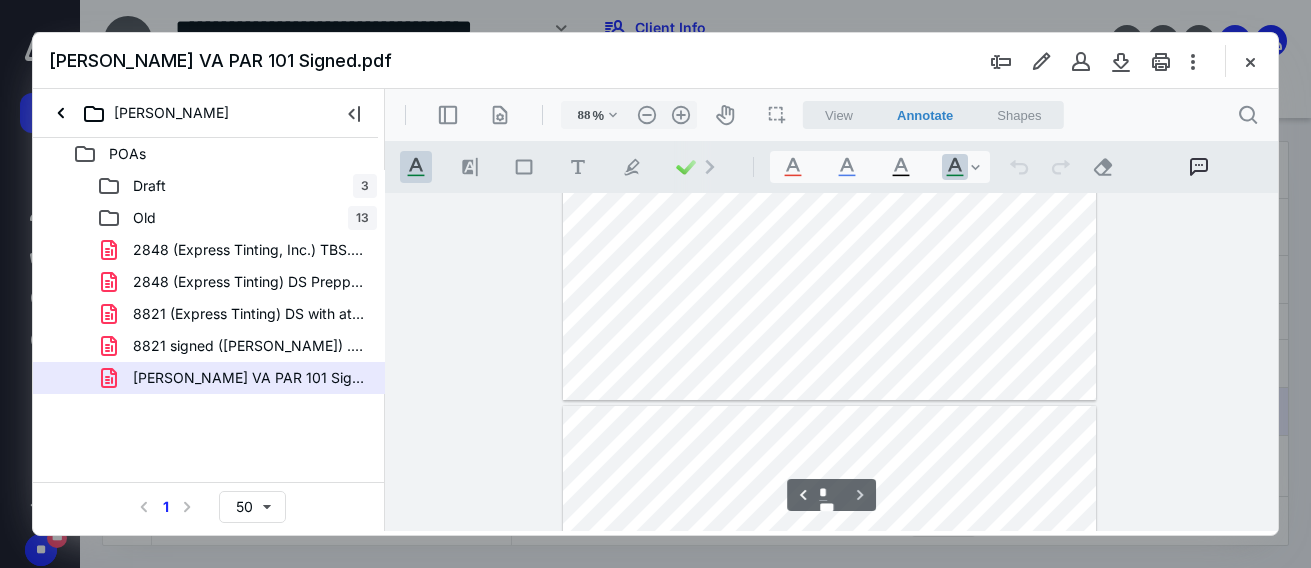 type on "*" 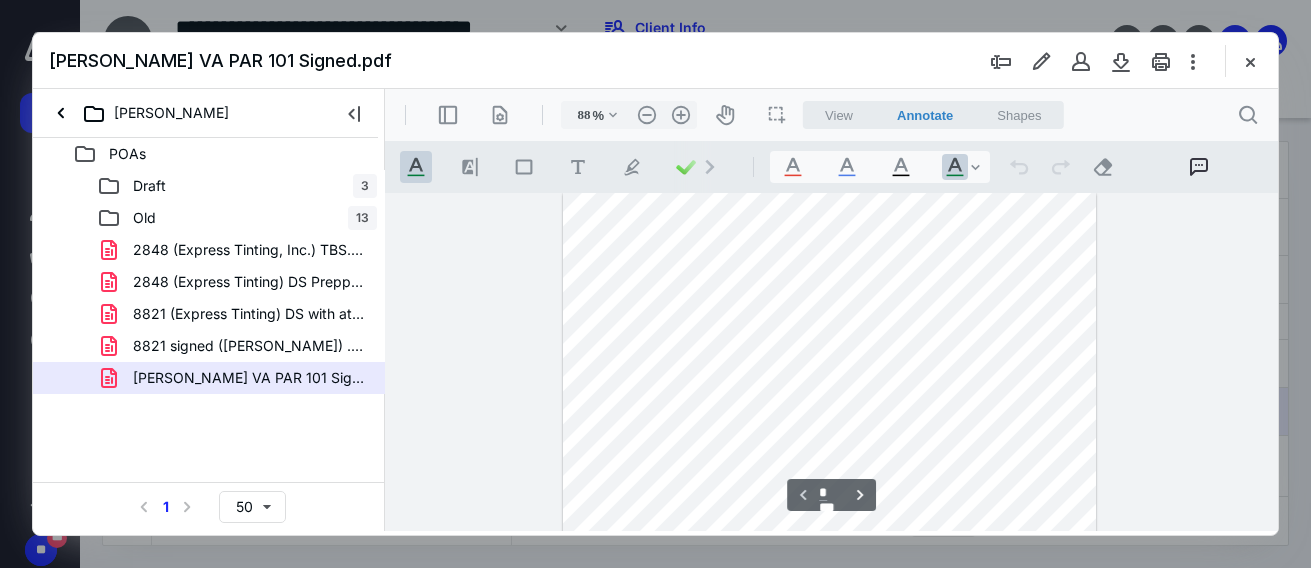 scroll, scrollTop: 0, scrollLeft: 0, axis: both 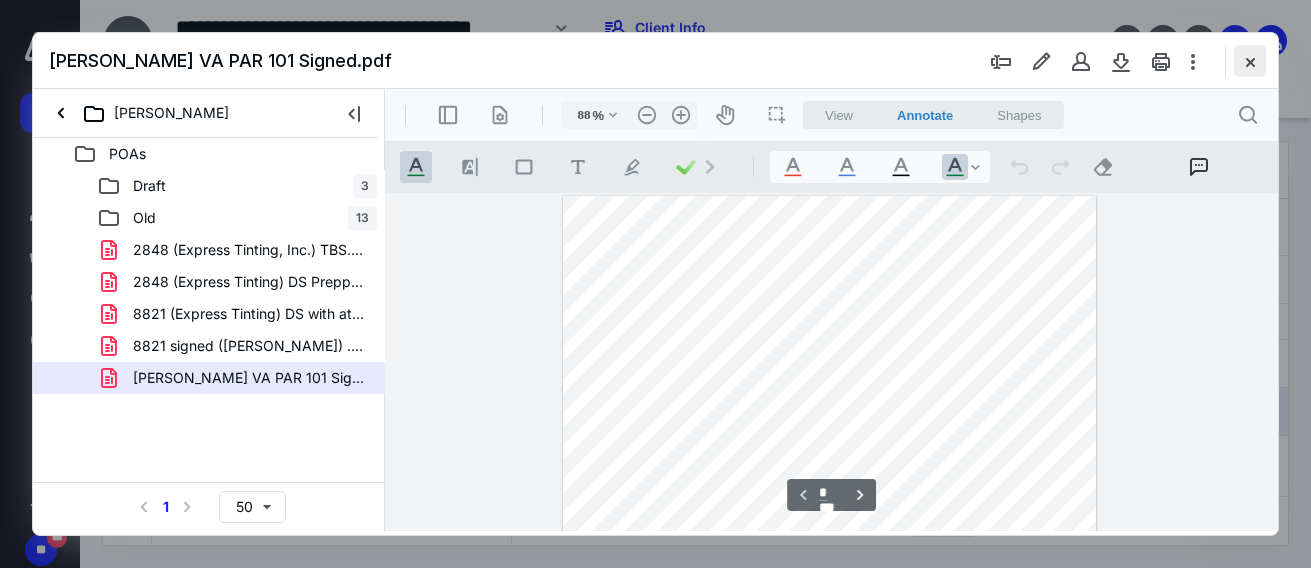 click at bounding box center [1250, 61] 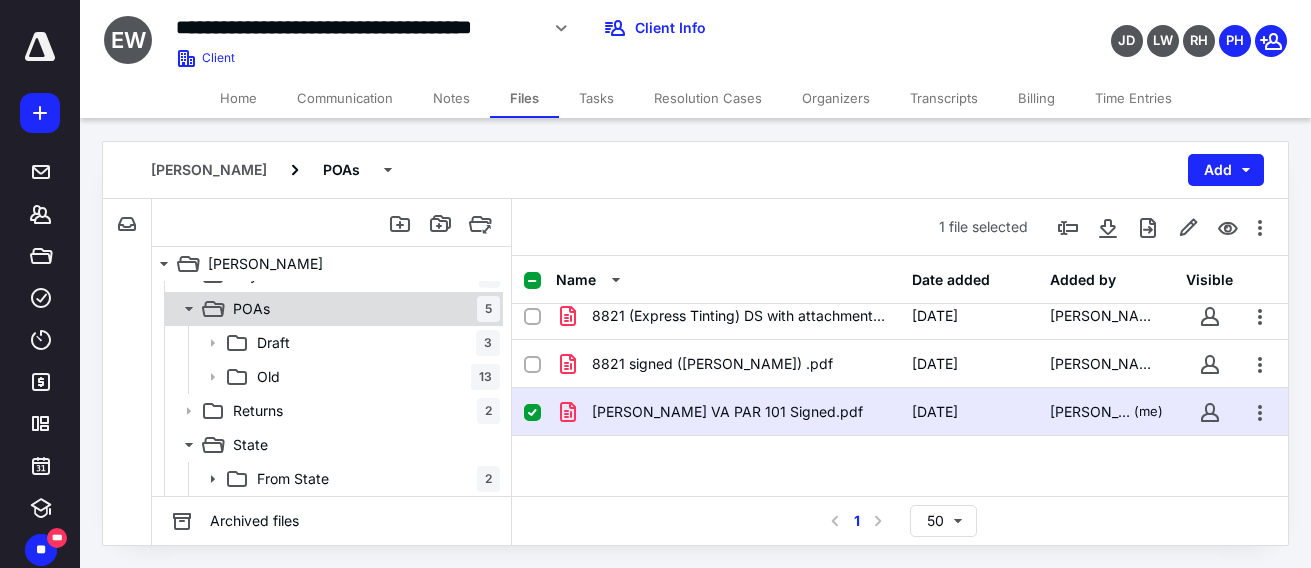 scroll, scrollTop: 259, scrollLeft: 0, axis: vertical 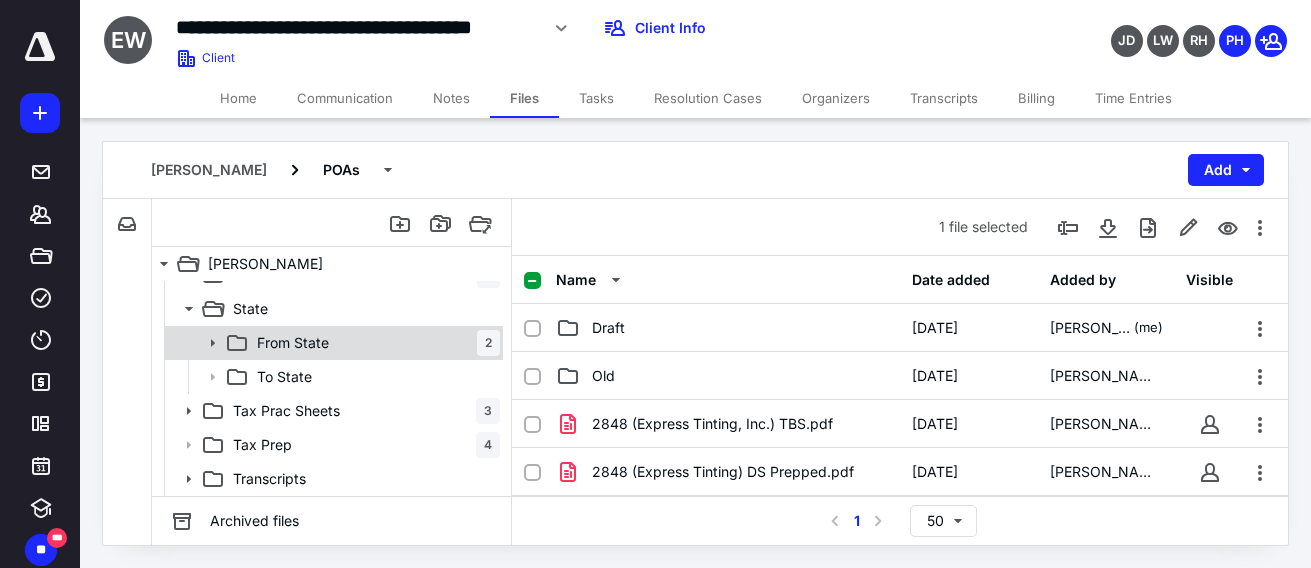 click on "From State 2" at bounding box center (374, 343) 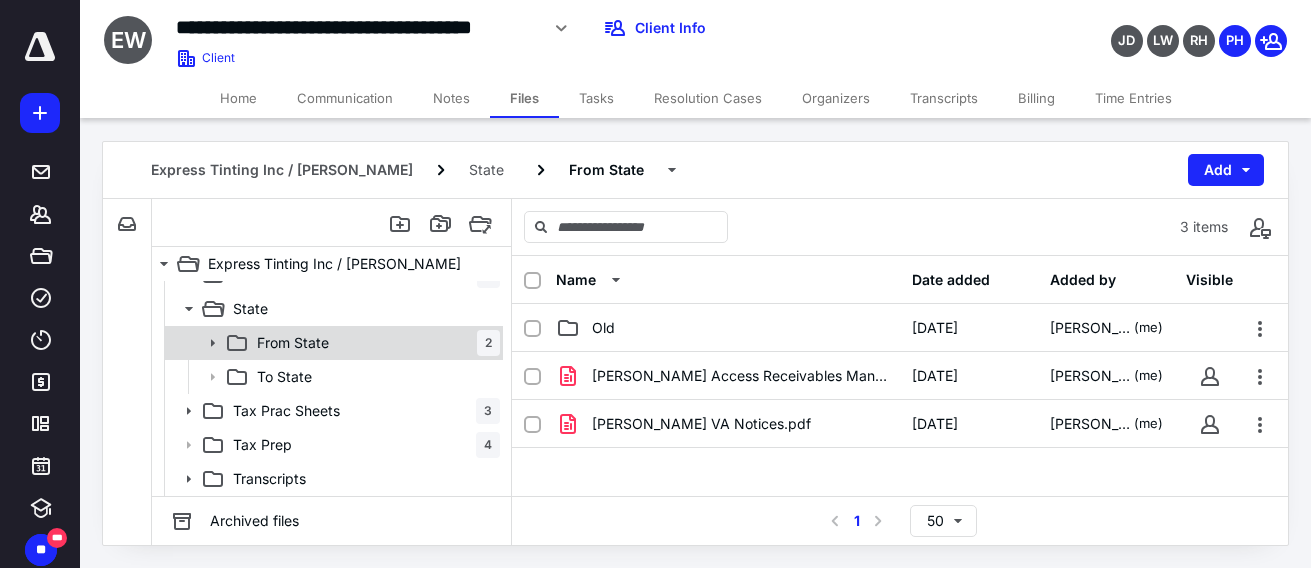 click on "From State 2" at bounding box center [374, 343] 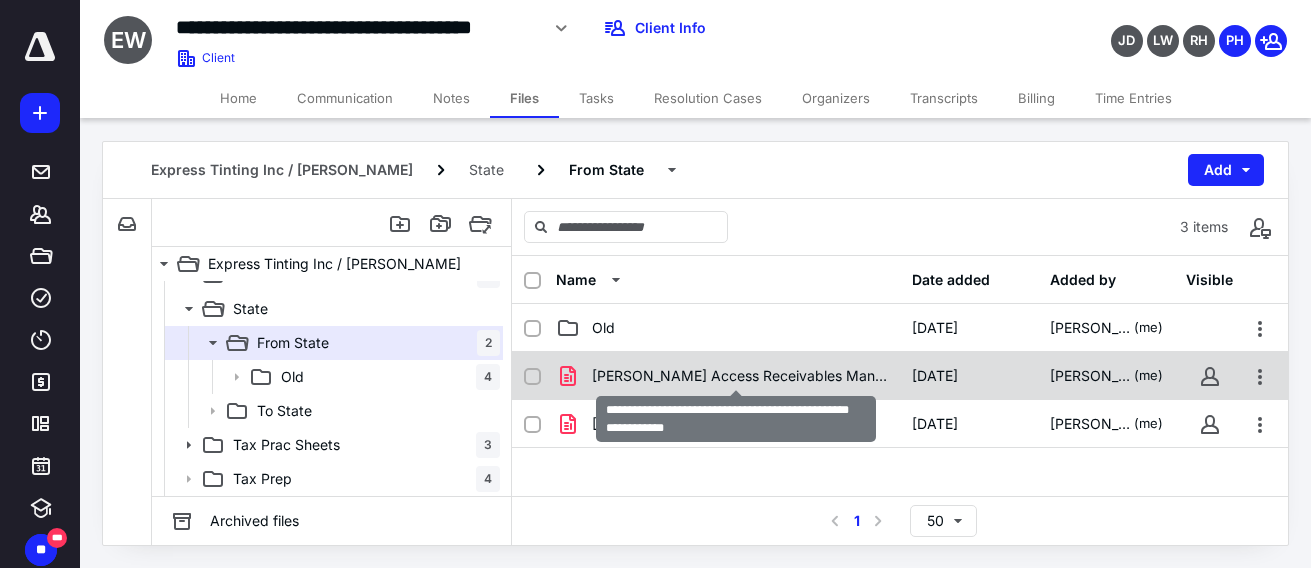click on "[PERSON_NAME] Access Receivables Management Collections [DATE].pdf" at bounding box center (740, 376) 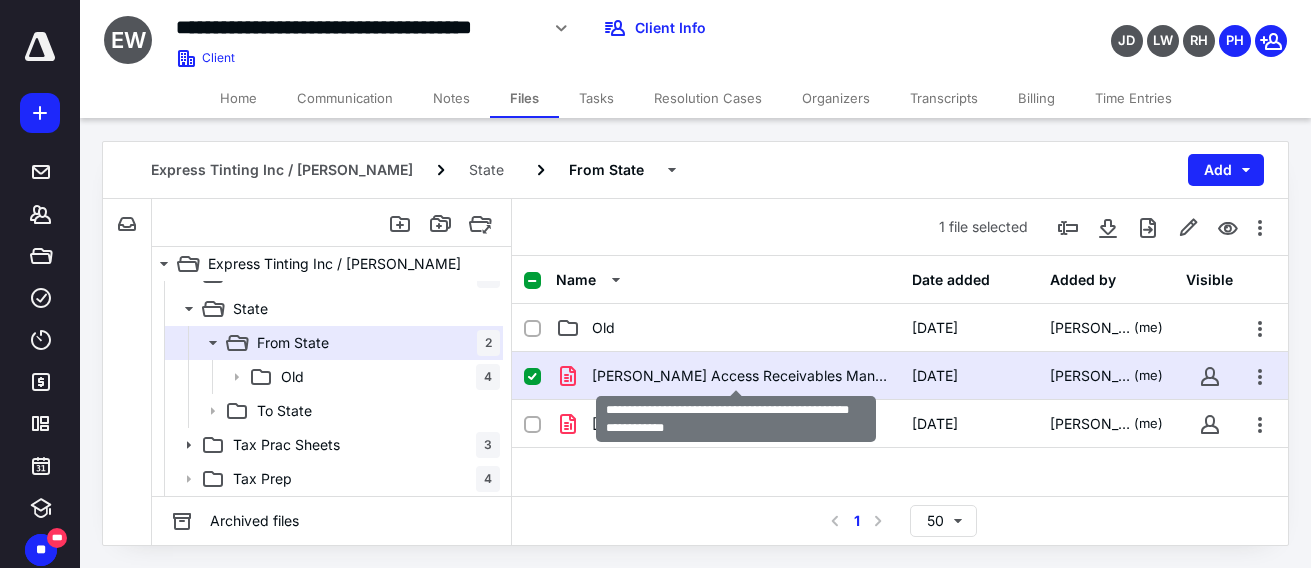 click on "[PERSON_NAME] Access Receivables Management Collections [DATE].pdf" at bounding box center (740, 376) 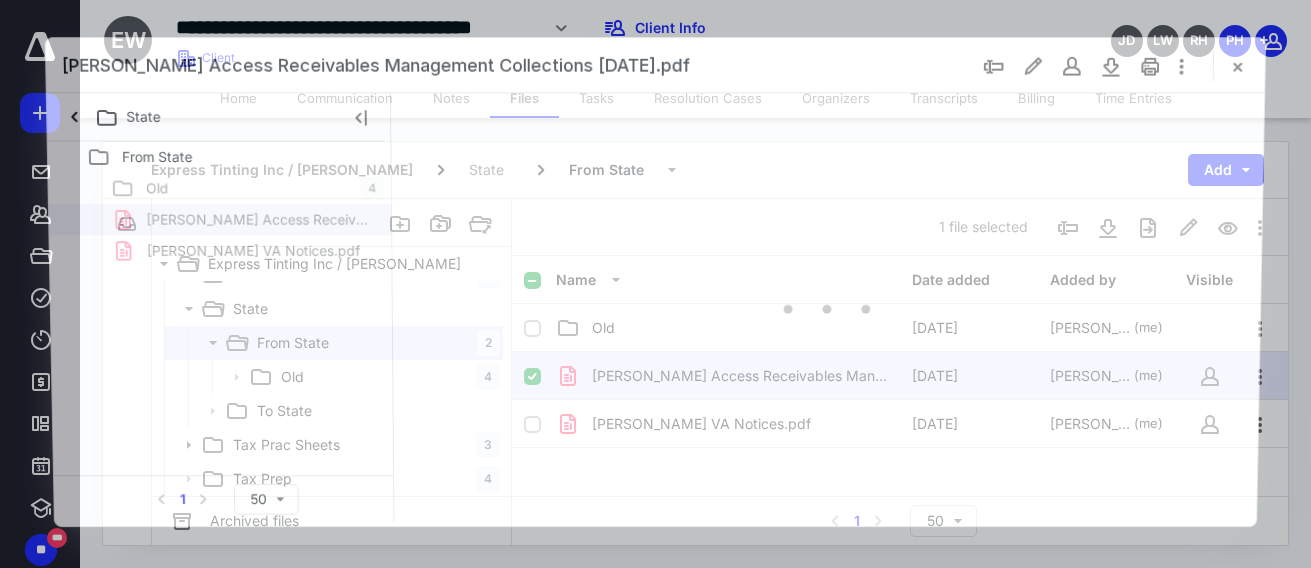 scroll, scrollTop: 0, scrollLeft: 0, axis: both 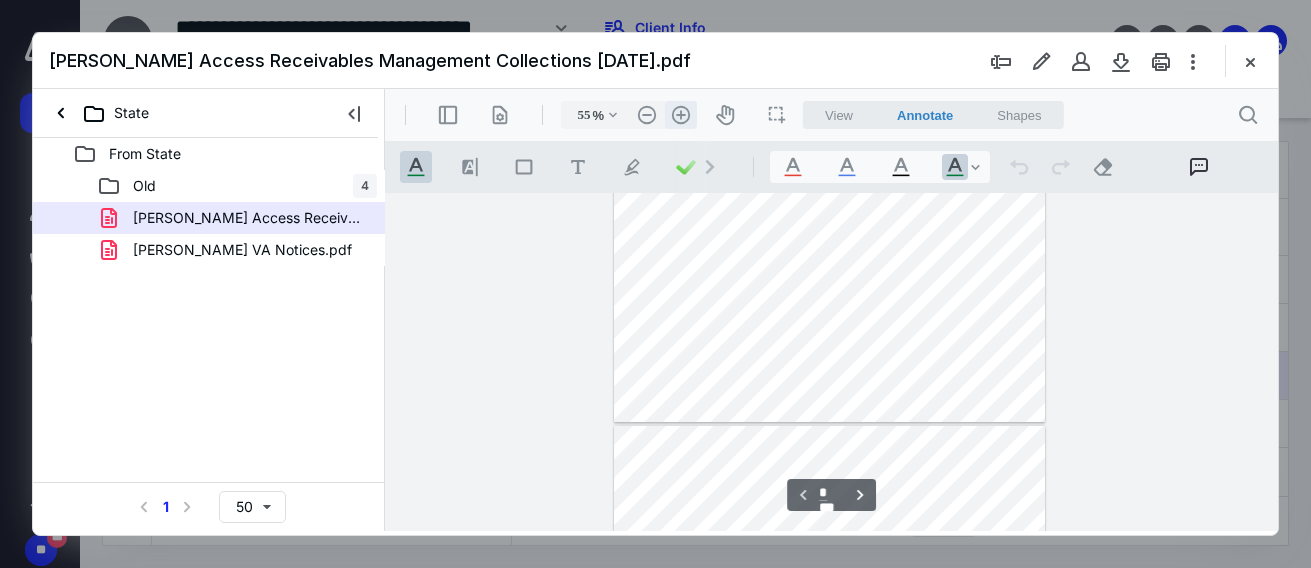 click on ".cls-1{fill:#abb0c4;} icon - header - zoom - in - line" at bounding box center (681, 115) 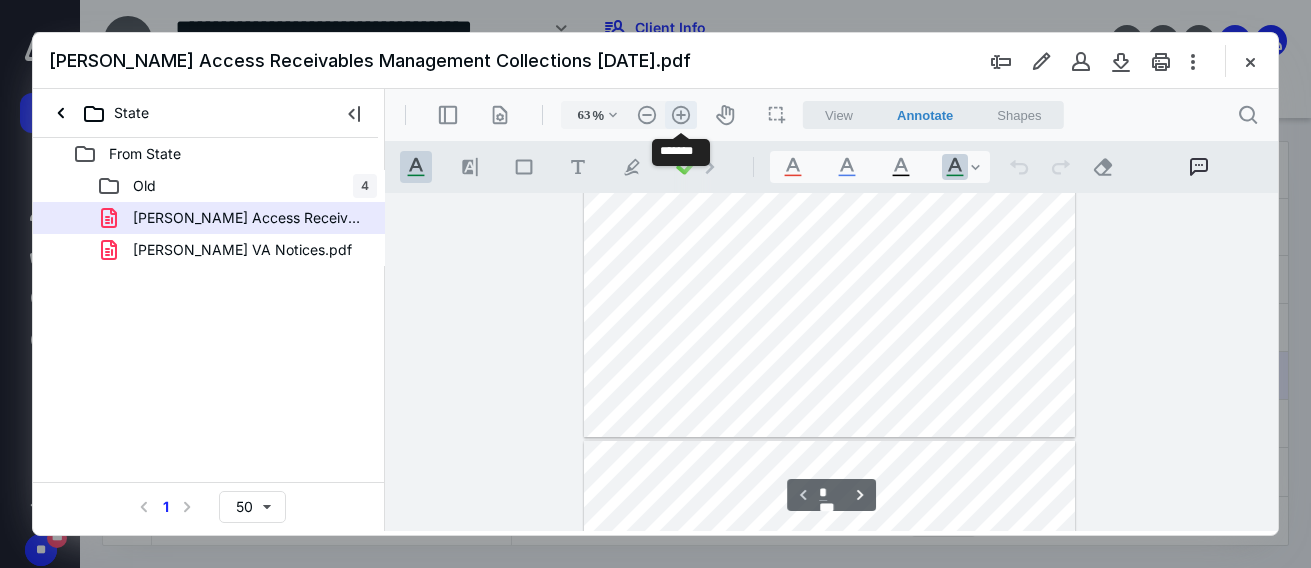 click on ".cls-1{fill:#abb0c4;} icon - header - zoom - in - line" at bounding box center (681, 115) 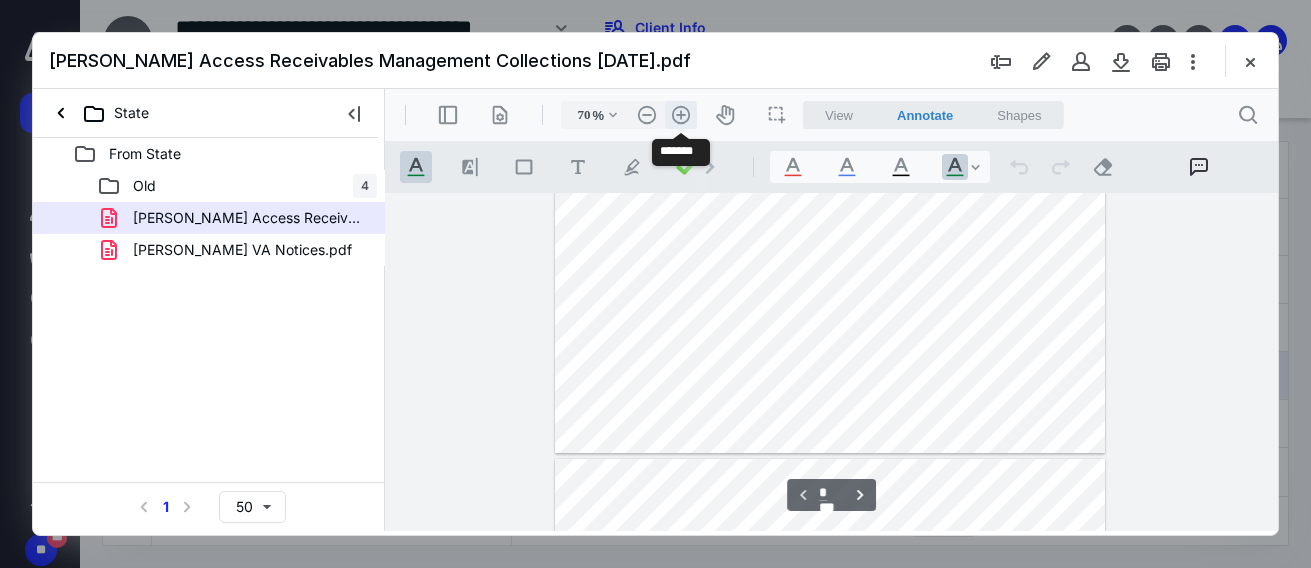 click on ".cls-1{fill:#abb0c4;} icon - header - zoom - in - line" at bounding box center (681, 115) 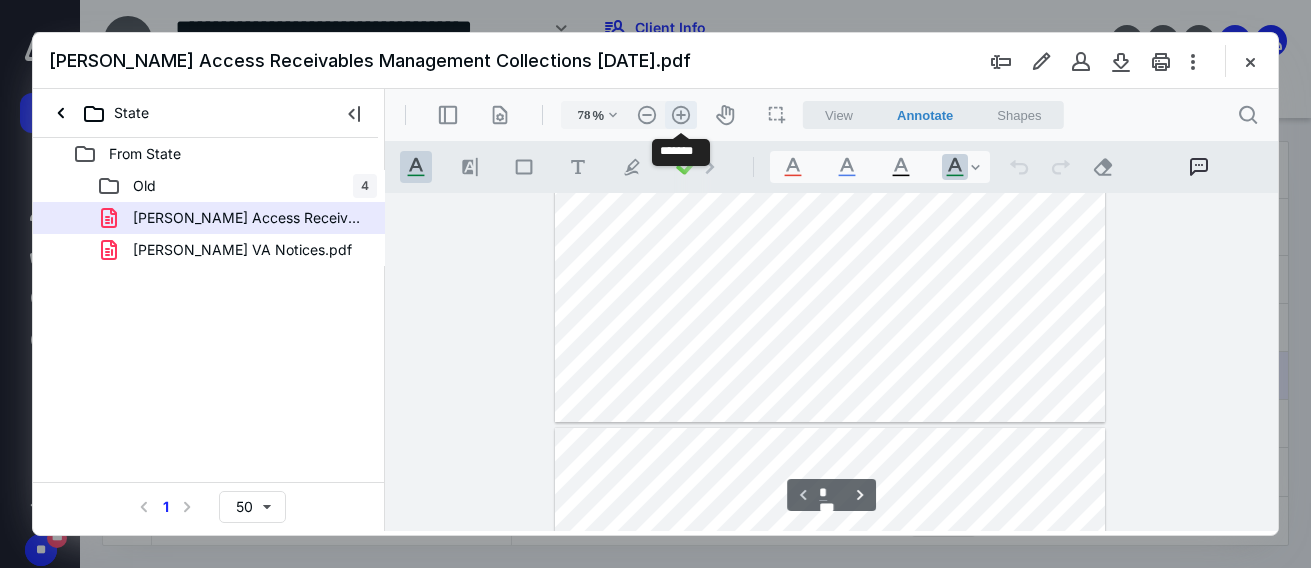 click on ".cls-1{fill:#abb0c4;} icon - header - zoom - in - line" at bounding box center (681, 115) 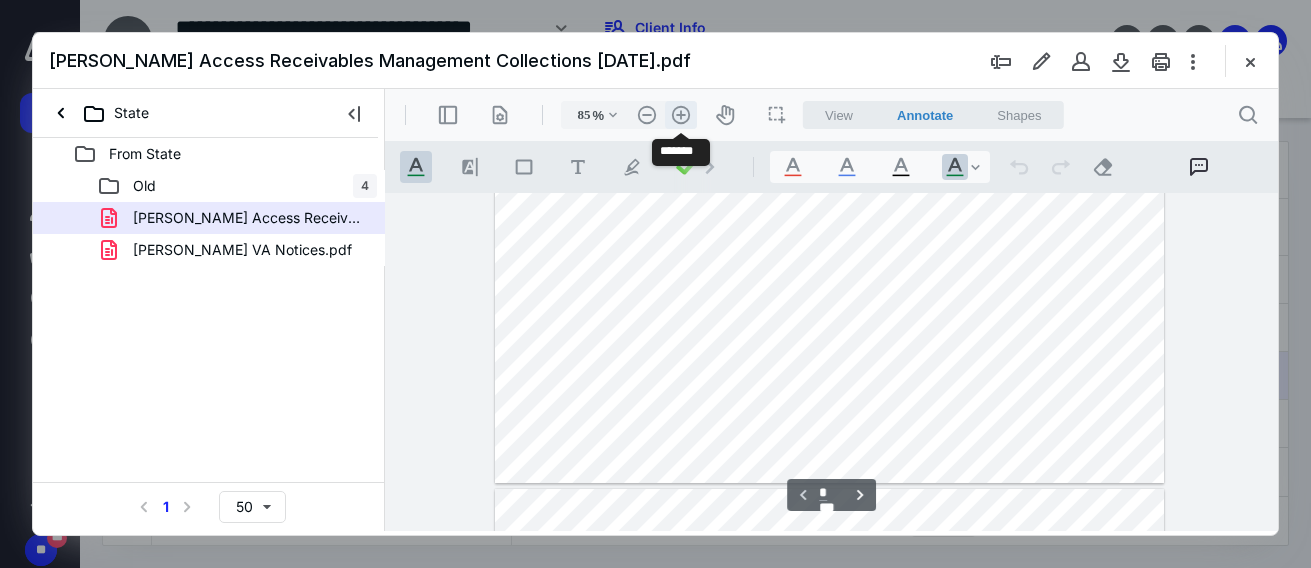 click on ".cls-1{fill:#abb0c4;} icon - header - zoom - in - line" at bounding box center (681, 115) 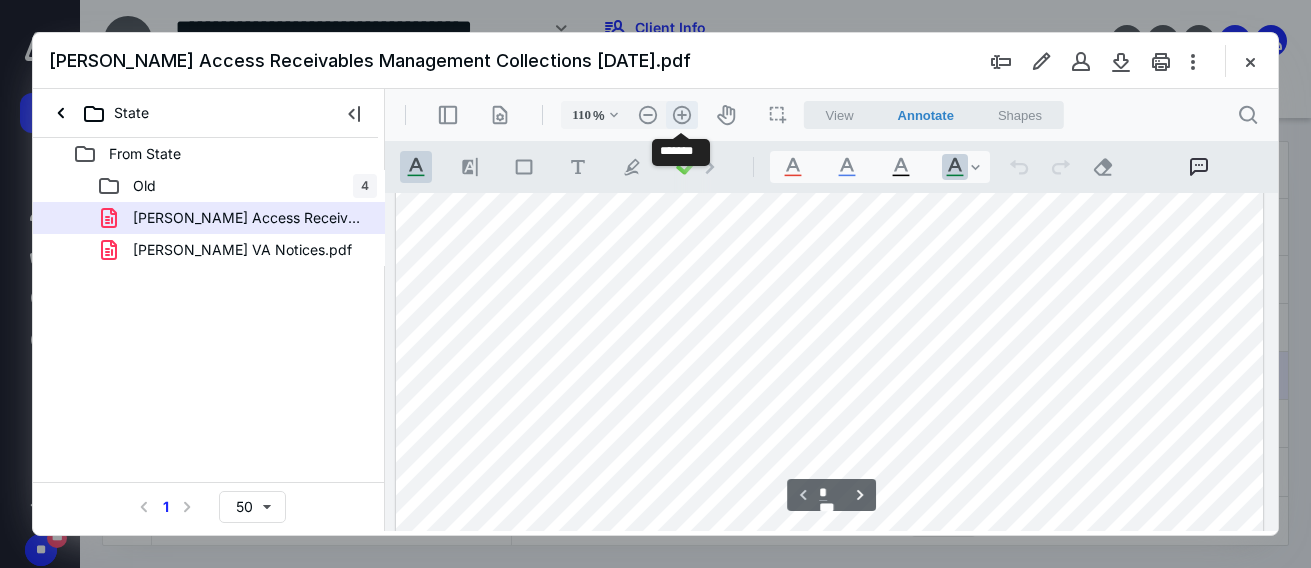 scroll, scrollTop: 333, scrollLeft: 0, axis: vertical 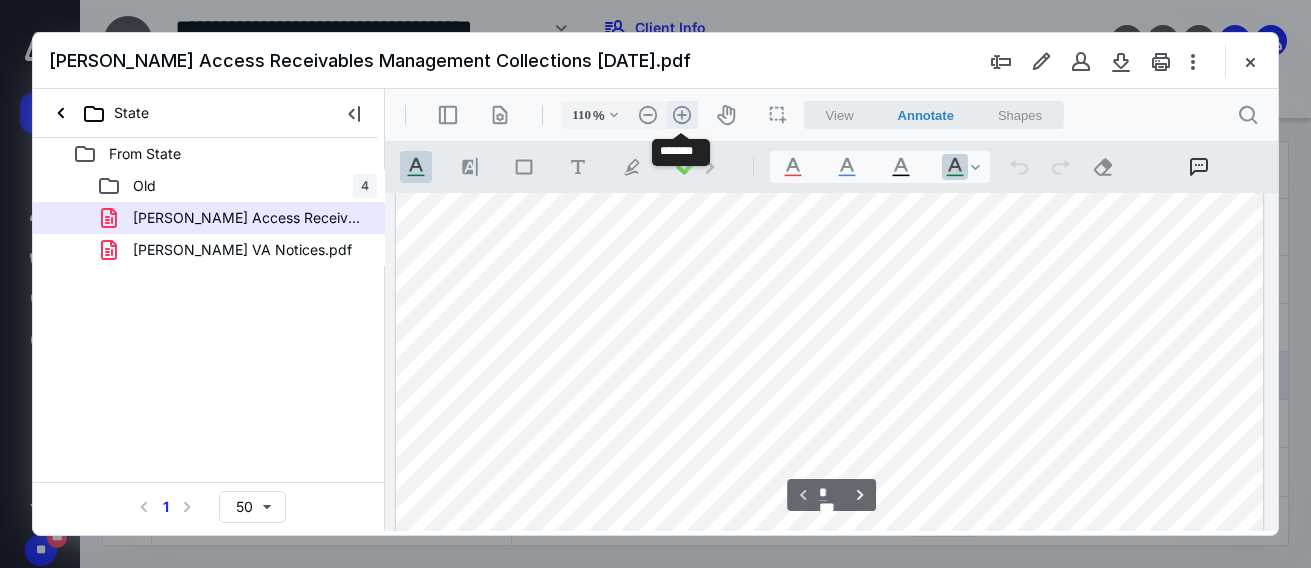 click on ".cls-1{fill:#abb0c4;} icon - header - zoom - in - line" at bounding box center (682, 115) 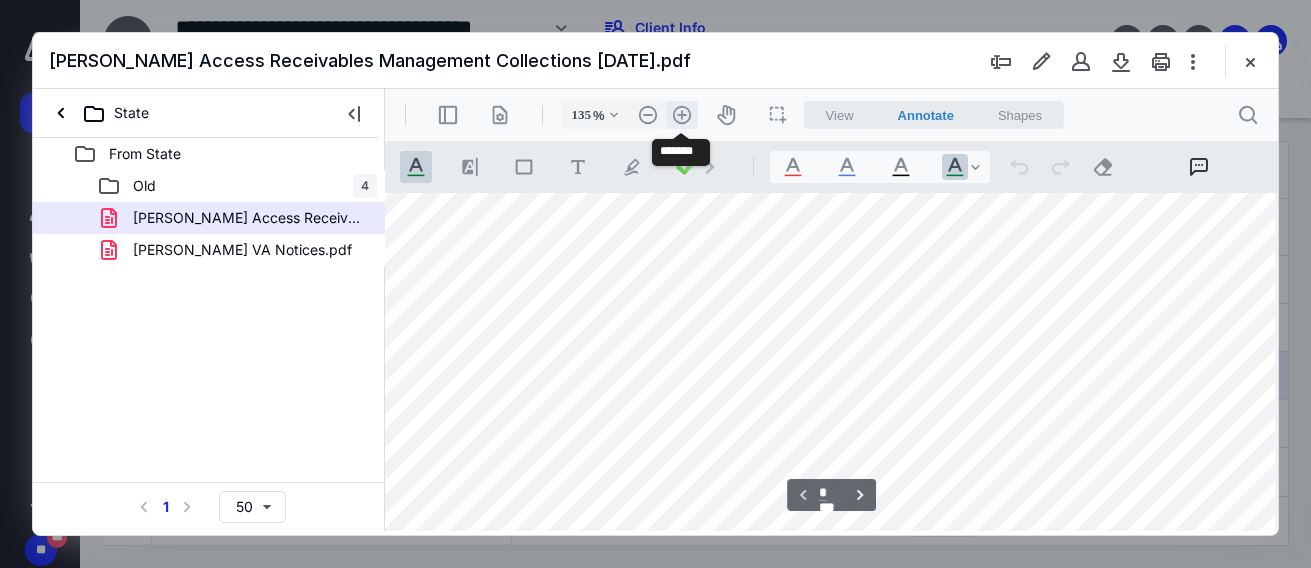 click on ".cls-1{fill:#abb0c4;} icon - header - zoom - in - line" at bounding box center [682, 115] 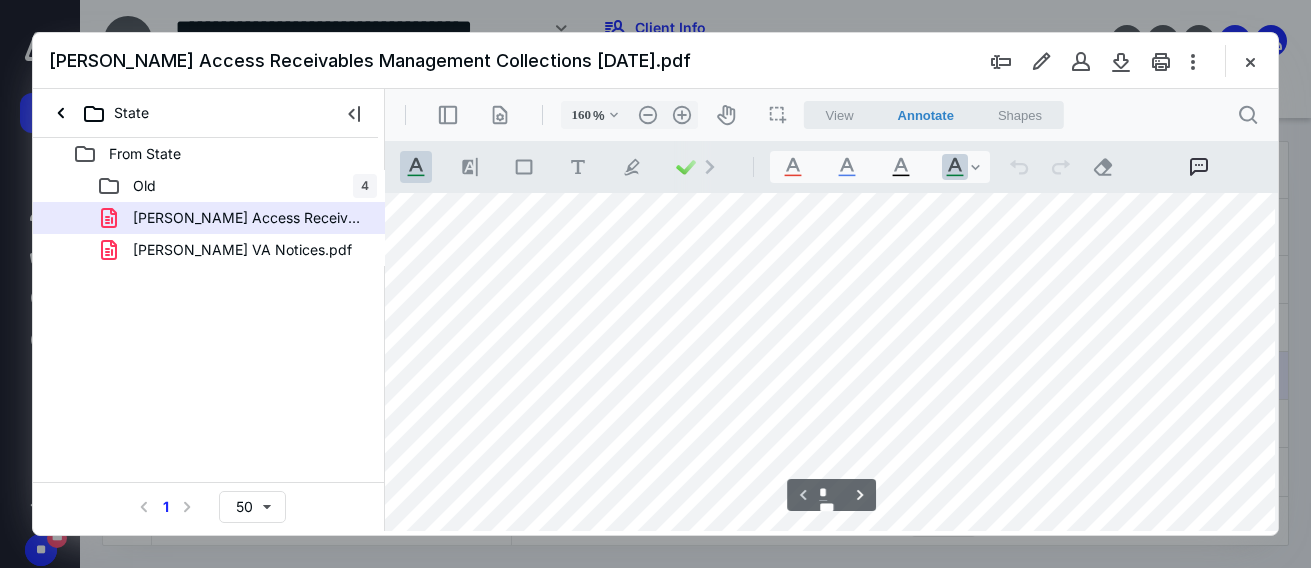 scroll, scrollTop: 600, scrollLeft: 198, axis: both 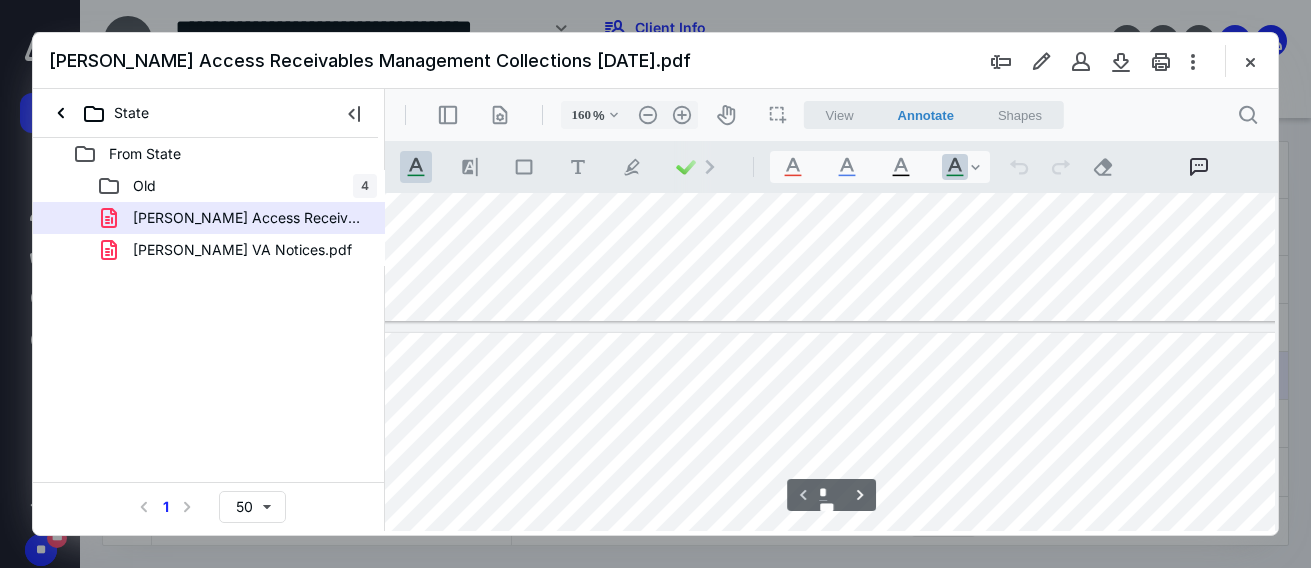 type on "*" 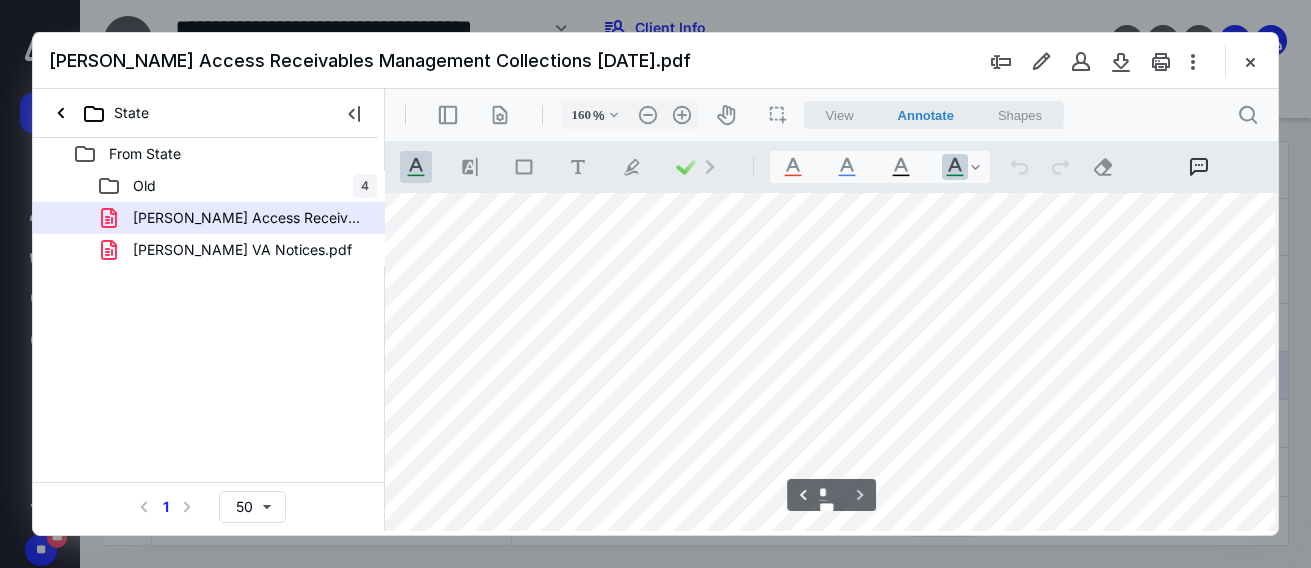 scroll, scrollTop: 1300, scrollLeft: 198, axis: both 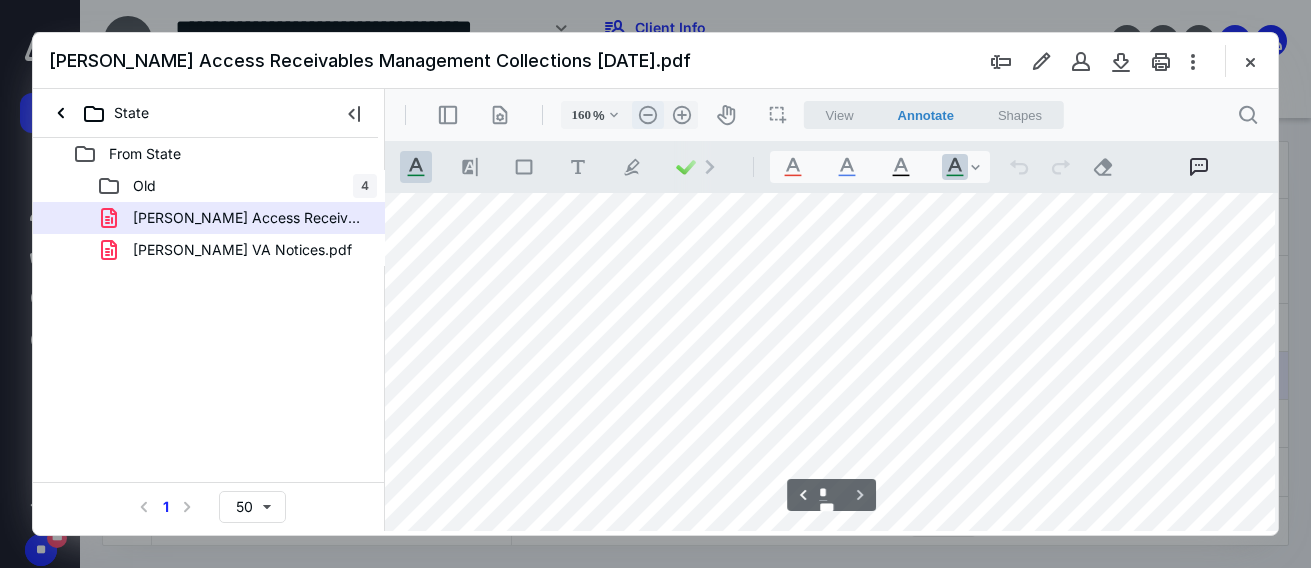 click on ".cls-1{fill:#abb0c4;} icon - header - zoom - out - line" at bounding box center (648, 115) 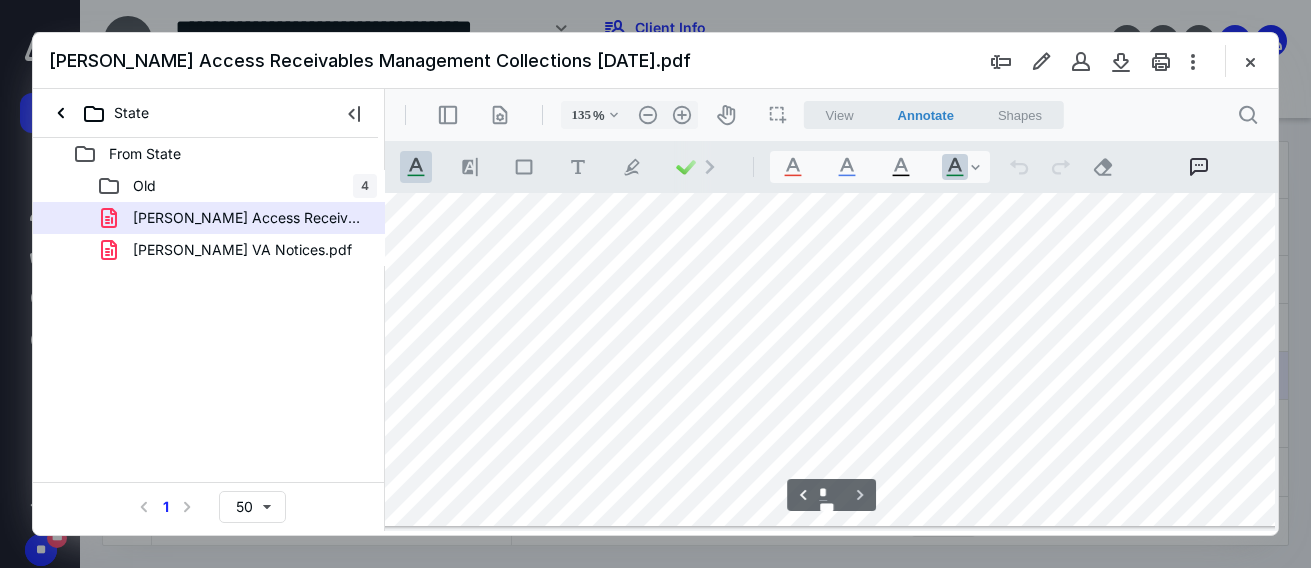 scroll, scrollTop: 1335, scrollLeft: 97, axis: both 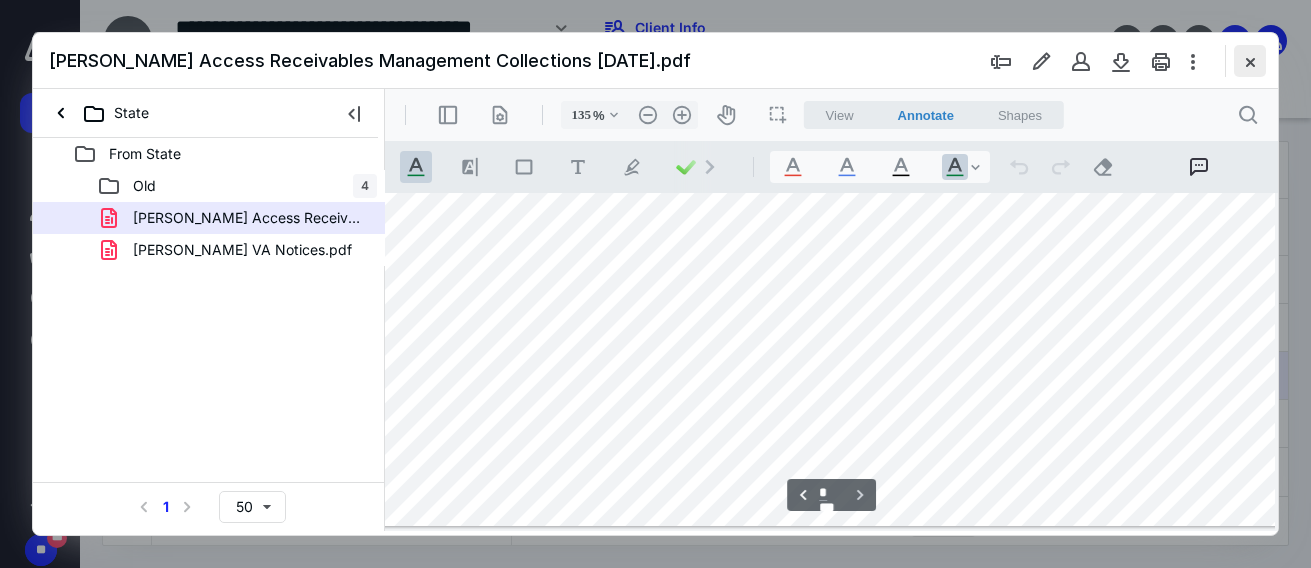 click at bounding box center (1250, 61) 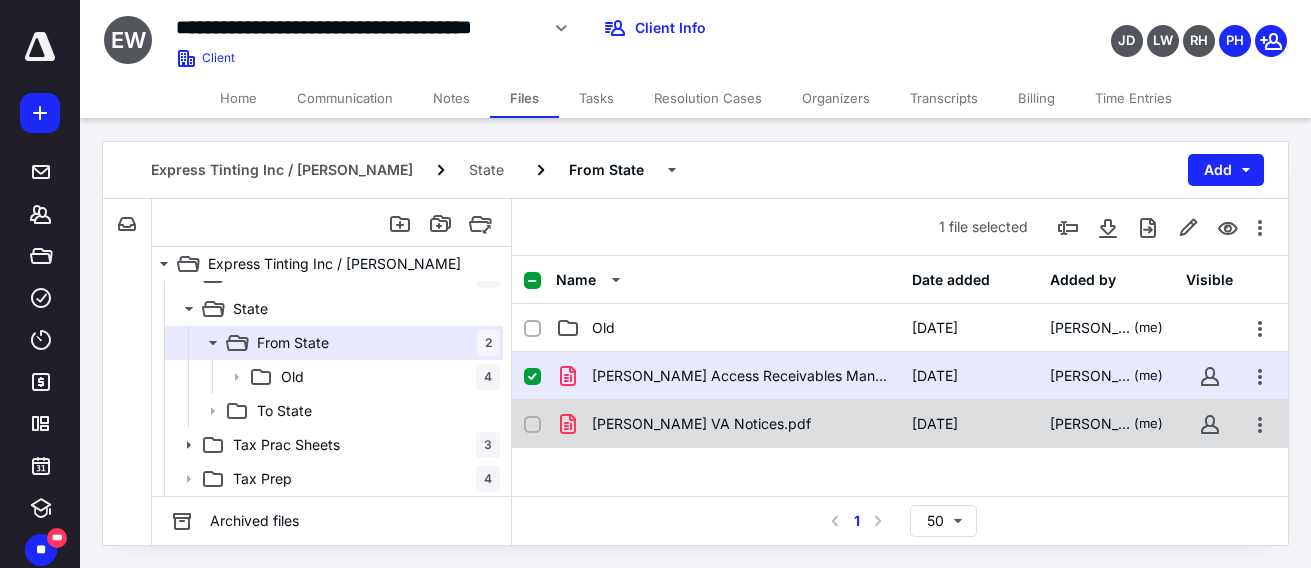 click on "[PERSON_NAME] VA Notices.pdf" at bounding box center (728, 424) 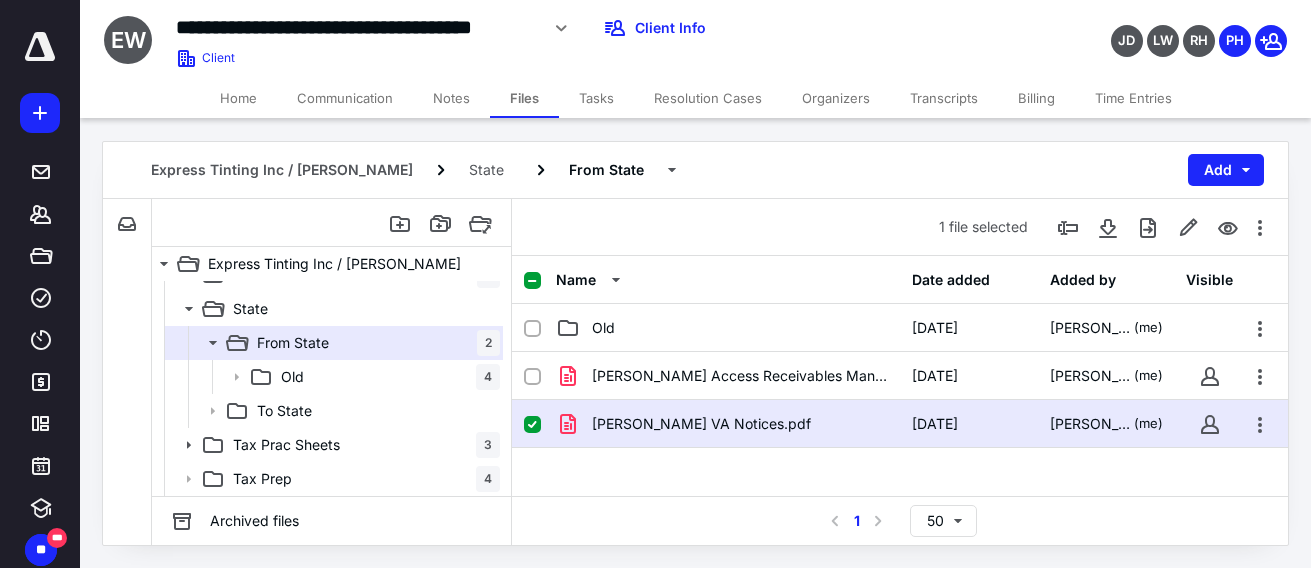 click on "[PERSON_NAME] VA Notices.pdf" at bounding box center (728, 424) 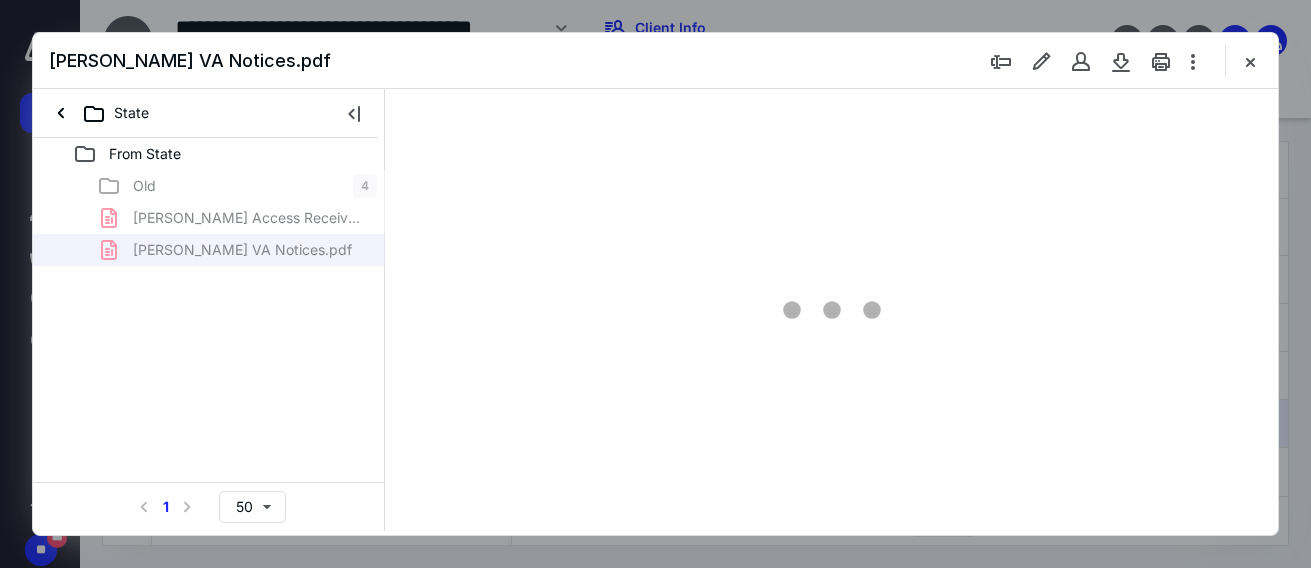 scroll, scrollTop: 0, scrollLeft: 0, axis: both 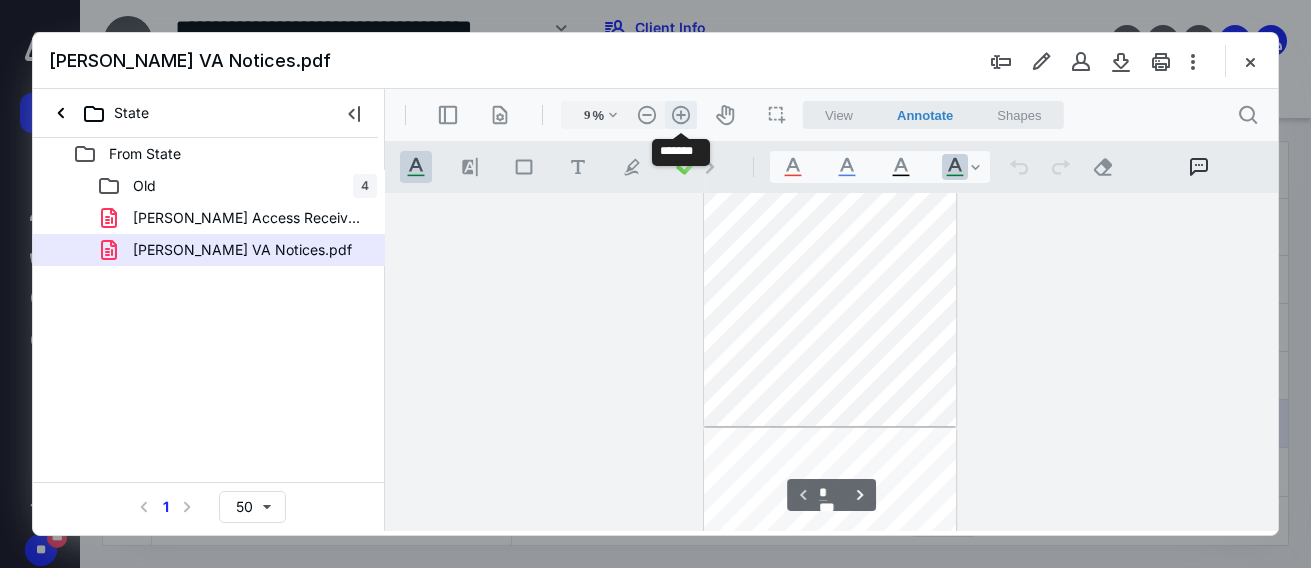 click on ".cls-1{fill:#abb0c4;} icon - header - zoom - in - line" at bounding box center (681, 115) 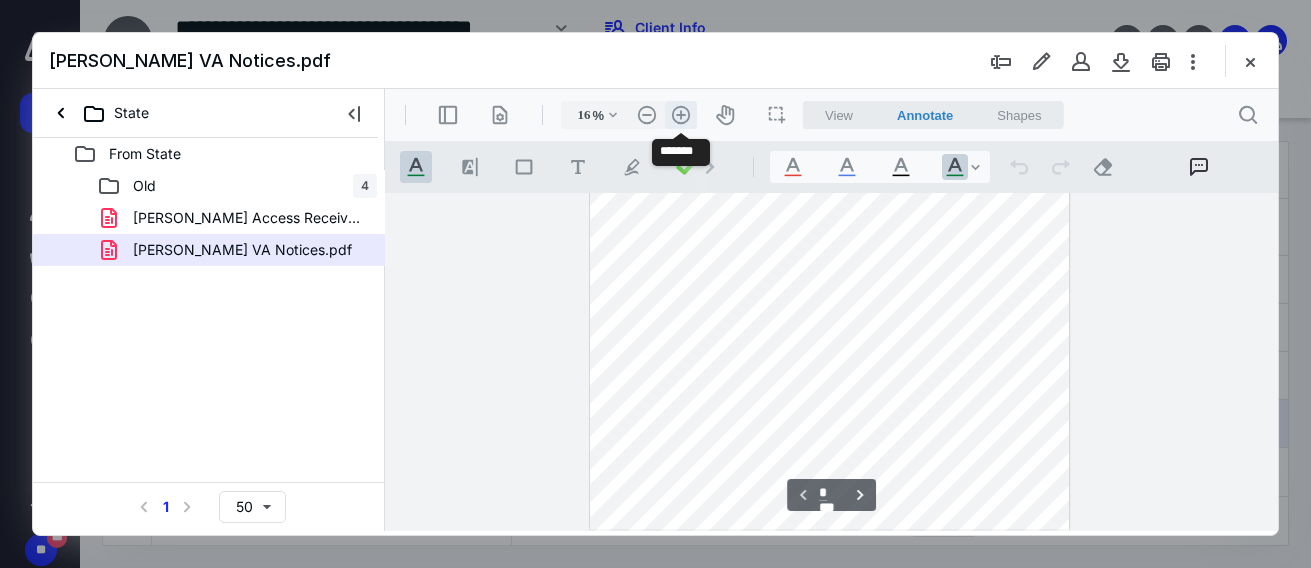 click on ".cls-1{fill:#abb0c4;} icon - header - zoom - in - line" at bounding box center (681, 115) 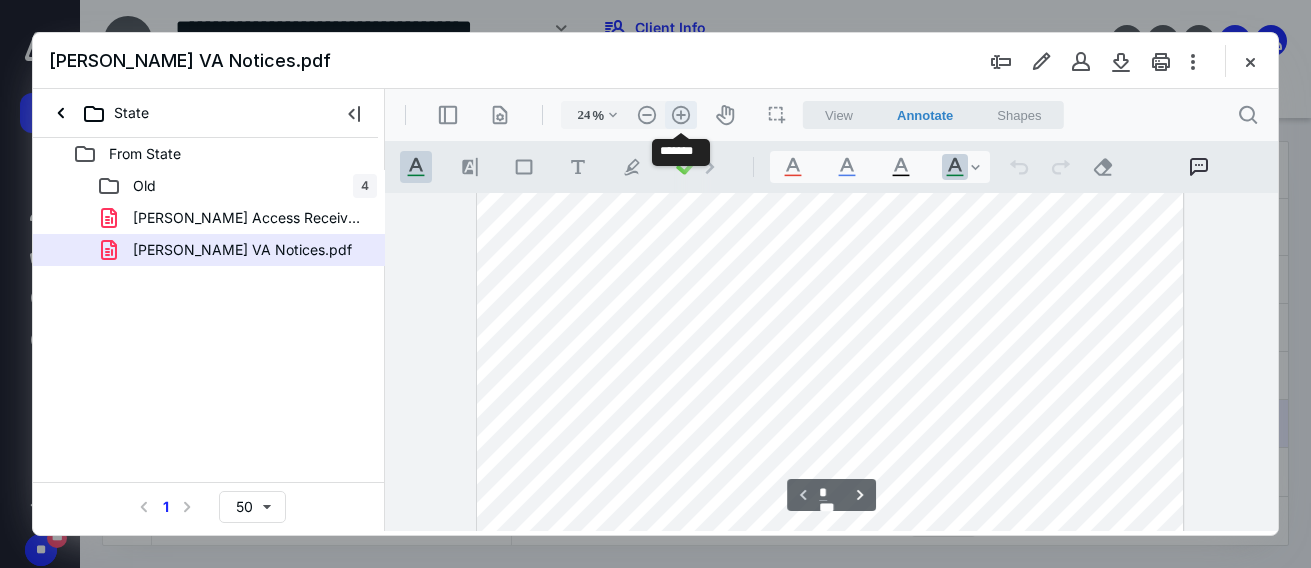 scroll, scrollTop: 503, scrollLeft: 0, axis: vertical 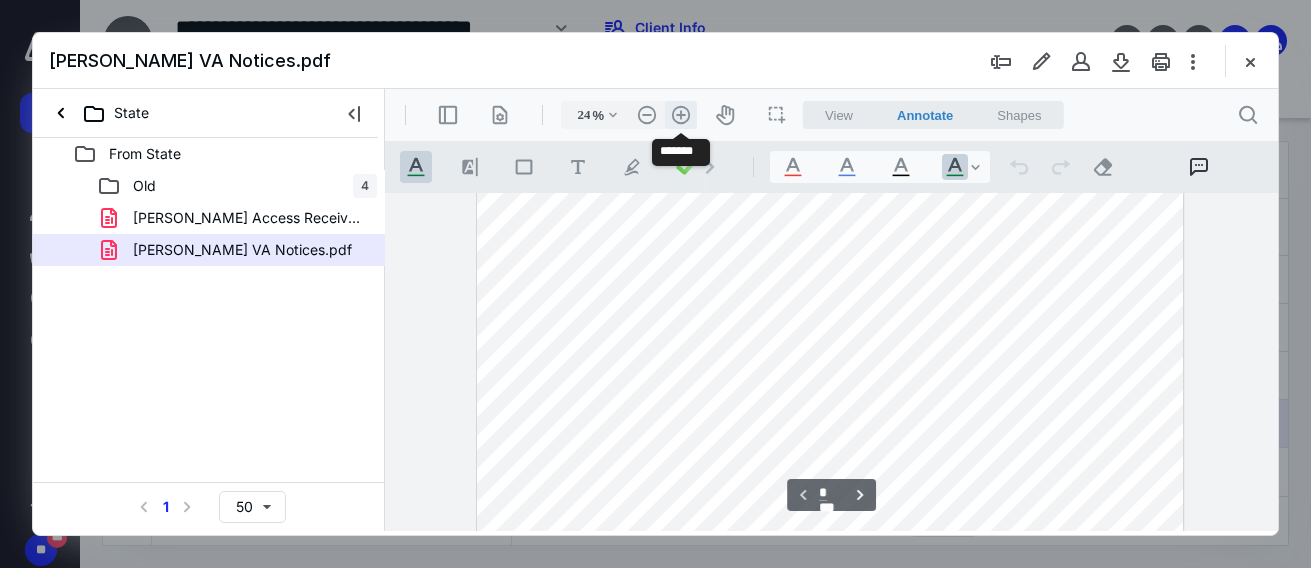 click on ".cls-1{fill:#abb0c4;} icon - header - zoom - in - line" at bounding box center (681, 115) 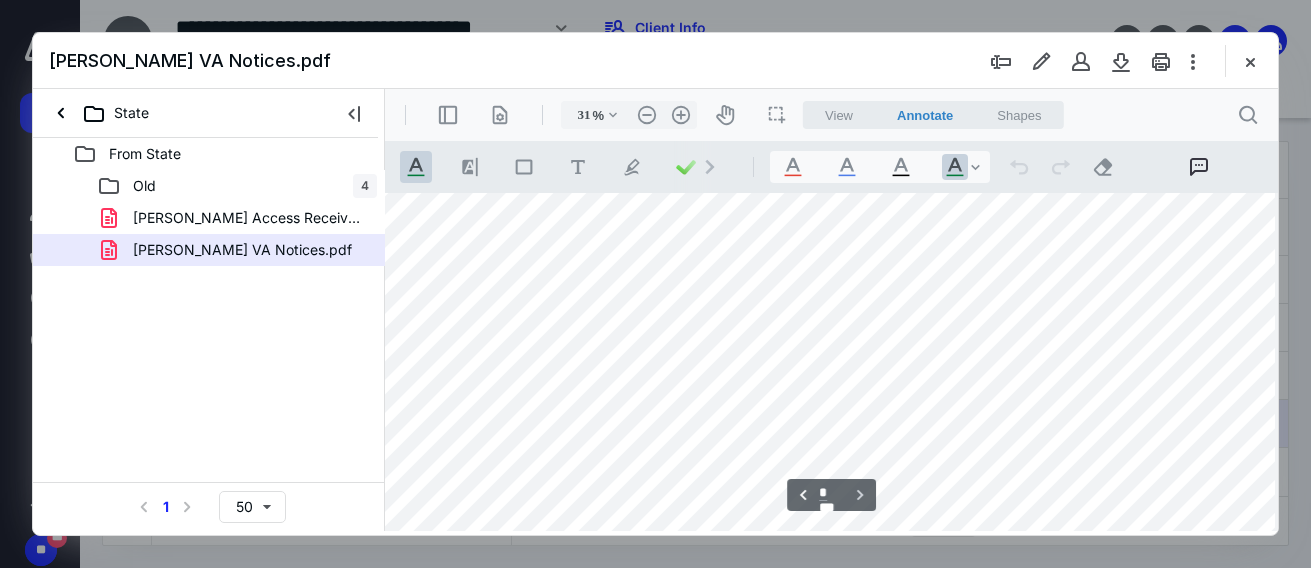 scroll, scrollTop: 2900, scrollLeft: 28, axis: both 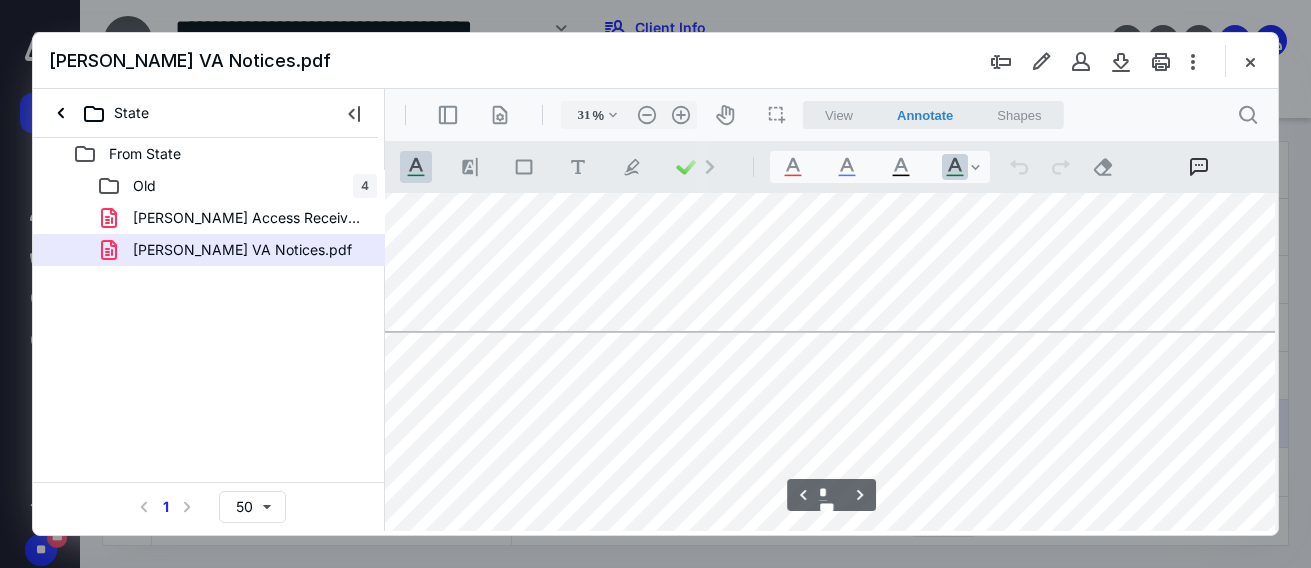 type on "*" 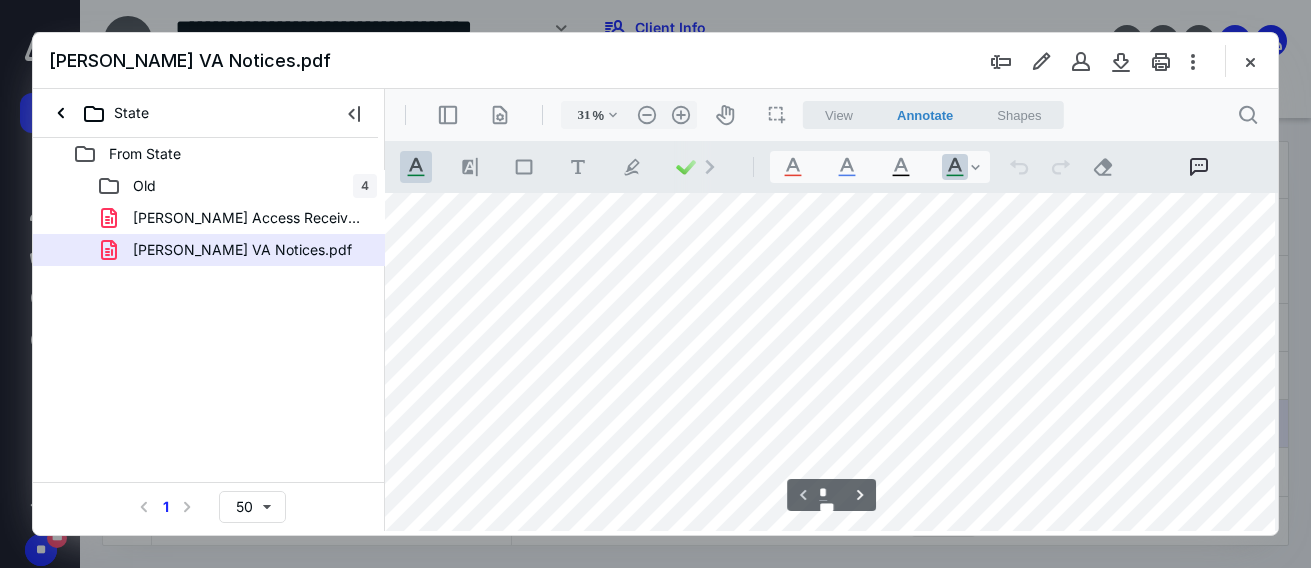 scroll, scrollTop: 100, scrollLeft: 28, axis: both 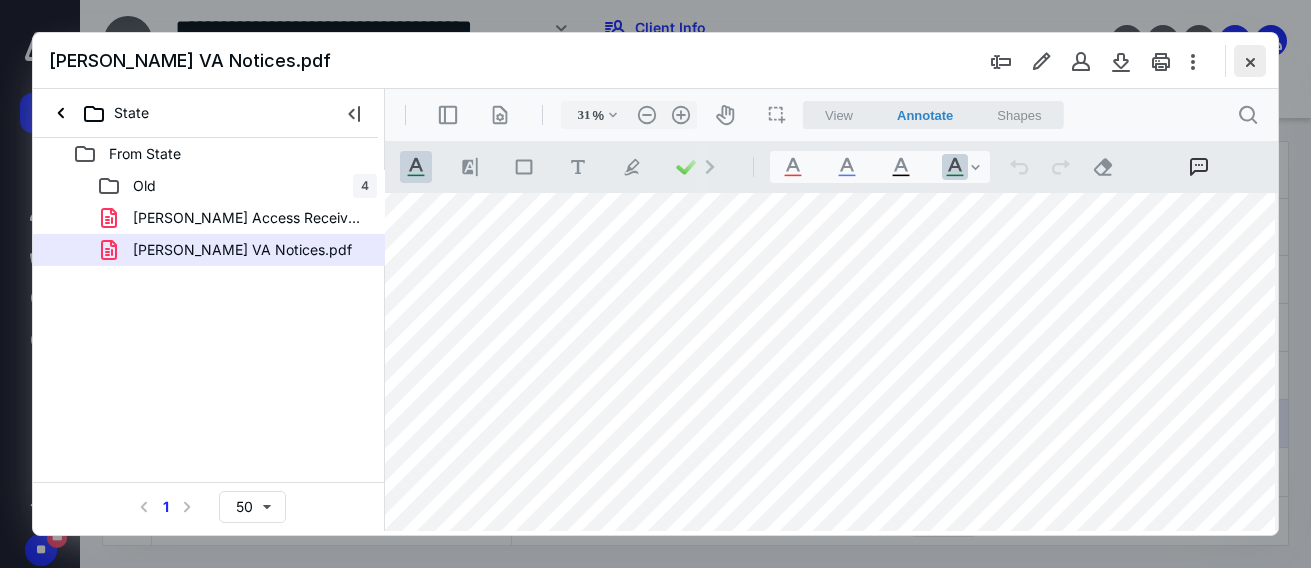 click at bounding box center (1250, 61) 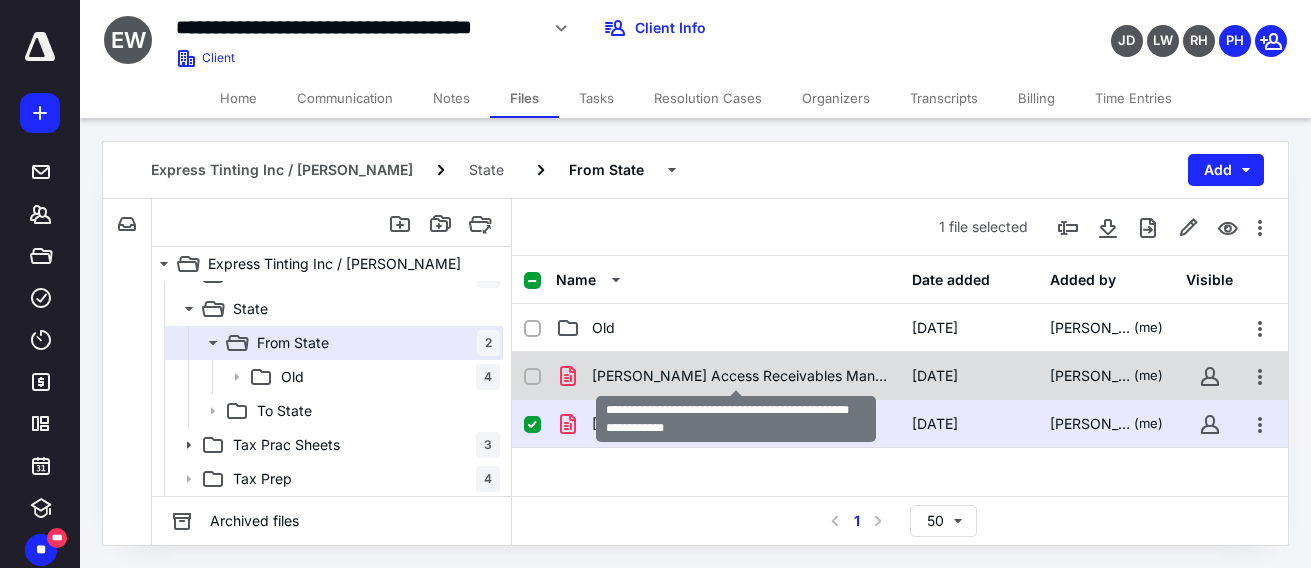 click on "[PERSON_NAME] Access Receivables Management Collections [DATE].pdf" at bounding box center (740, 376) 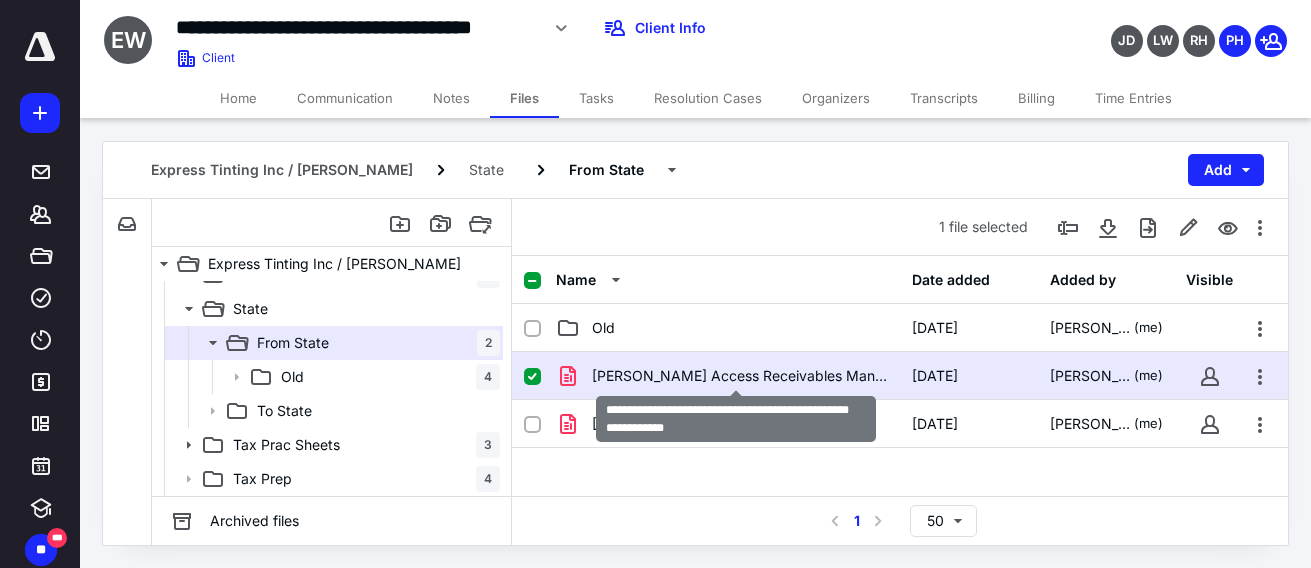 click on "[PERSON_NAME] Access Receivables Management Collections [DATE].pdf" at bounding box center [740, 376] 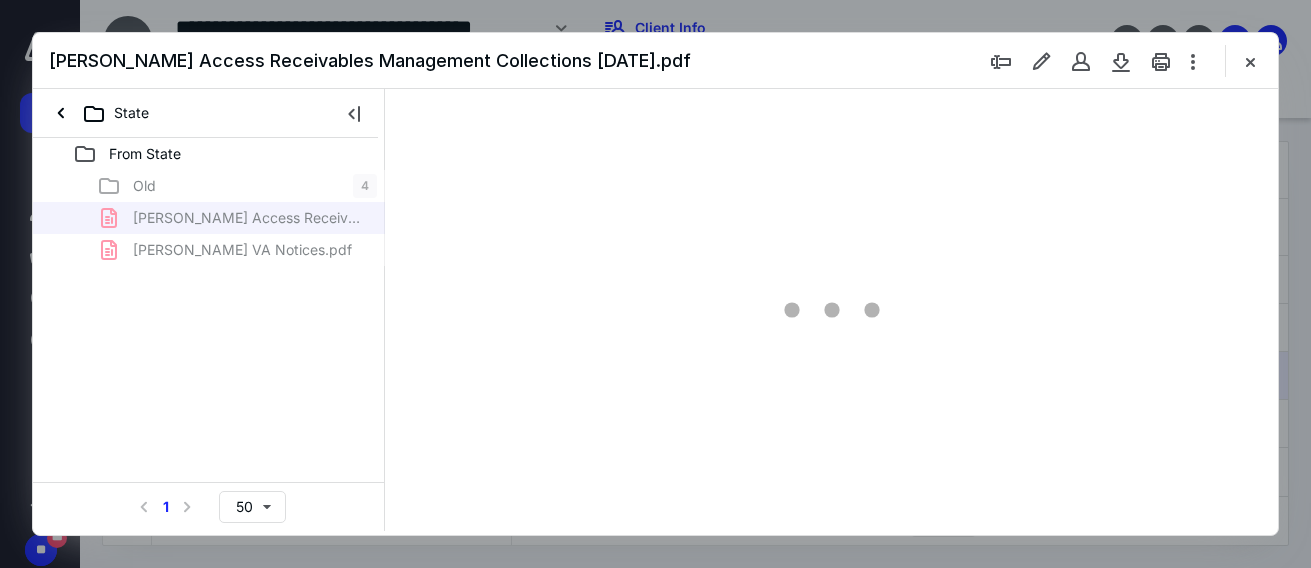 scroll, scrollTop: 0, scrollLeft: 0, axis: both 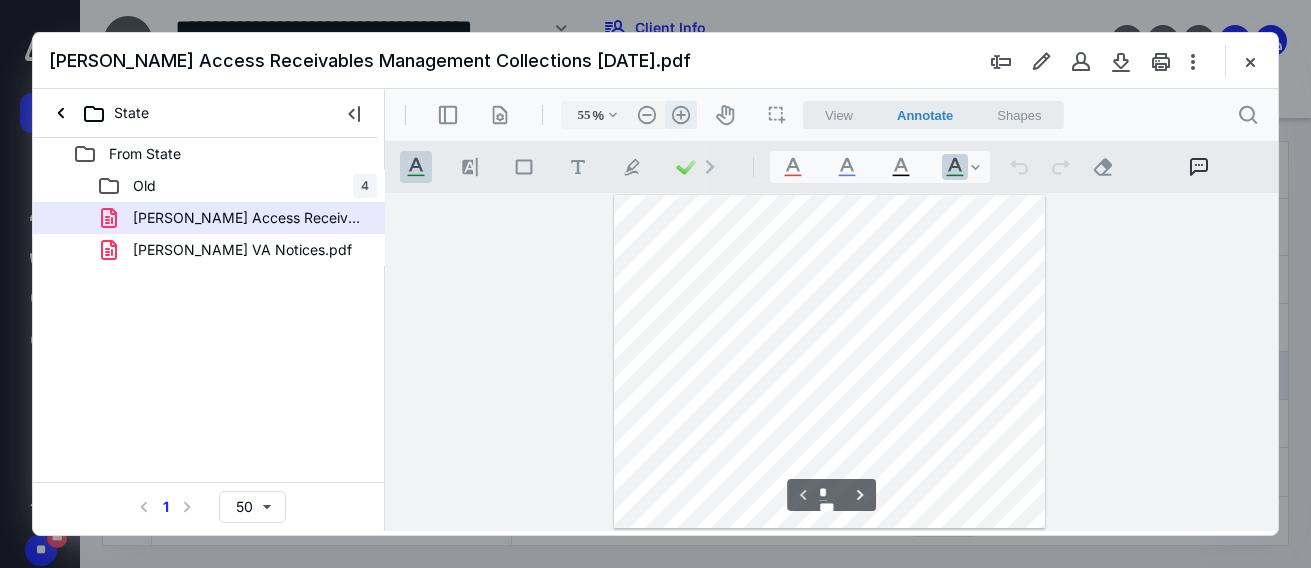click on ".cls-1{fill:#abb0c4;} icon - header - zoom - in - line" at bounding box center [681, 115] 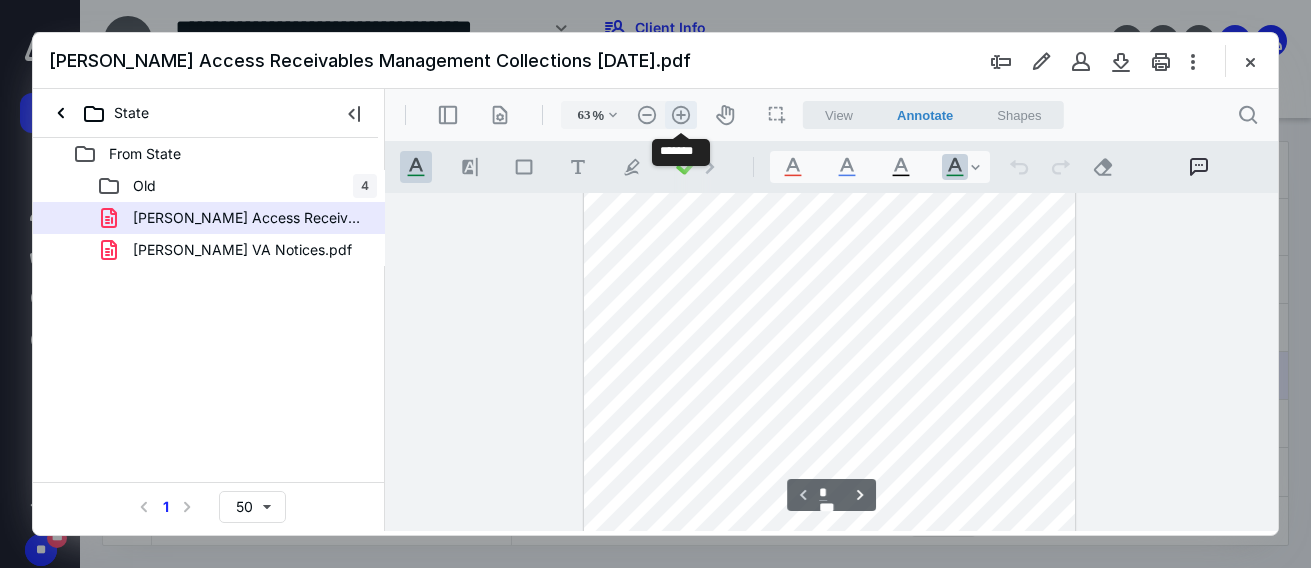 click on ".cls-1{fill:#abb0c4;} icon - header - zoom - in - line" at bounding box center (681, 115) 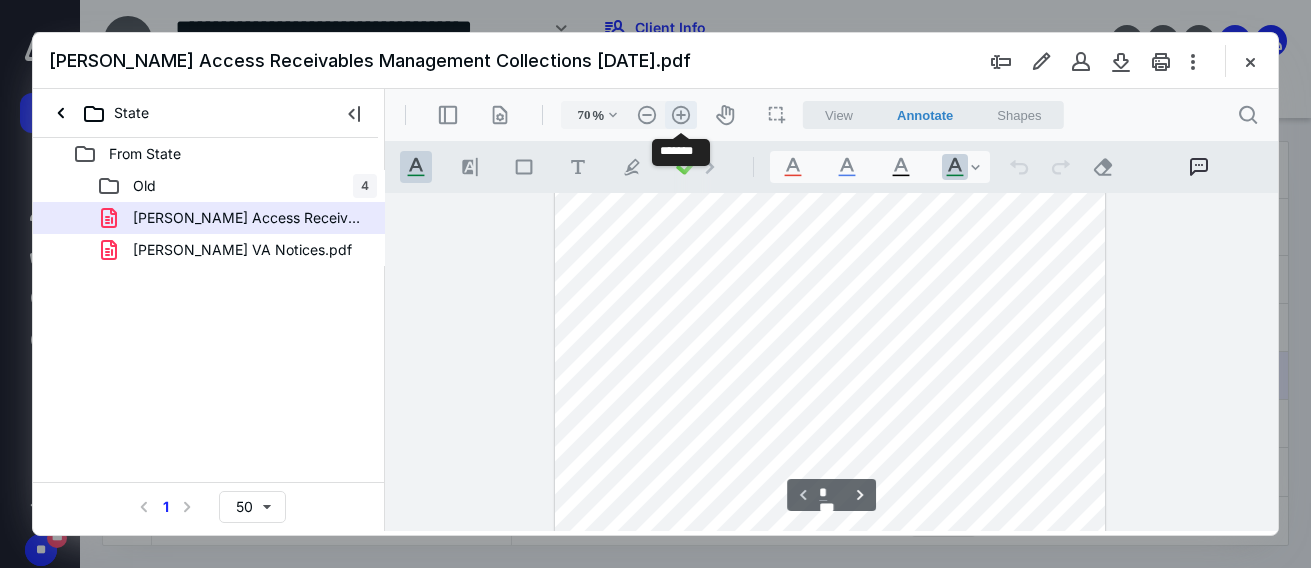 click on ".cls-1{fill:#abb0c4;} icon - header - zoom - in - line" at bounding box center (681, 115) 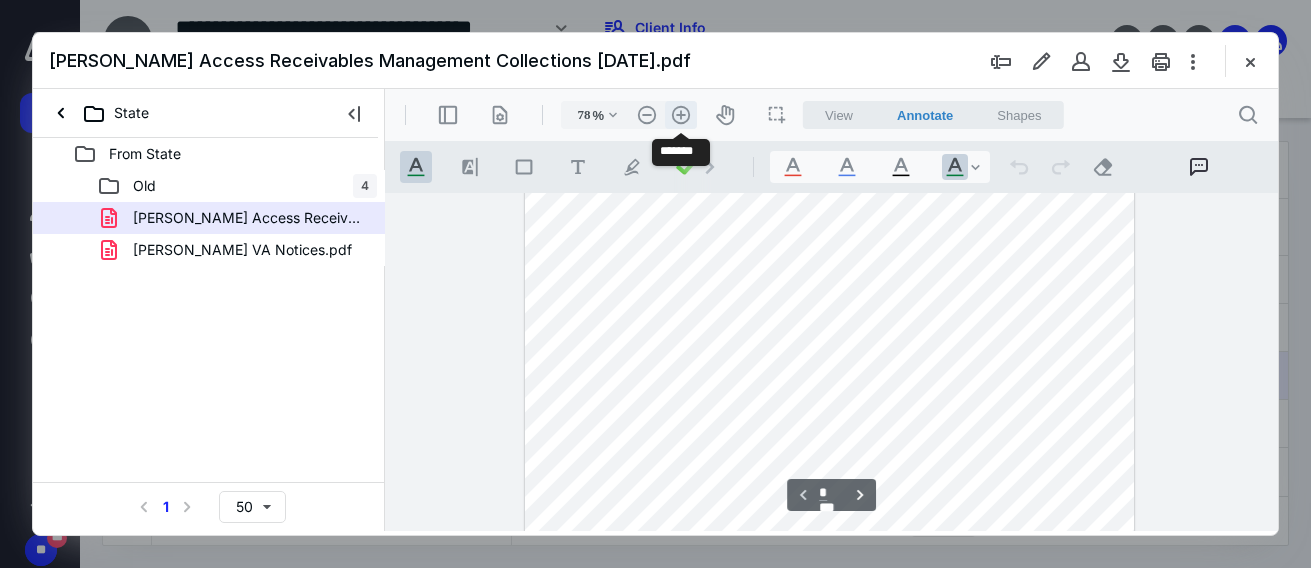 click on ".cls-1{fill:#abb0c4;} icon - header - zoom - in - line" at bounding box center (681, 115) 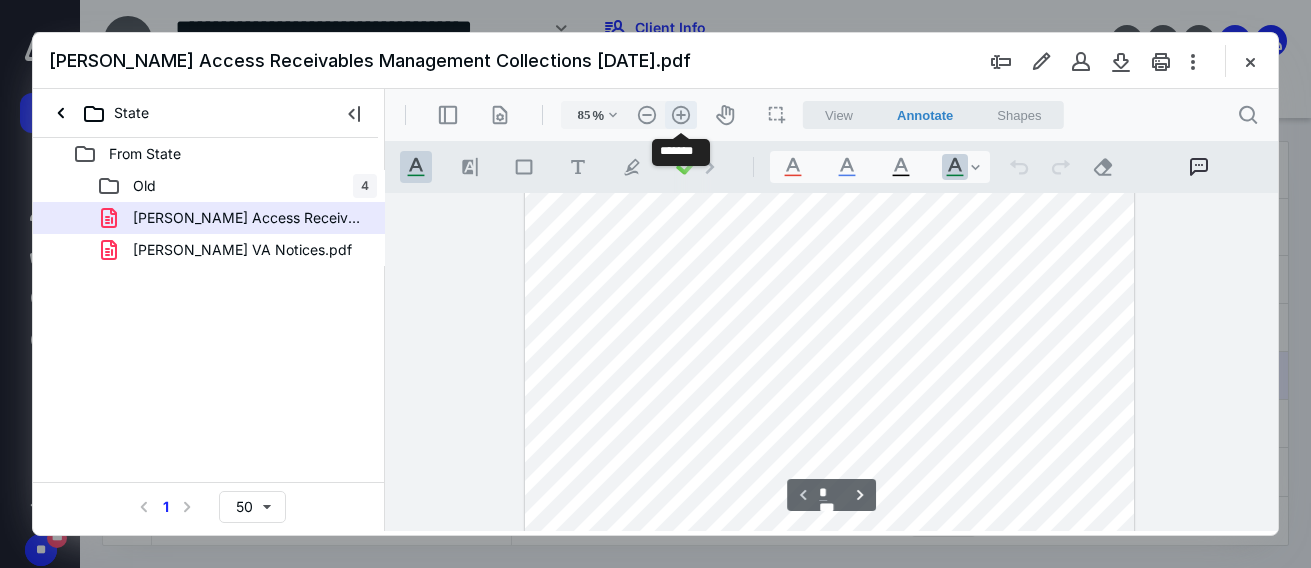 click on ".cls-1{fill:#abb0c4;} icon - header - zoom - in - line" at bounding box center [681, 115] 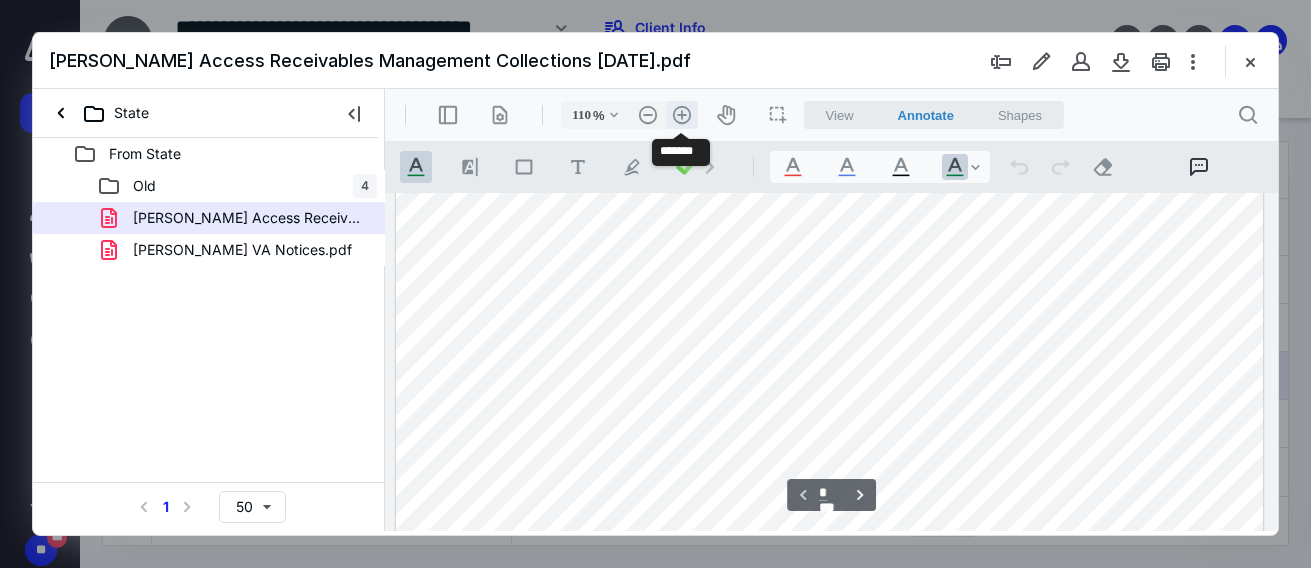 scroll, scrollTop: 118, scrollLeft: 0, axis: vertical 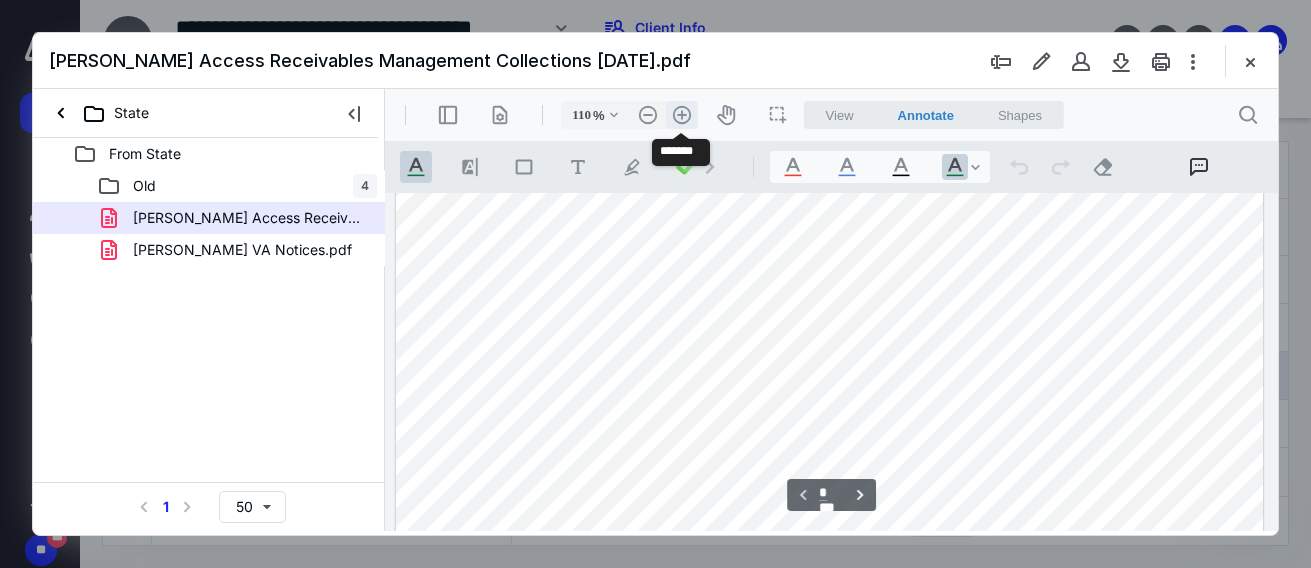click on ".cls-1{fill:#abb0c4;} icon - header - zoom - in - line" at bounding box center (682, 115) 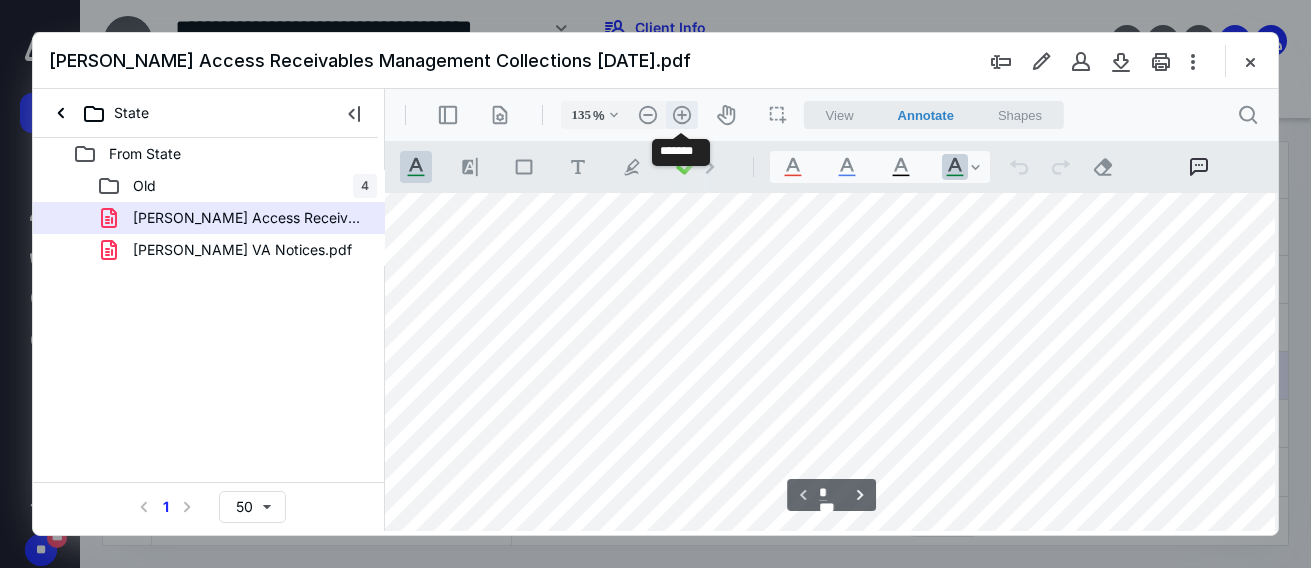 click on ".cls-1{fill:#abb0c4;} icon - header - zoom - in - line" at bounding box center [682, 115] 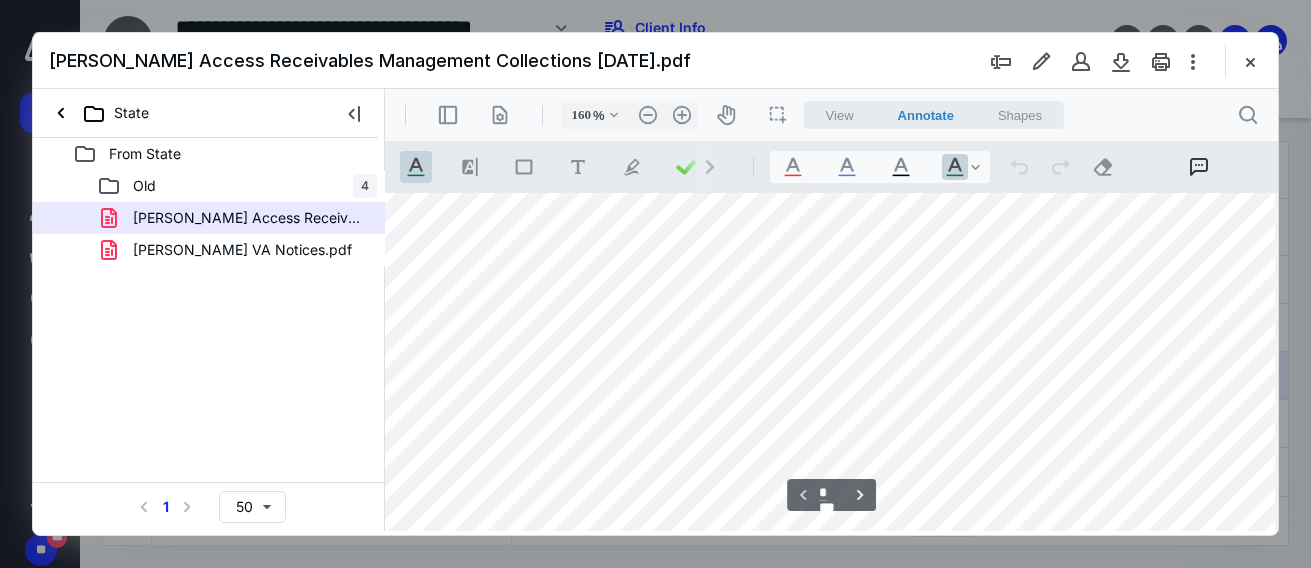scroll, scrollTop: 200, scrollLeft: 198, axis: both 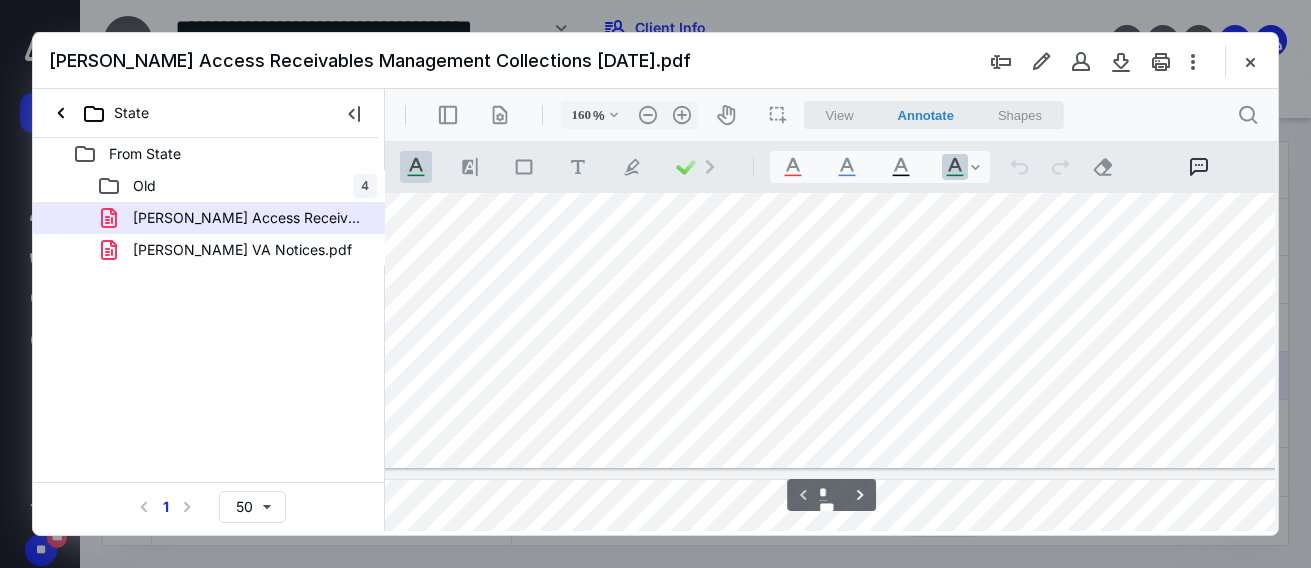 type on "*" 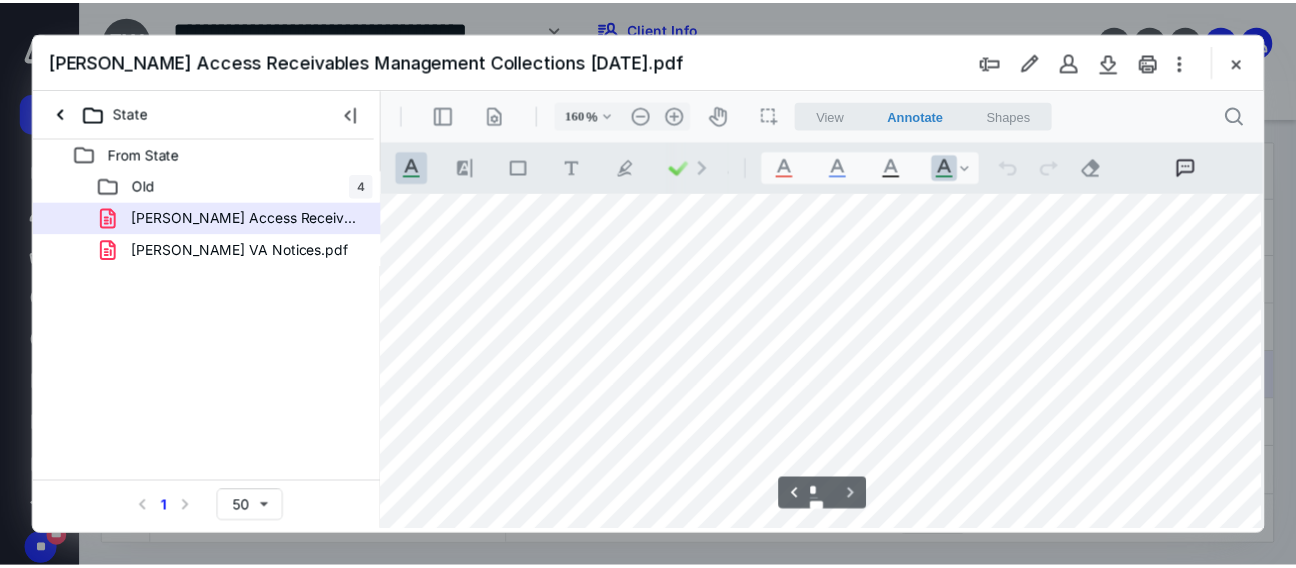 scroll, scrollTop: 1300, scrollLeft: 198, axis: both 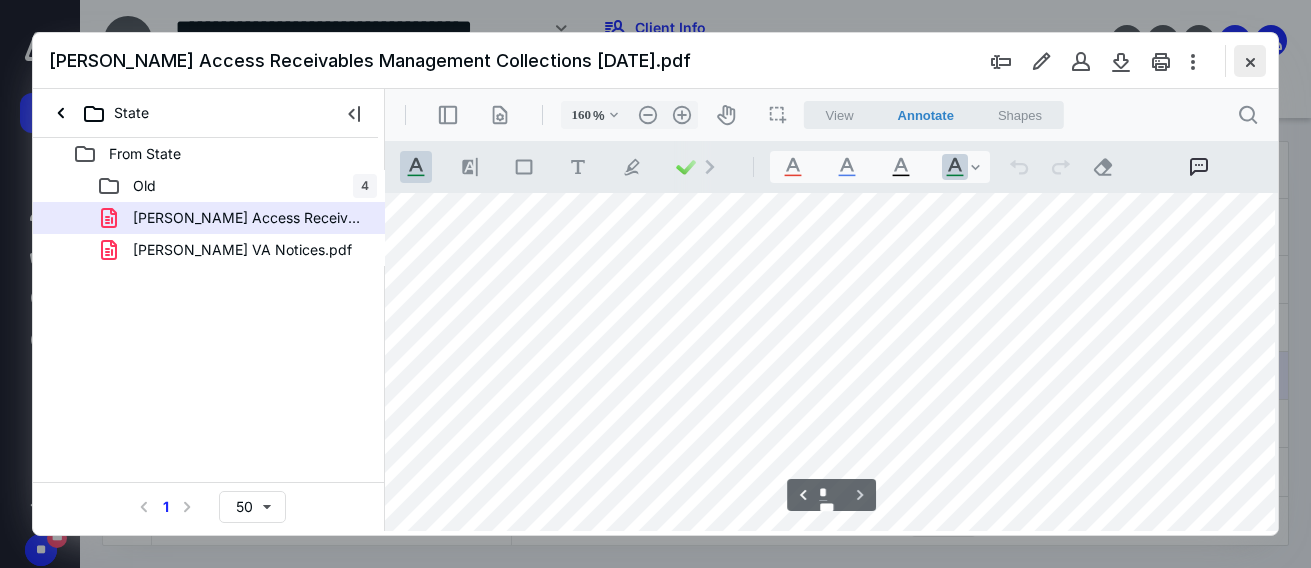 click at bounding box center [1250, 61] 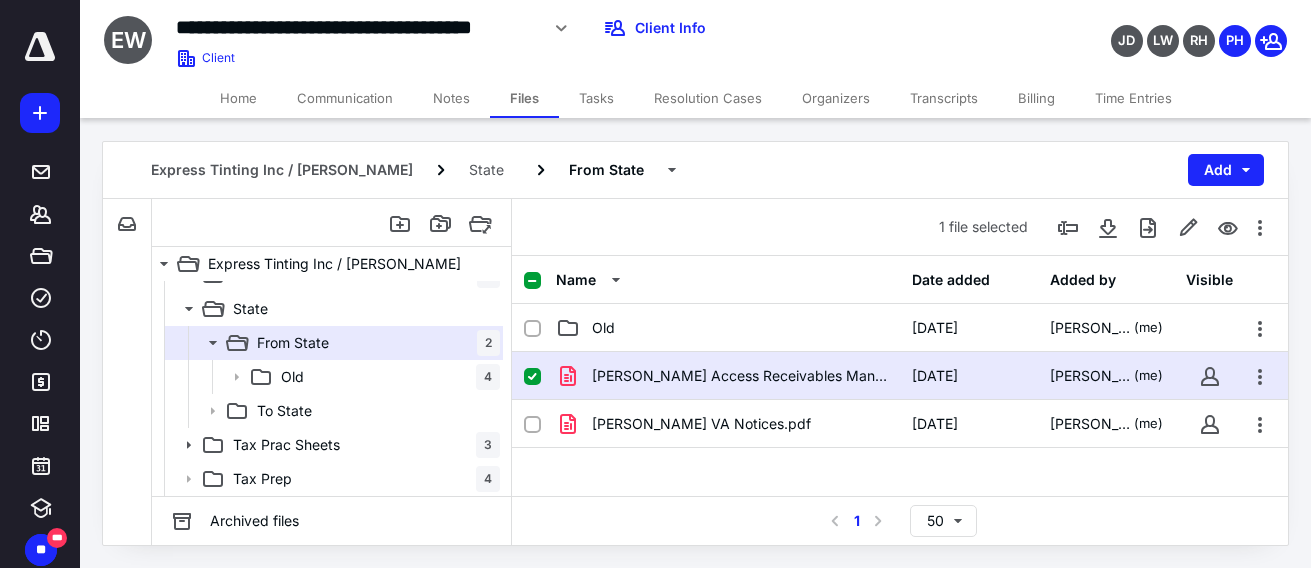 click on "Name" at bounding box center (728, 280) 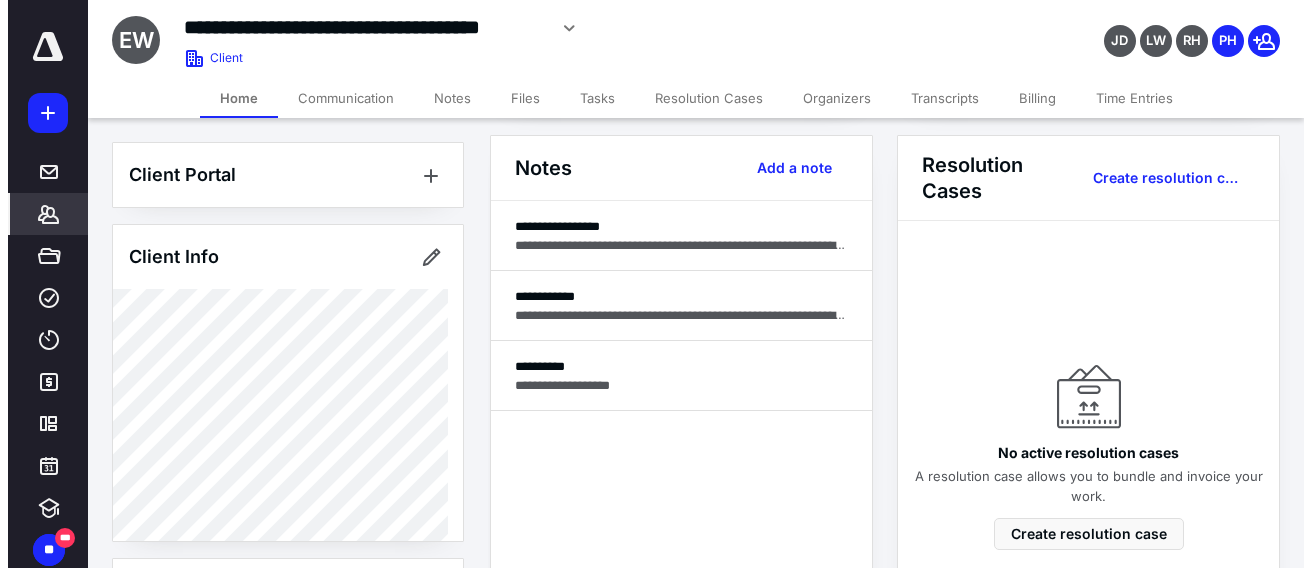 scroll, scrollTop: 612, scrollLeft: 0, axis: vertical 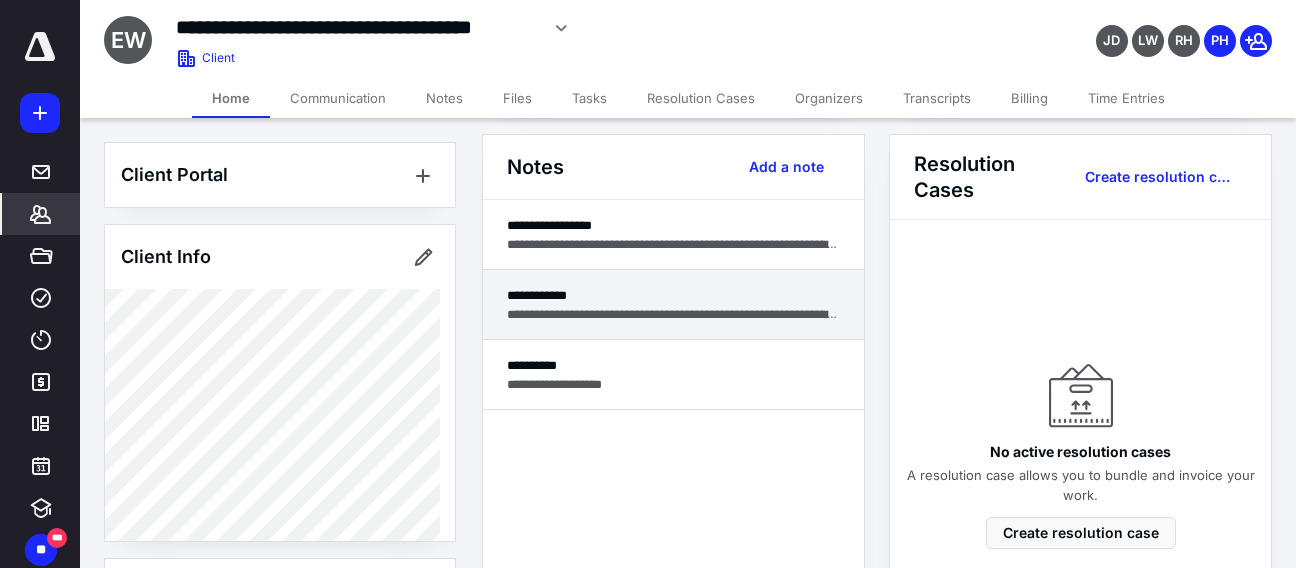 click on "**********" at bounding box center (673, 314) 